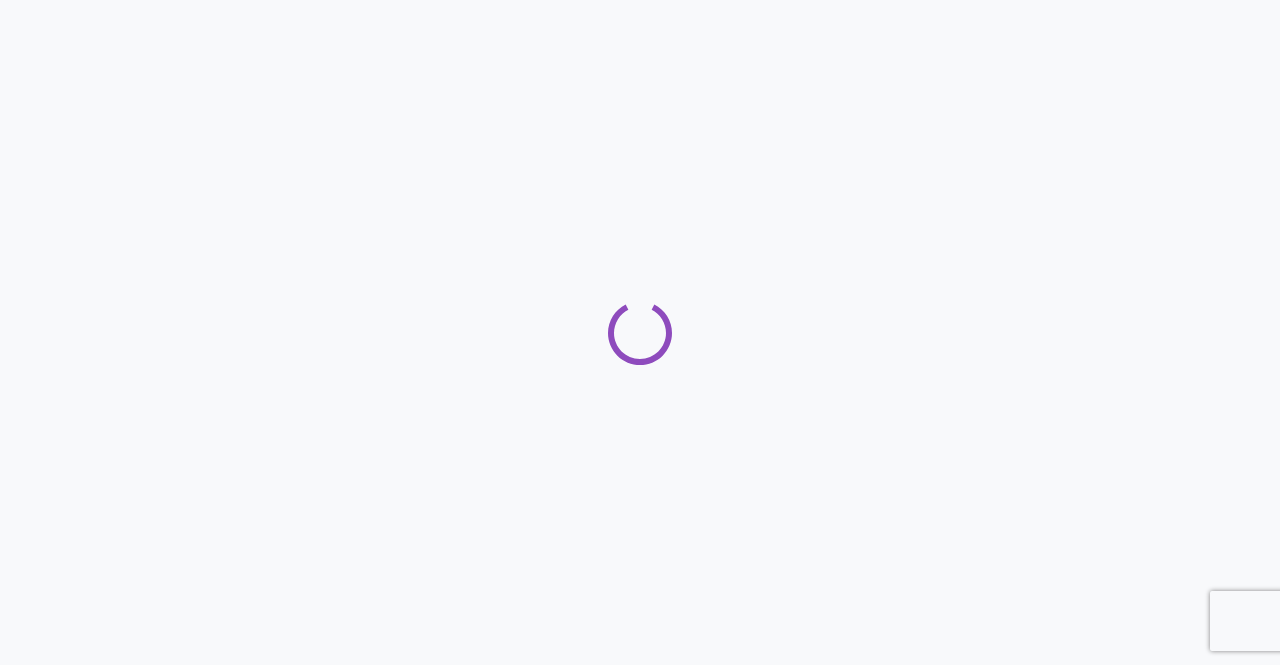 scroll, scrollTop: 0, scrollLeft: 0, axis: both 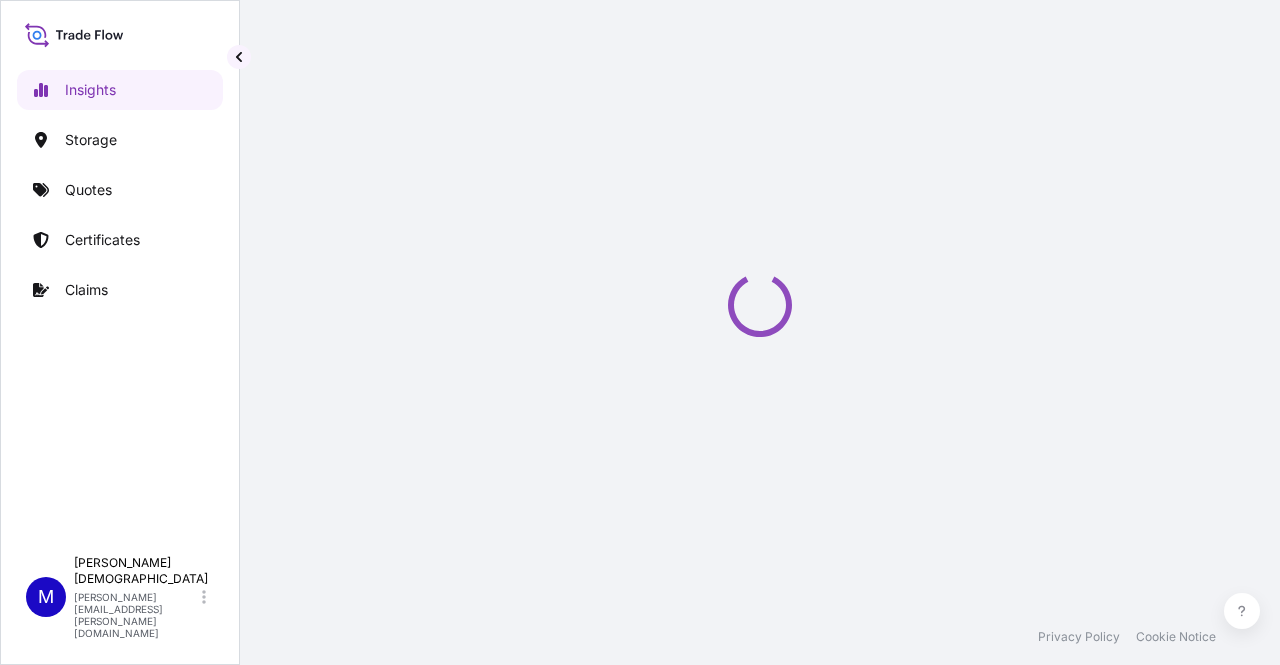 select on "2025" 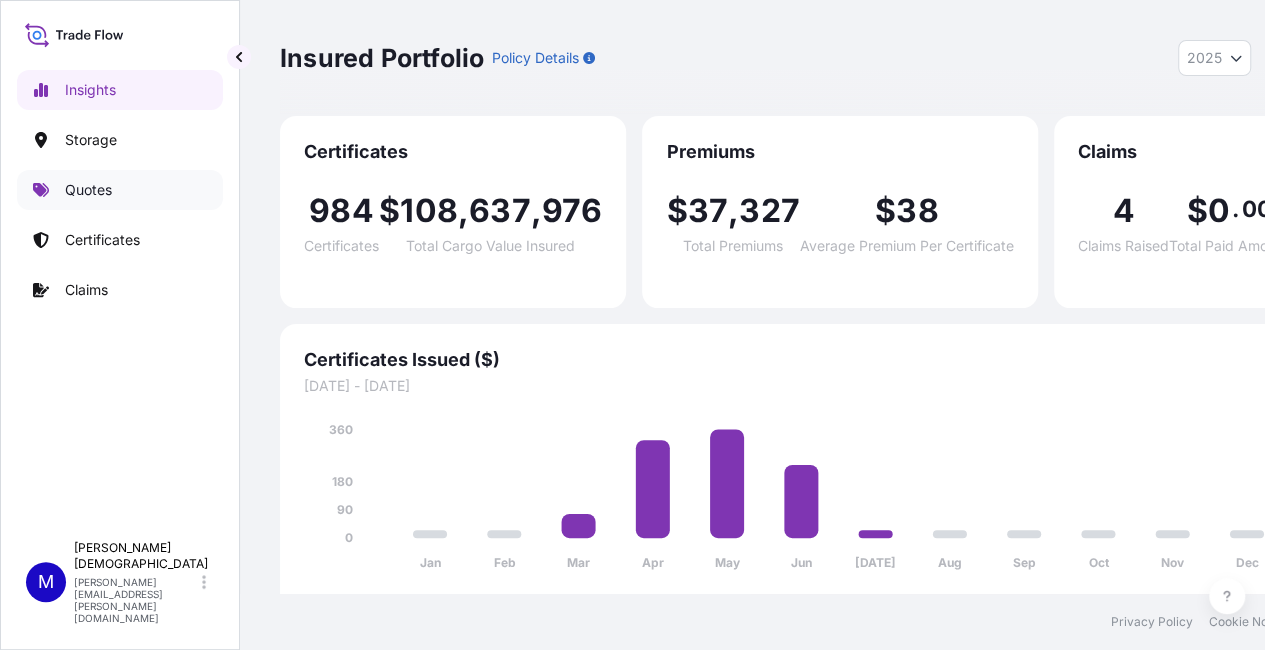 click on "Quotes" at bounding box center (120, 190) 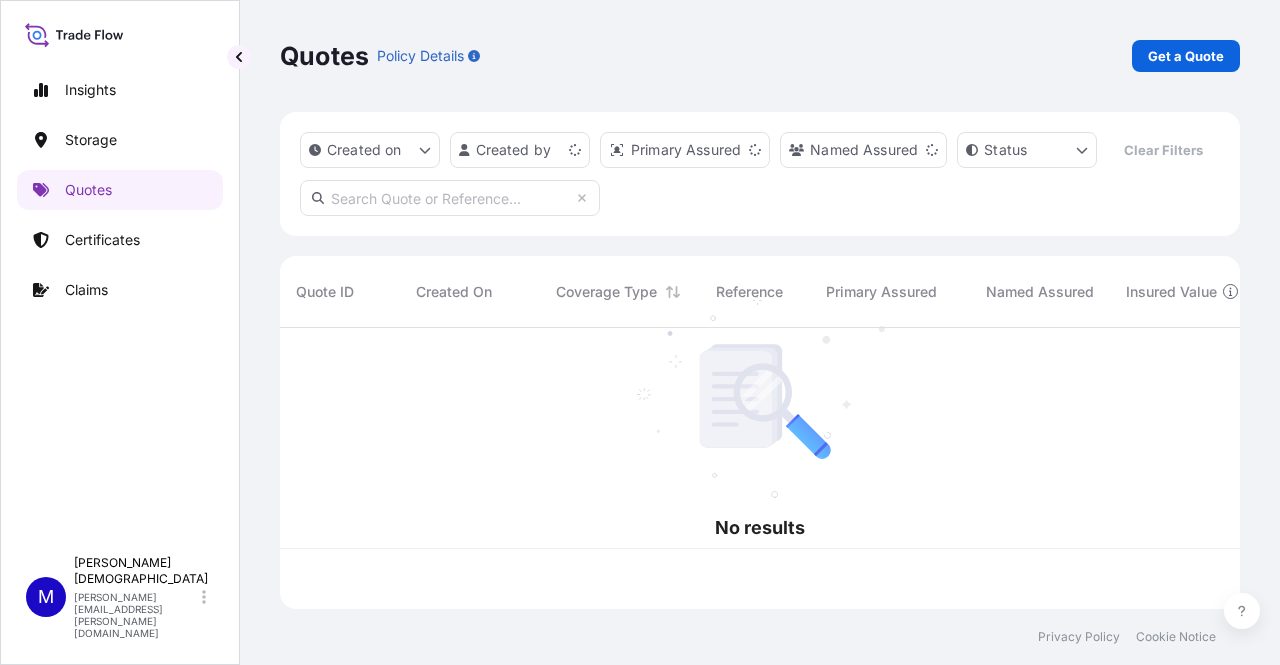 scroll, scrollTop: 16, scrollLeft: 16, axis: both 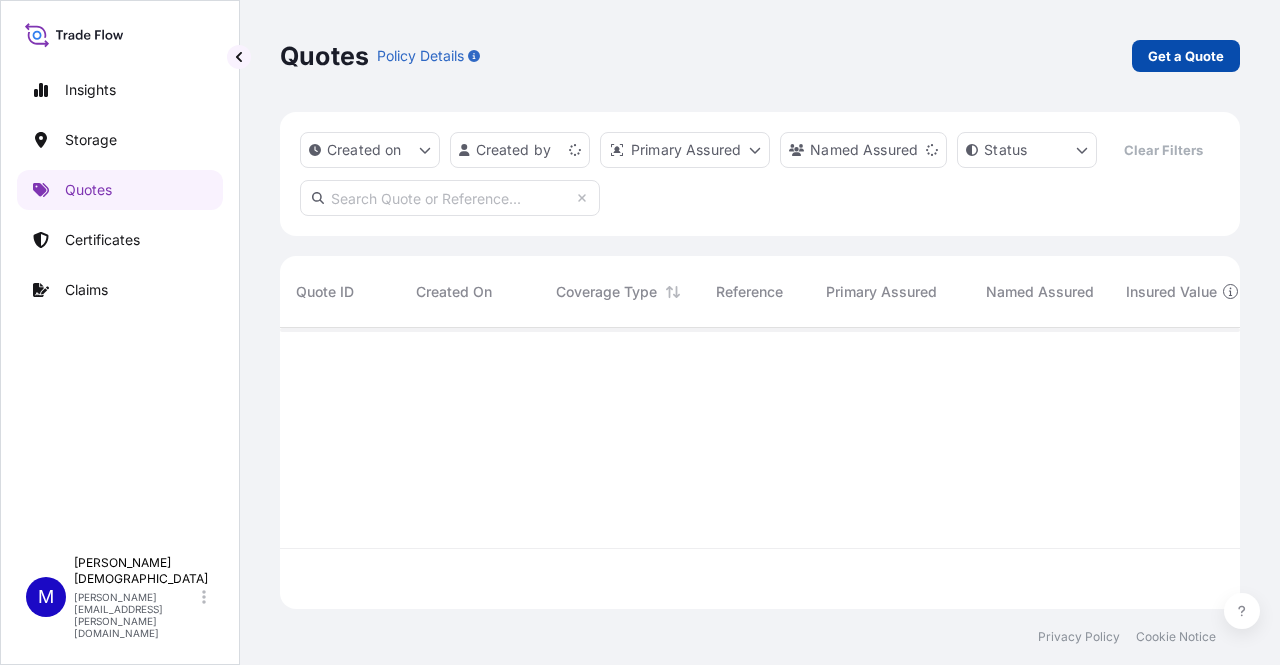 click on "Get a Quote" at bounding box center [1186, 56] 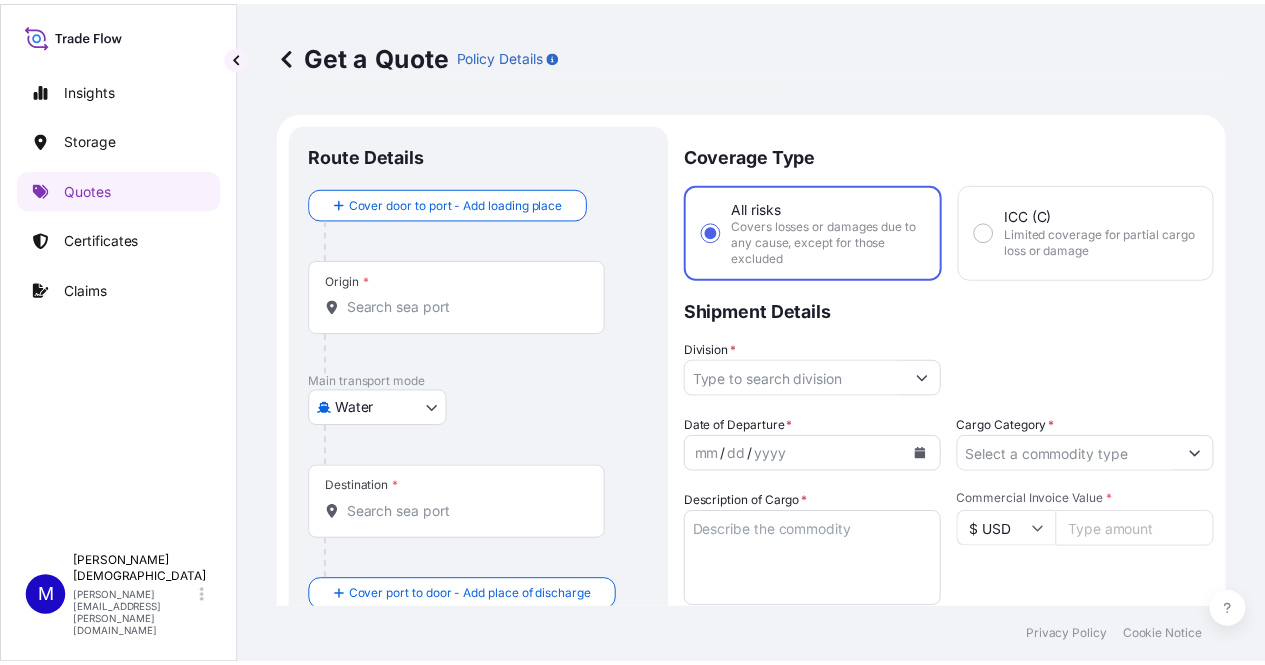 scroll, scrollTop: 32, scrollLeft: 0, axis: vertical 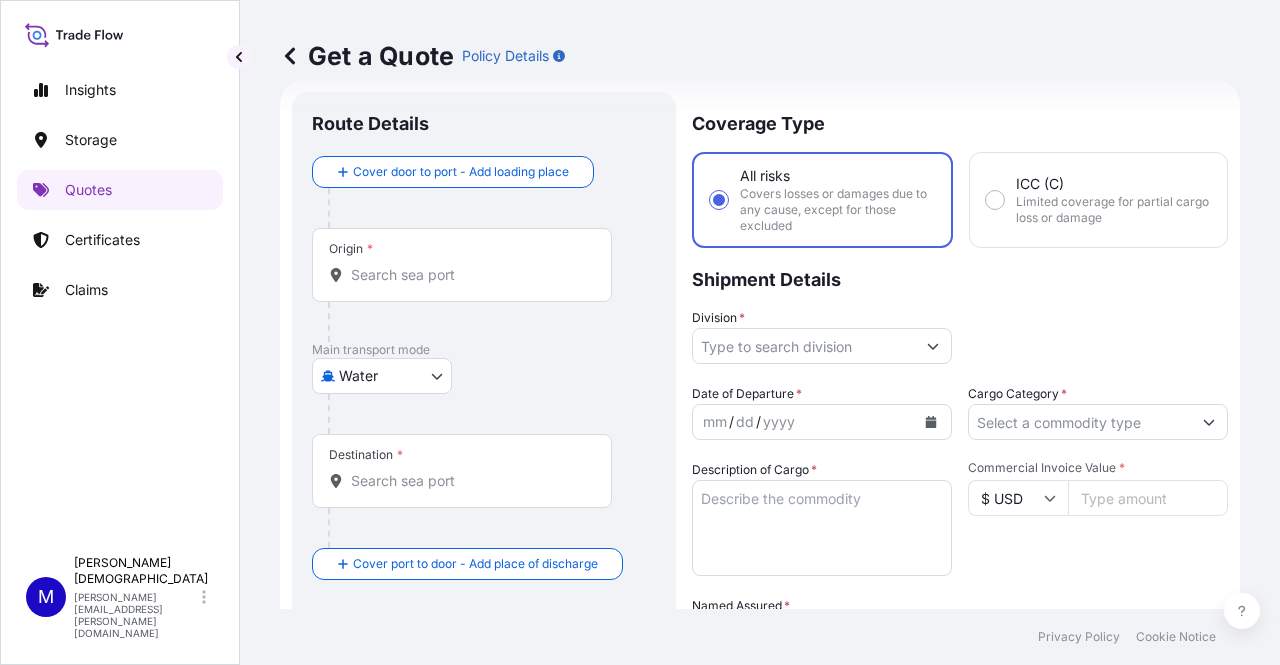 click on "Insights Storage Quotes Certificates Claims M [PERSON_NAME] [PERSON_NAME][EMAIL_ADDRESS][PERSON_NAME][DOMAIN_NAME] Get a Quote Policy Details Route Details   Cover door to port - Add loading place Place of loading Road / [GEOGRAPHIC_DATA] / Inland Origin * Main transport mode Water Air Water Inland Destination * Cover port to door - Add place of discharge Road / [GEOGRAPHIC_DATA] / Inland Place of Discharge Coverage Type All risks Covers losses or damages due to any cause, except for those excluded ICC (C) Limited coverage for partial cargo loss or damage Shipment Details Division * Date of Departure * mm / dd / yyyy Cargo Category * Description of Cargo * Commercial Invoice Value   * $ USD Named Assured * Packing Category Select a packing category Please select a primary mode of transportation first. Freight Cost   $ USD CIF Markup % 10 Reference Duty Cost   $ USD Vessel name Marks & Numbers Letter of Credit This shipment has a letter of credit Letter of credit * Letter of credit may not exceed 12000 characters Get a Quote Privacy Policy 0" at bounding box center (640, 332) 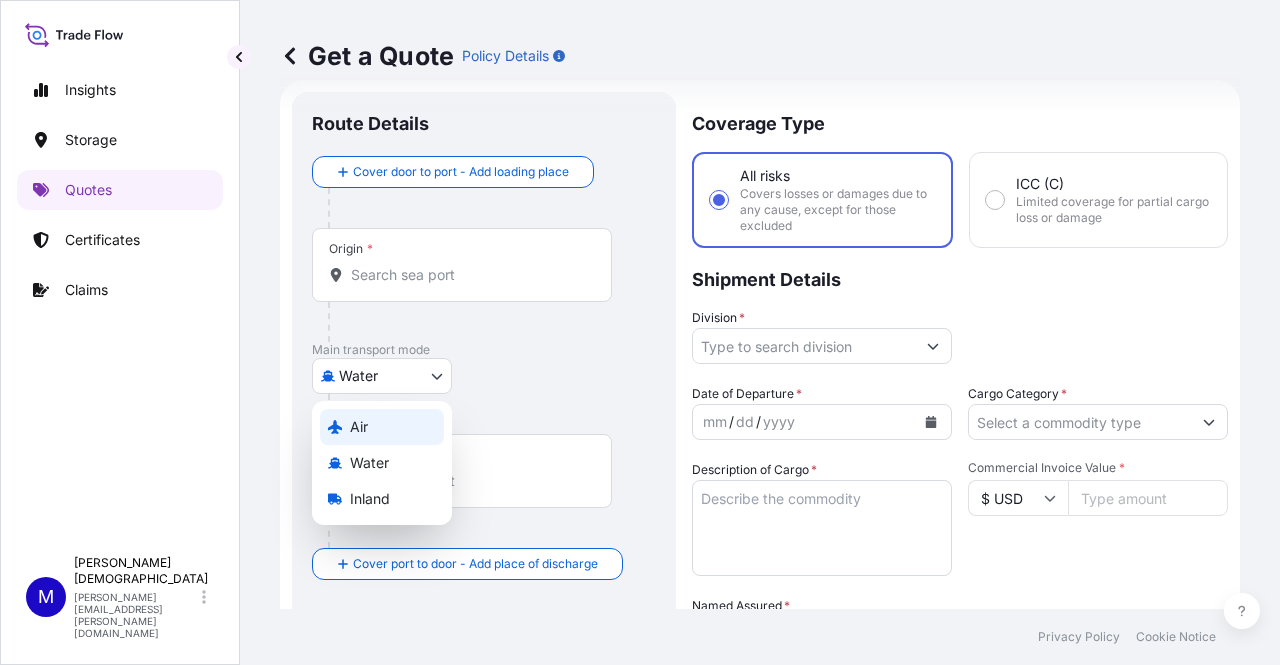 click on "Air" at bounding box center (382, 427) 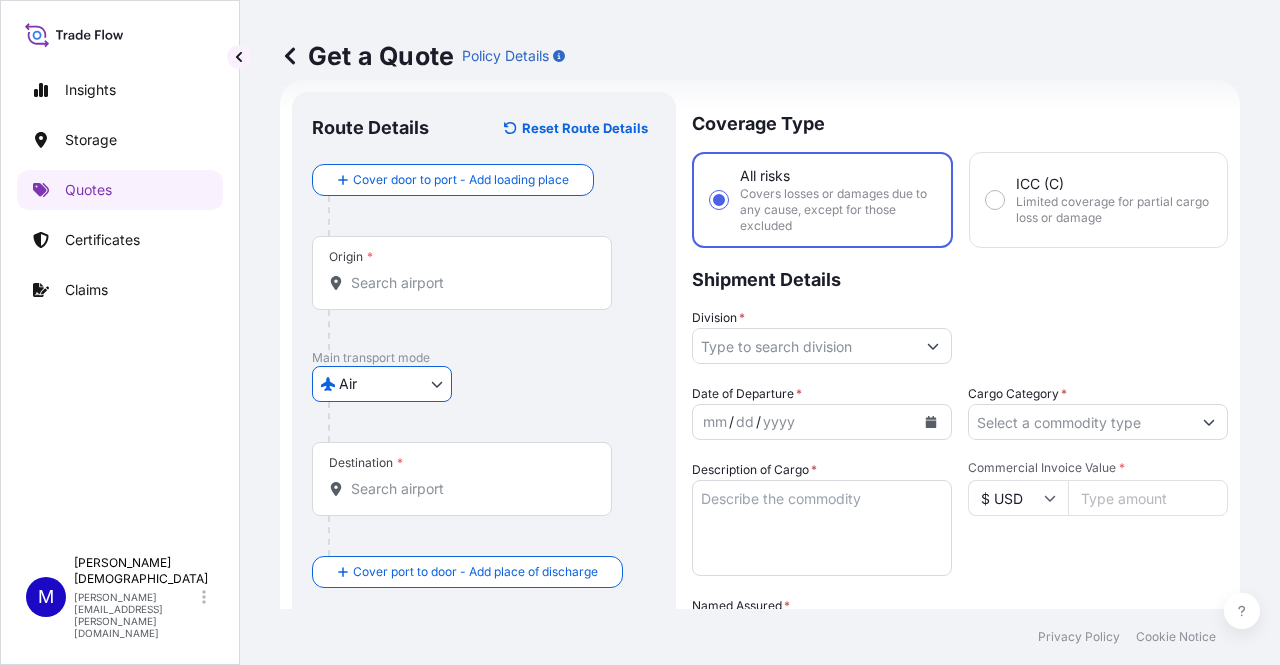 click on "Origin *" at bounding box center [469, 283] 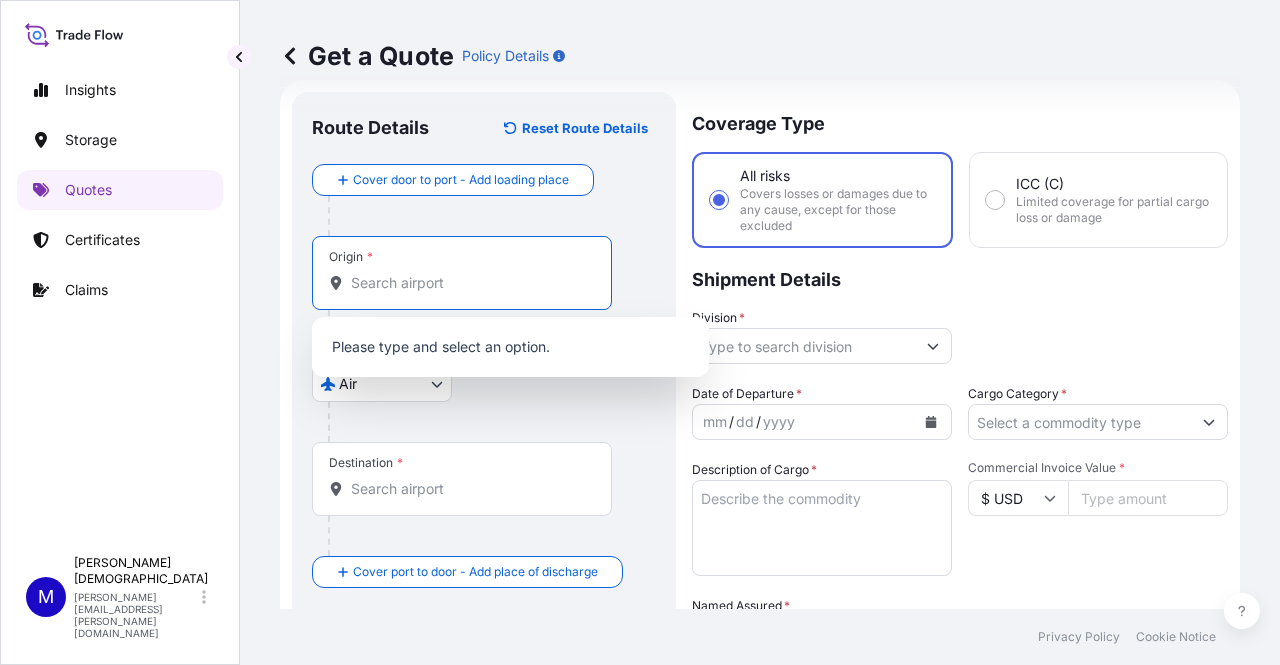 click on "Origin *" at bounding box center (469, 283) 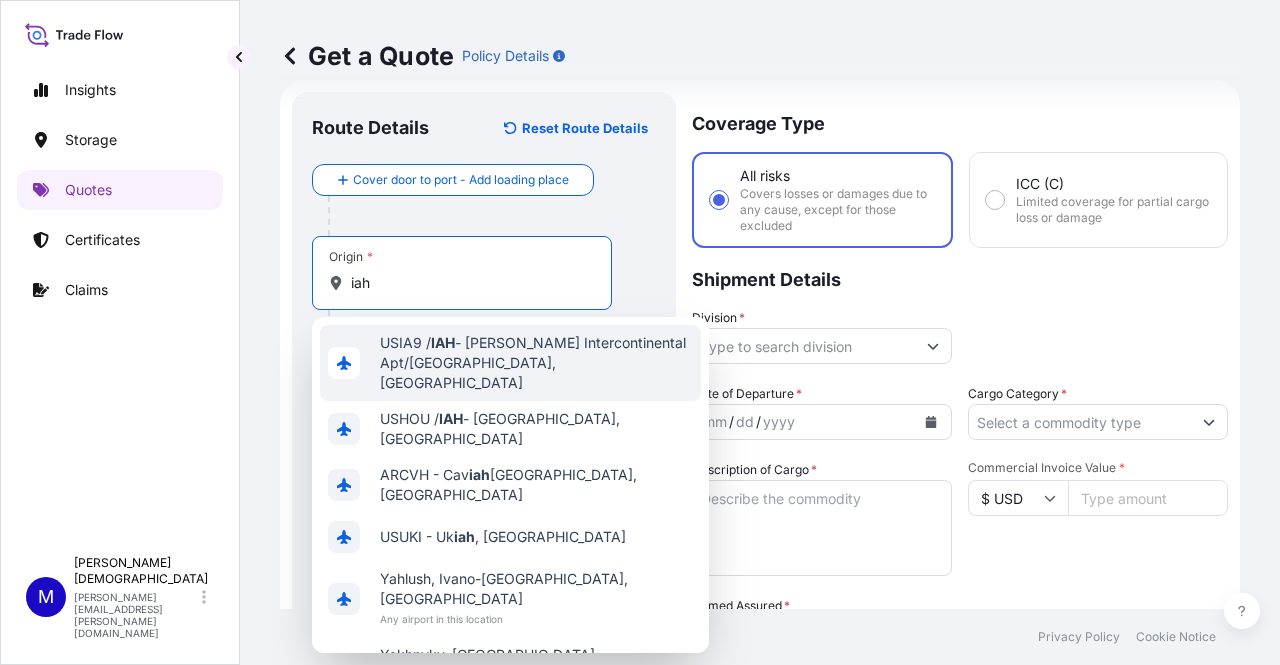 click on "USIA9 /  IAH  - [PERSON_NAME] Intercontinental Apt/[GEOGRAPHIC_DATA], [GEOGRAPHIC_DATA]" at bounding box center (536, 363) 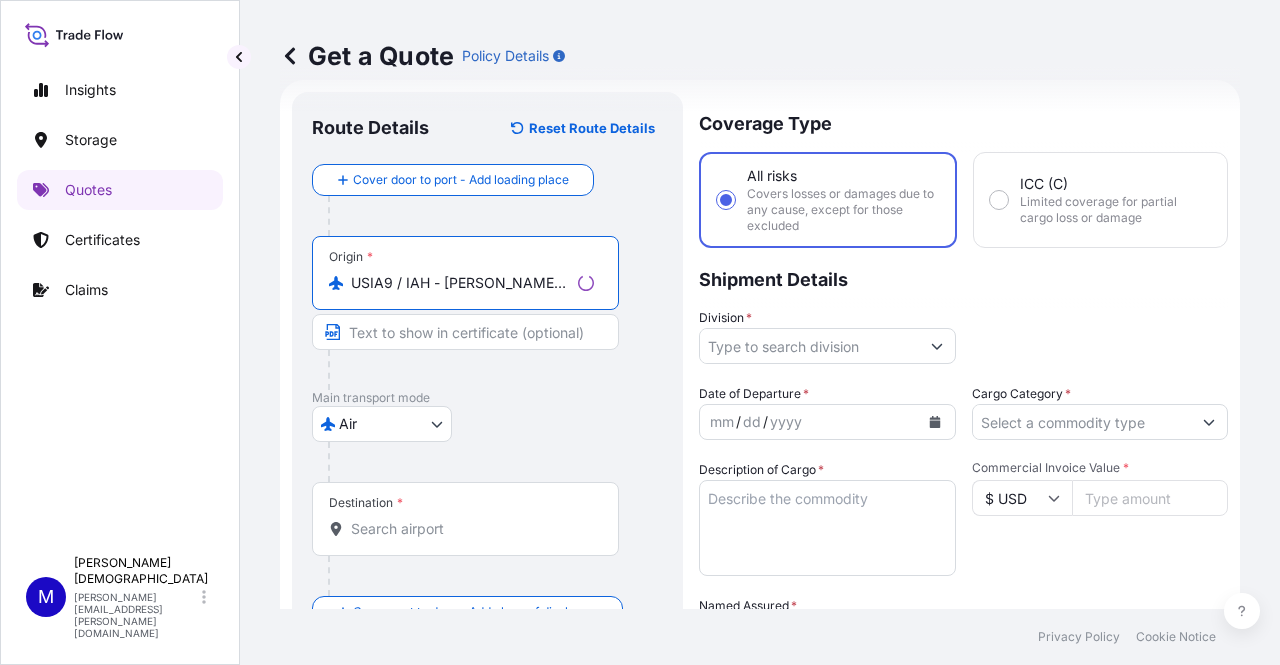 type on "USIA9 / IAH - [PERSON_NAME] Intercontinental Apt/[GEOGRAPHIC_DATA], [GEOGRAPHIC_DATA]" 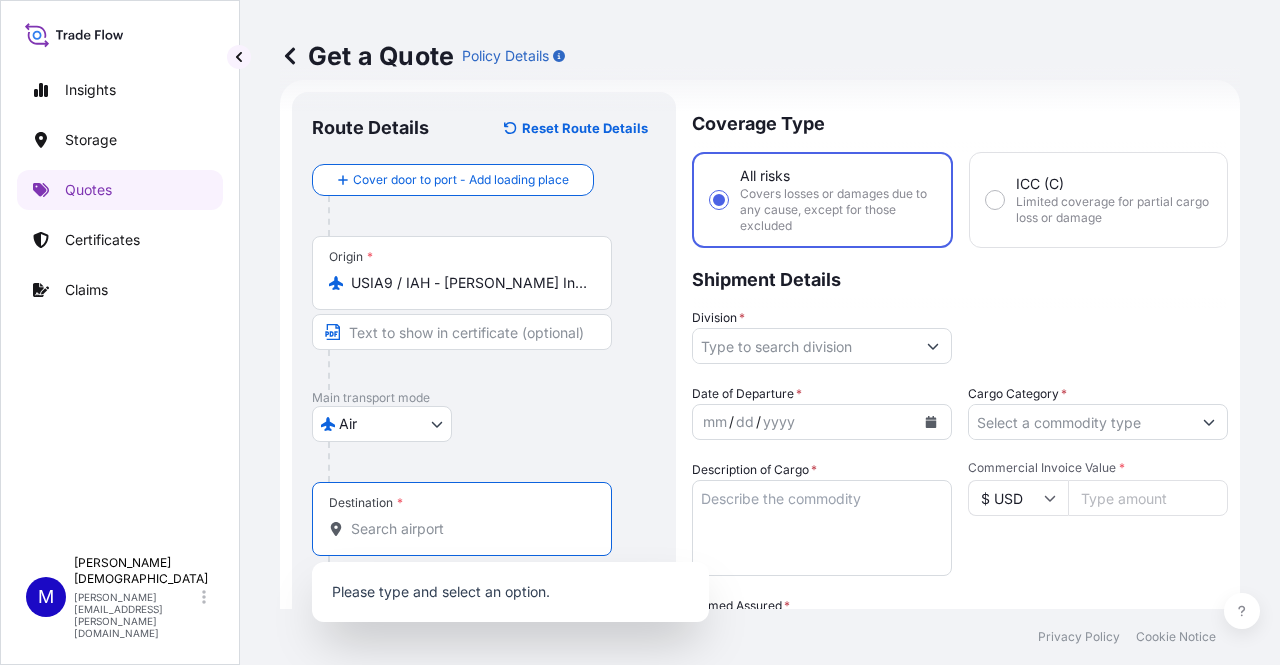 click on "Destination *" at bounding box center (469, 529) 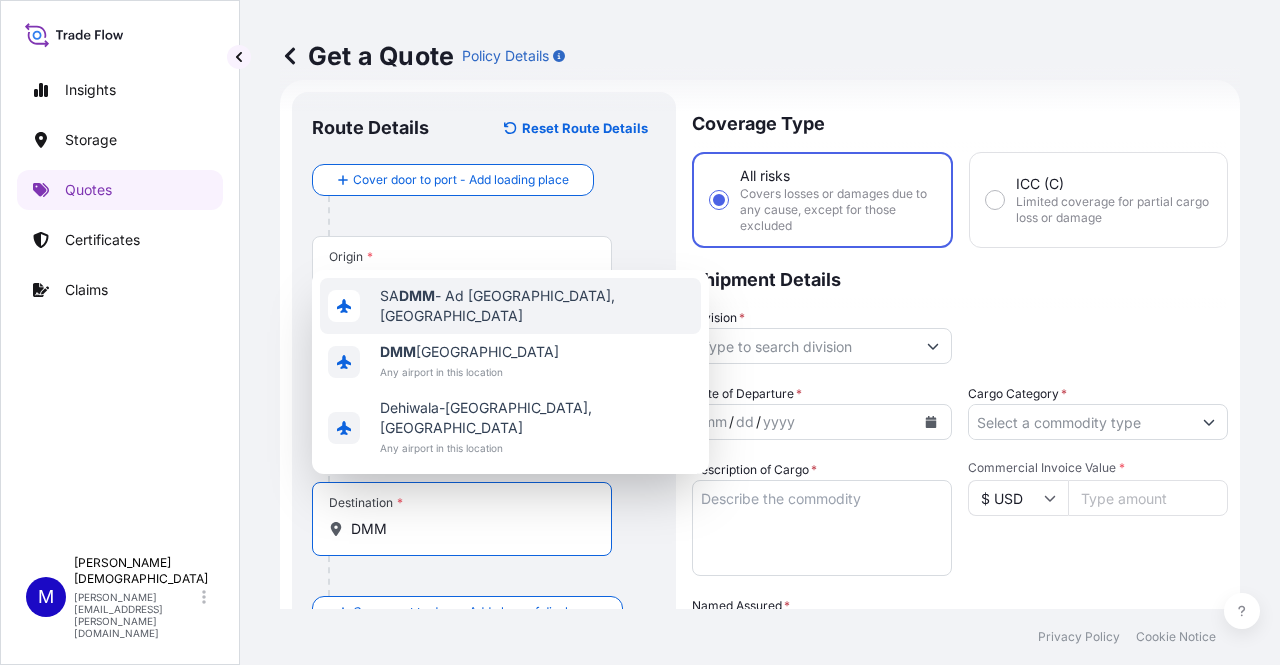 click on "SA DMM  - Ad Dammam, [GEOGRAPHIC_DATA]" at bounding box center [536, 306] 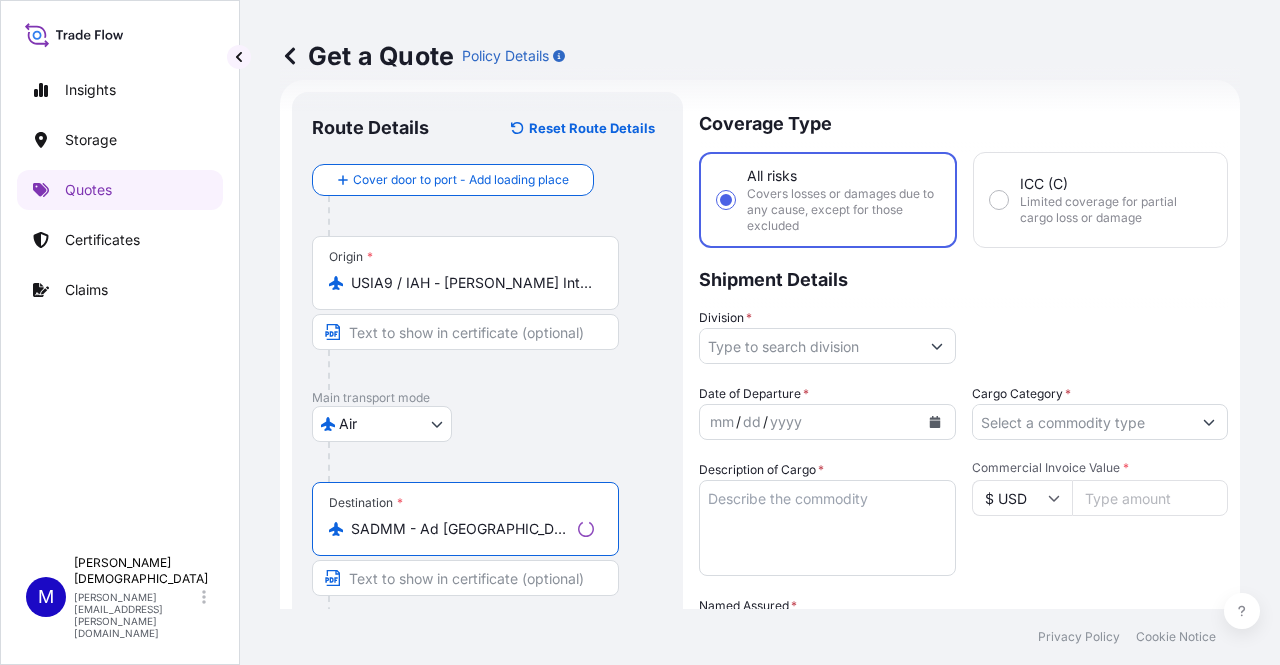 type on "SADMM - Ad [GEOGRAPHIC_DATA], [GEOGRAPHIC_DATA]" 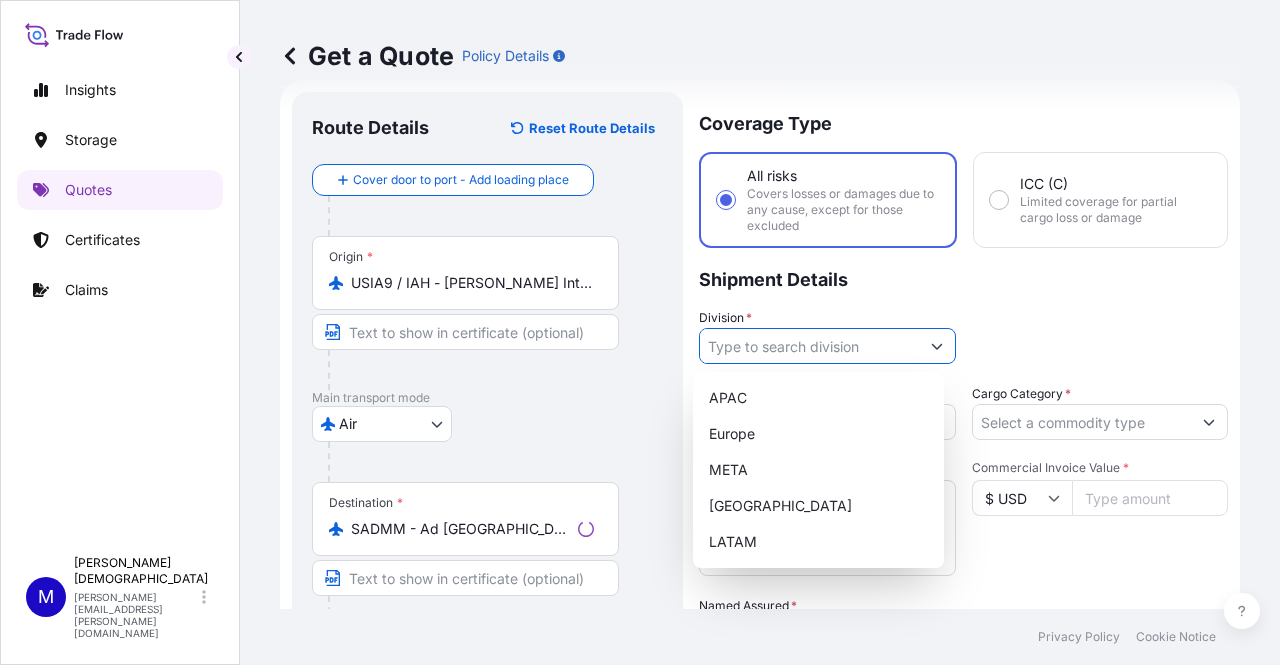 click on "Division *" at bounding box center (809, 346) 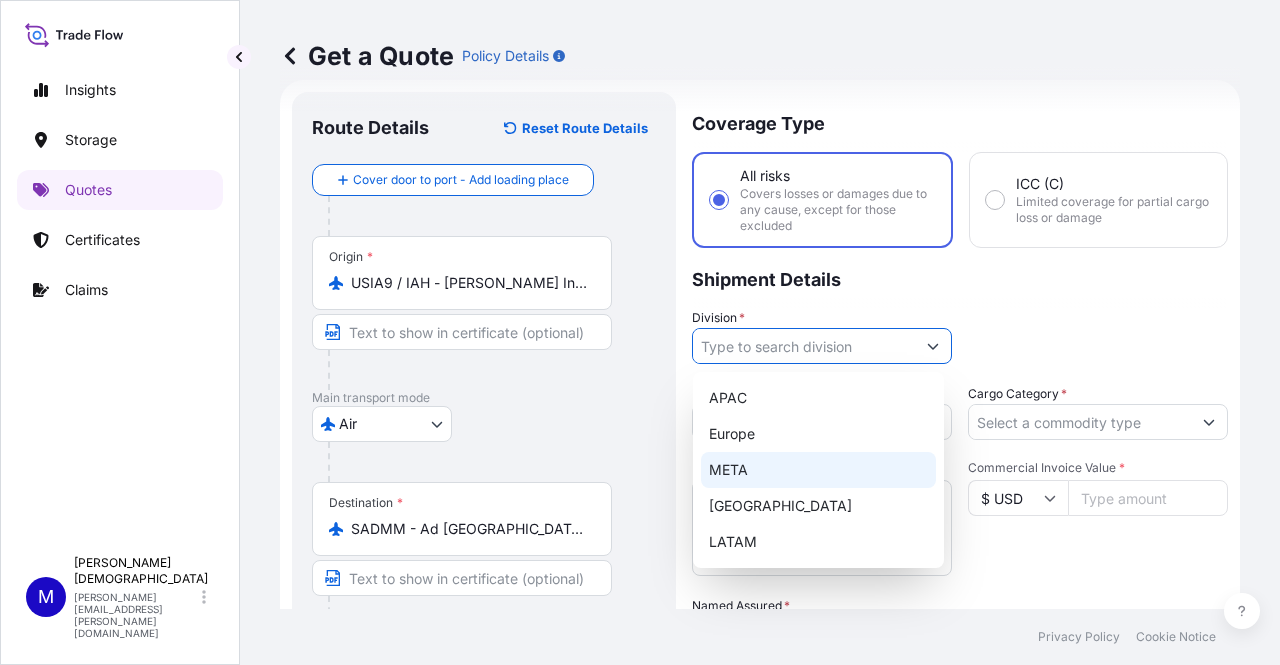 click on "META" at bounding box center (818, 470) 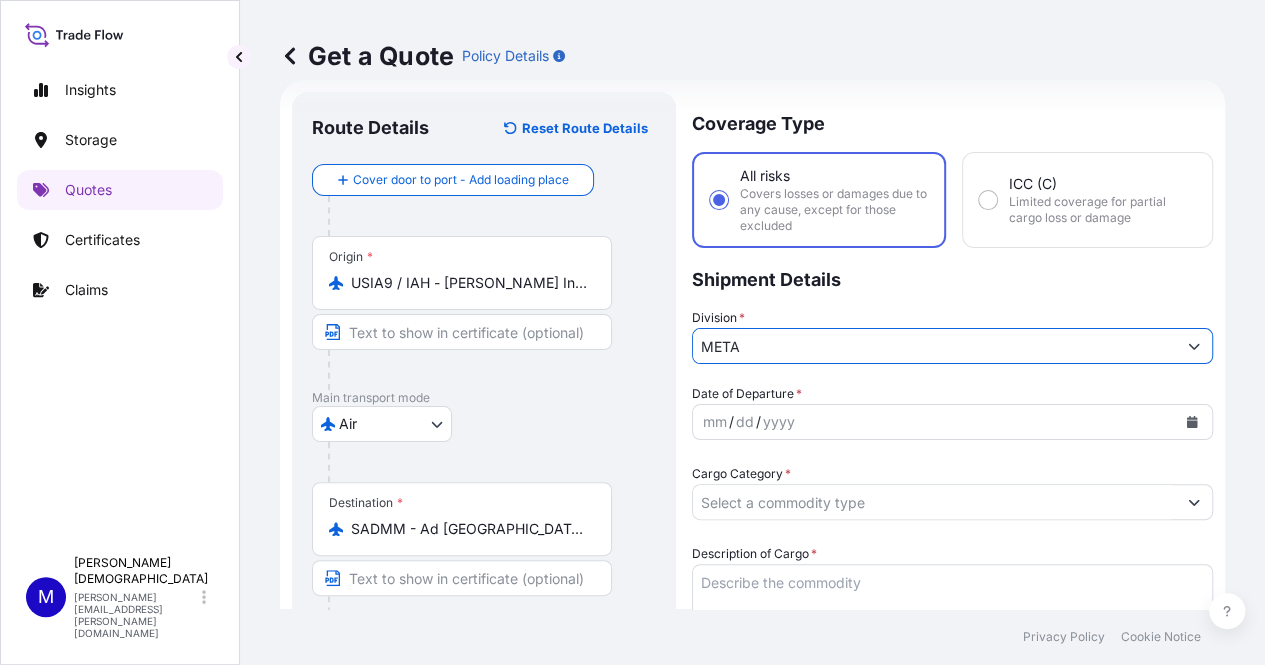 click on "Cargo Category *" at bounding box center [934, 502] 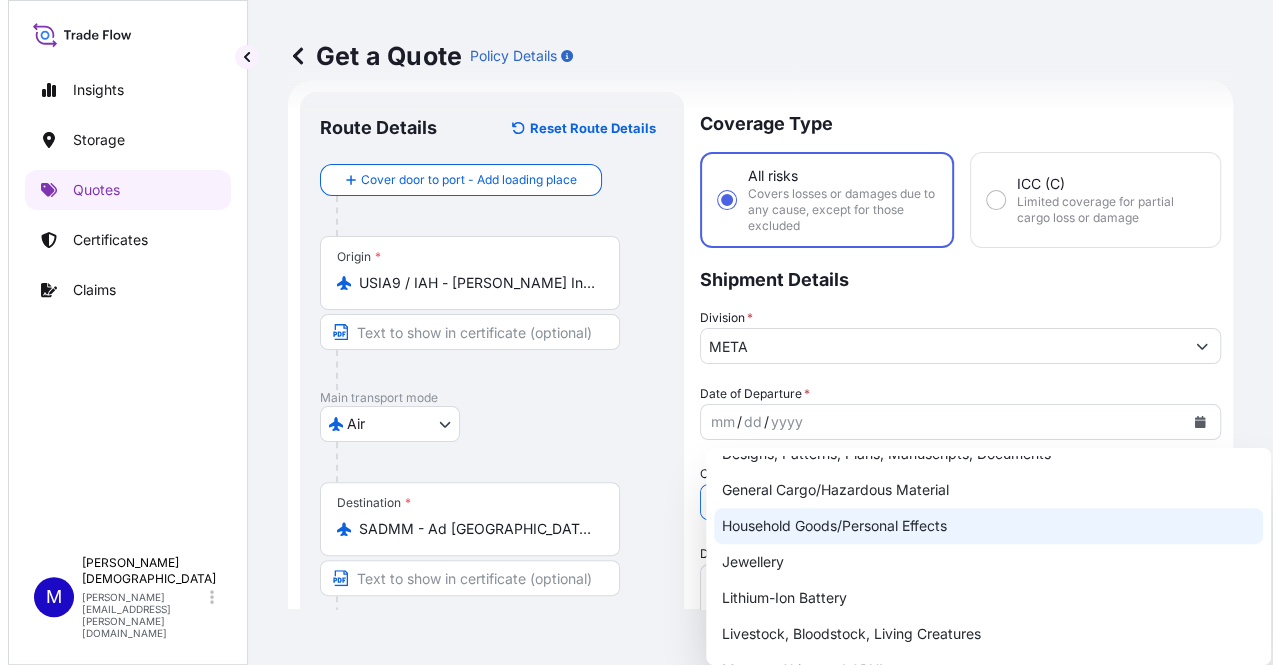 scroll, scrollTop: 100, scrollLeft: 0, axis: vertical 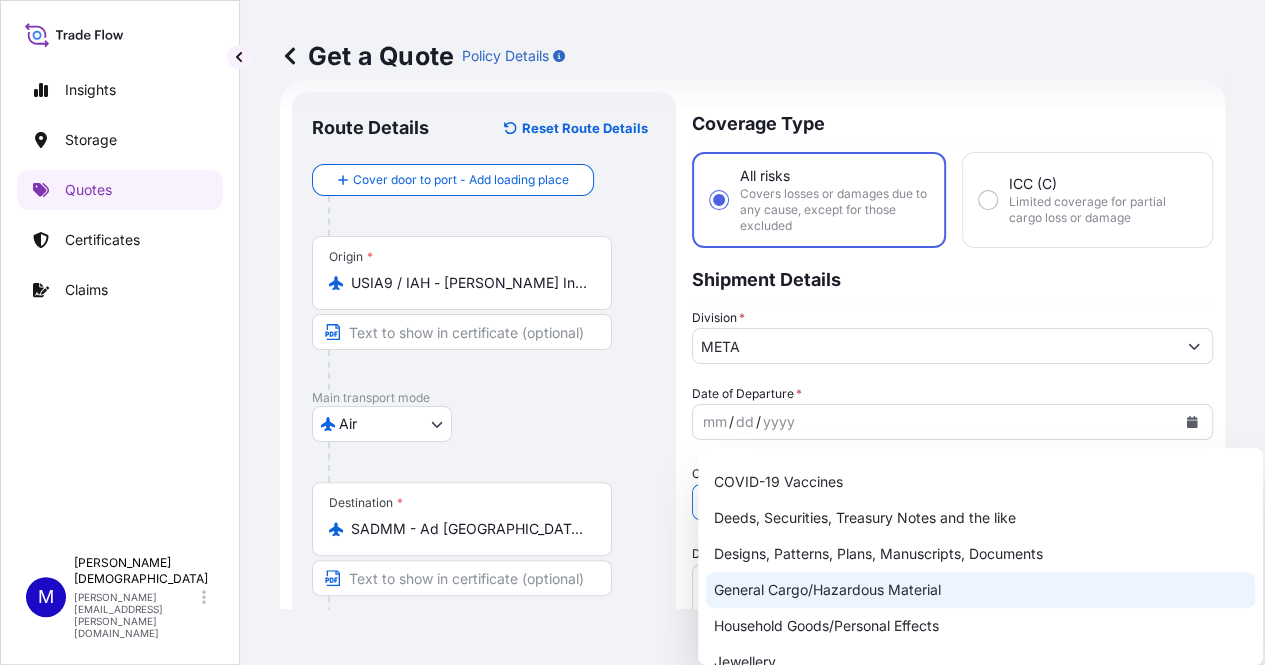 click on "General Cargo/Hazardous Material" at bounding box center (980, 590) 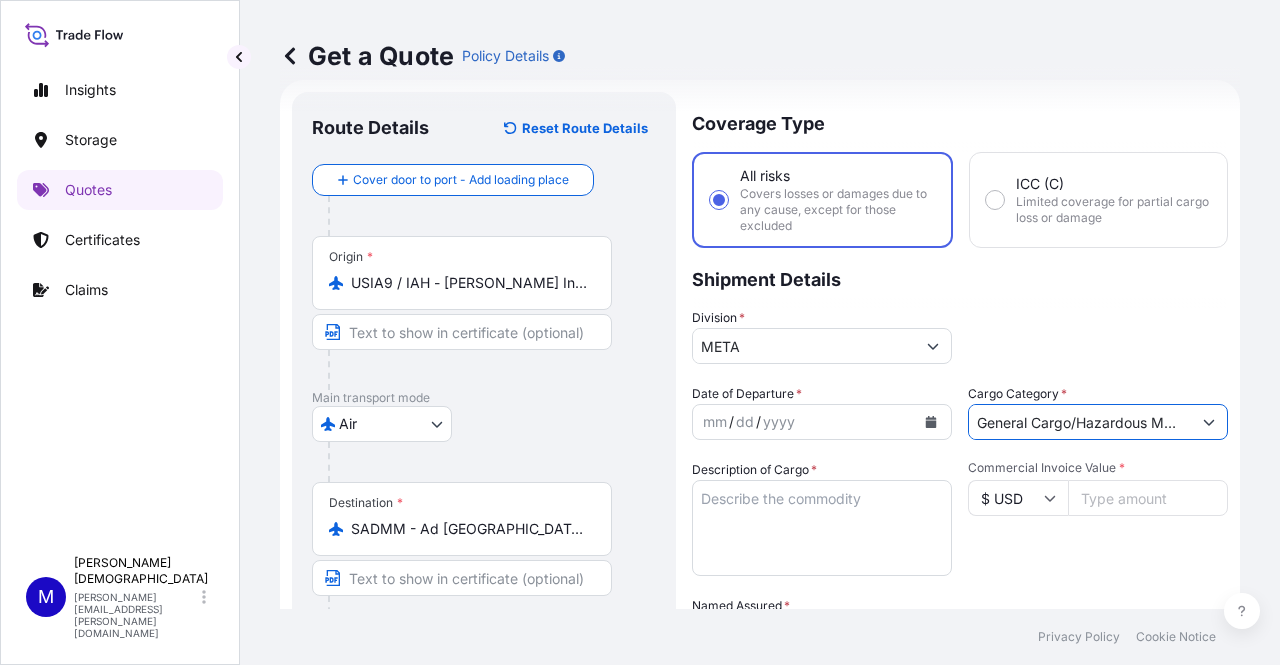 click at bounding box center [931, 422] 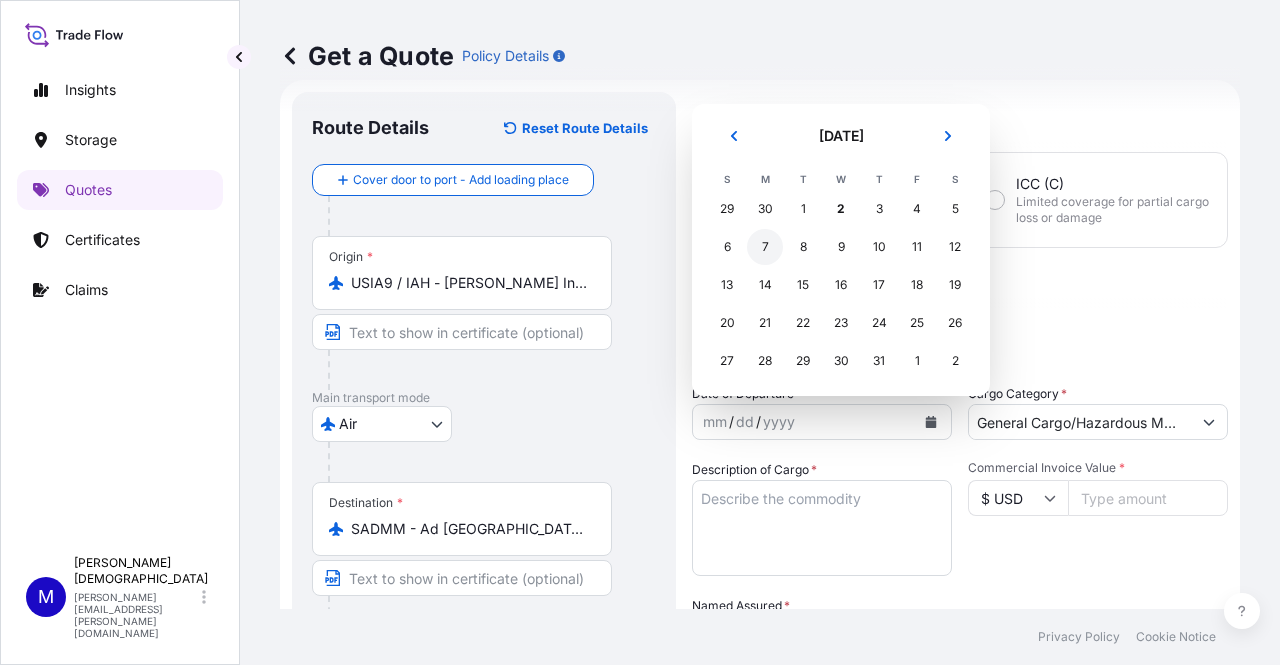 click on "7" at bounding box center [765, 247] 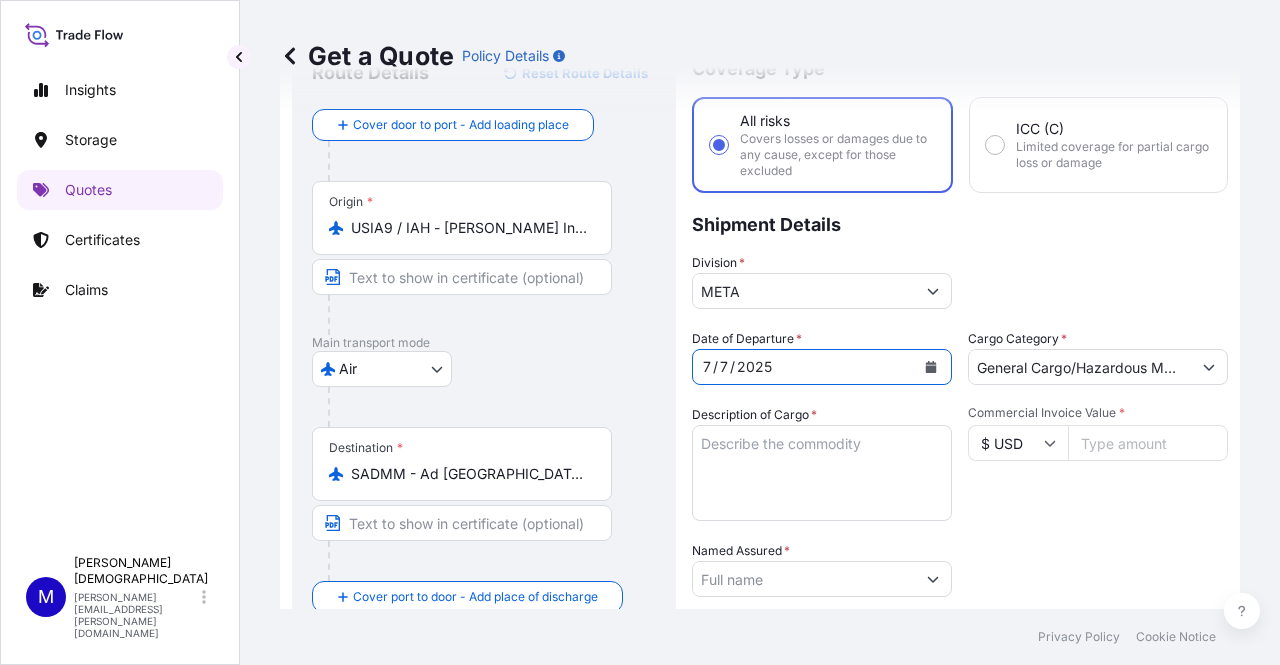 scroll, scrollTop: 132, scrollLeft: 0, axis: vertical 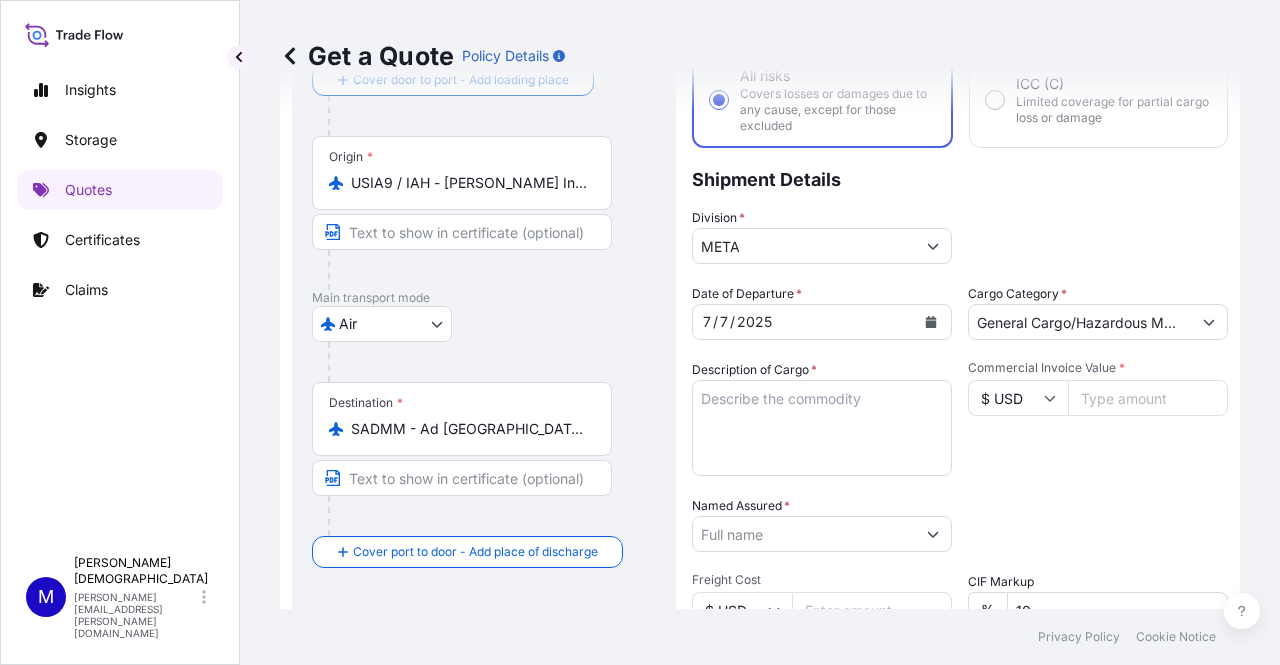 click on "Description of Cargo *" at bounding box center [822, 428] 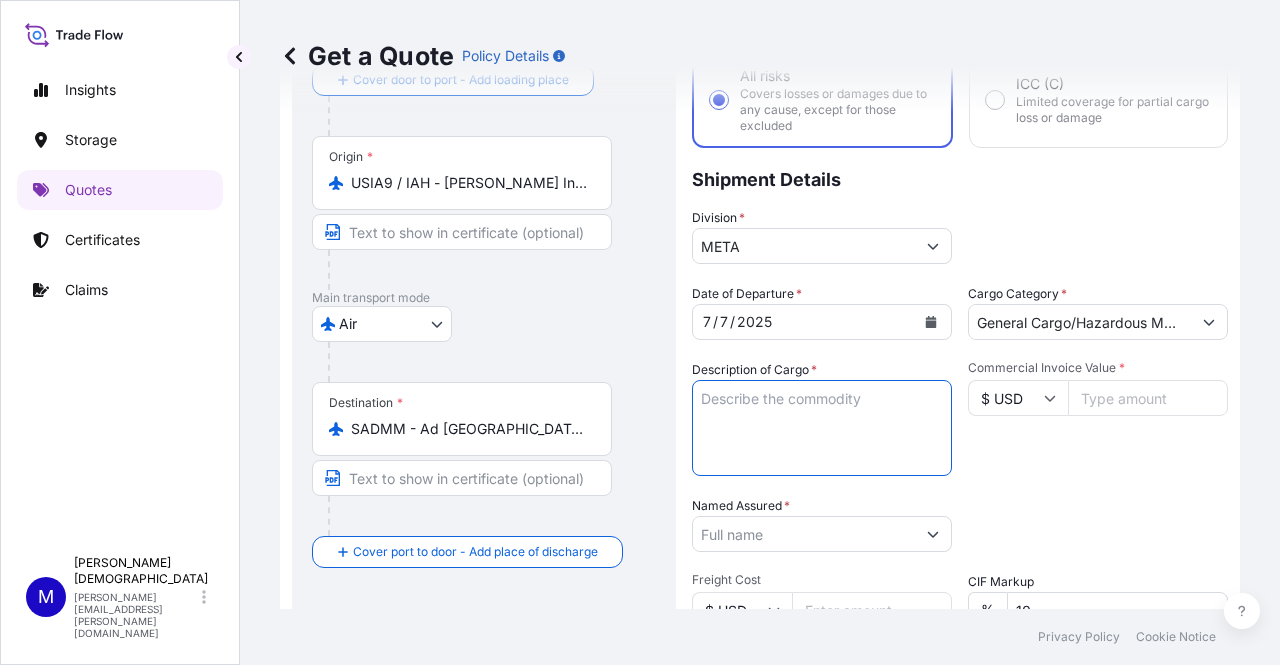 paste on "CABINET, LUG, COMMPRESSION" 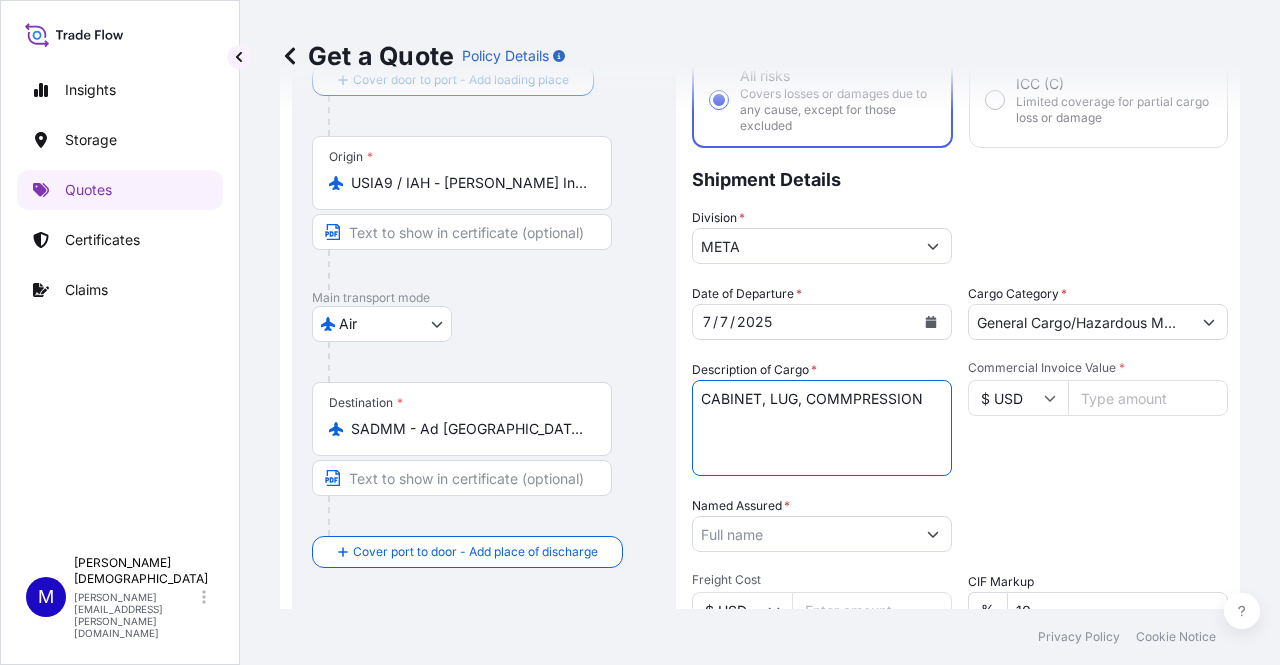 type on "CABINET, LUG, COMMPRESSION" 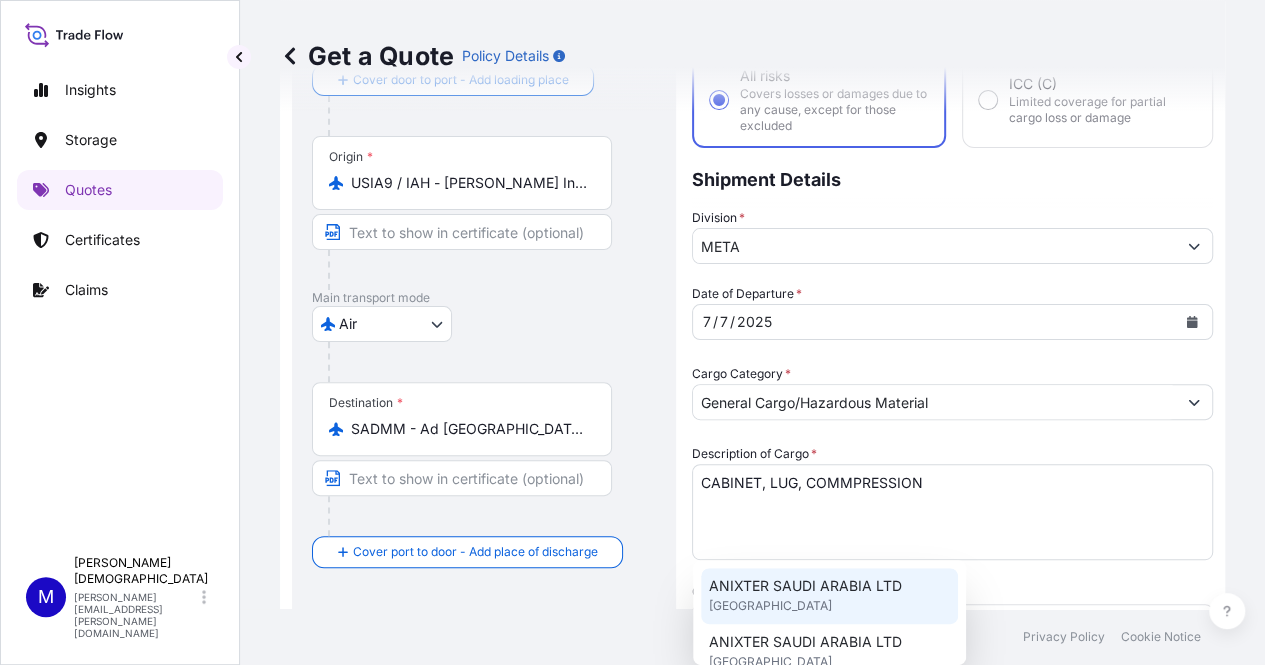 click on "ANIXTER SAUDI ARABIA LTD" at bounding box center (805, 586) 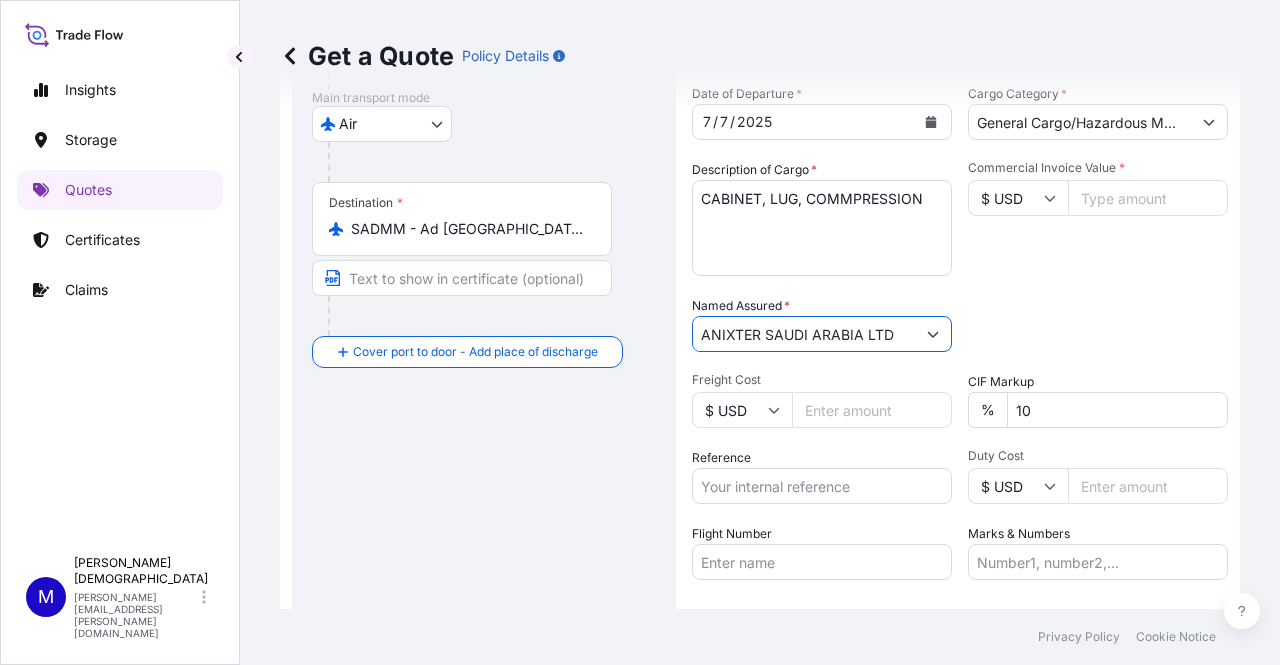 scroll, scrollTop: 232, scrollLeft: 0, axis: vertical 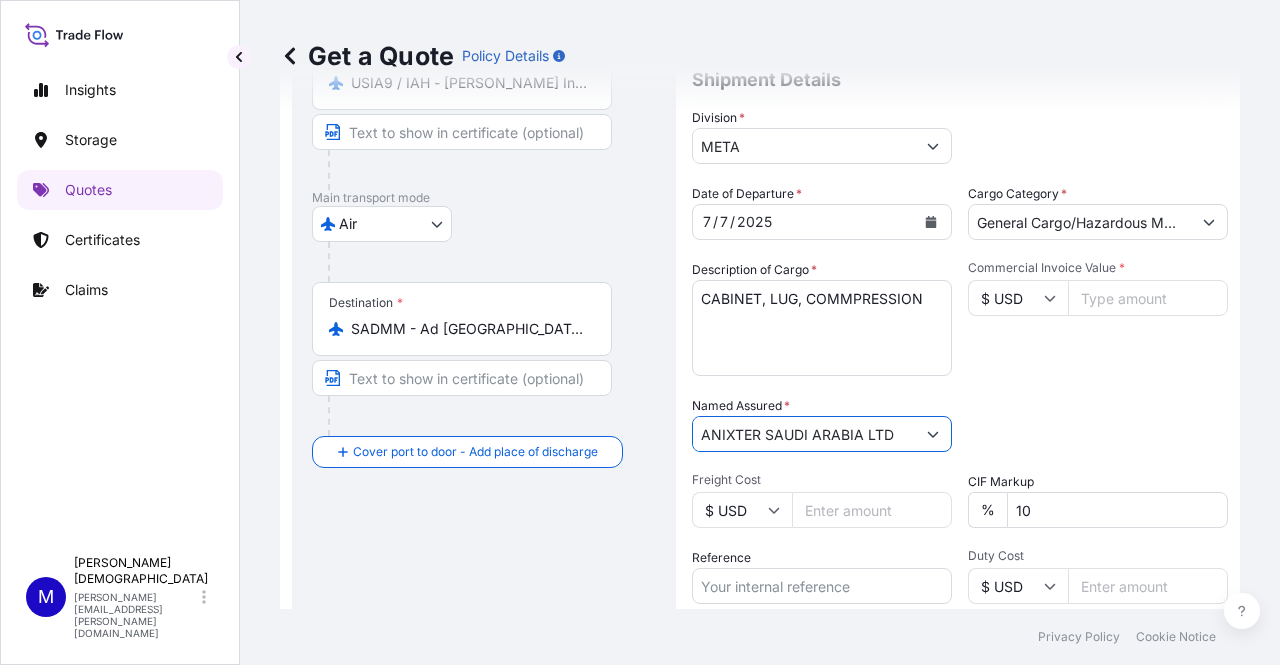 type on "ANIXTER SAUDI ARABIA LTD" 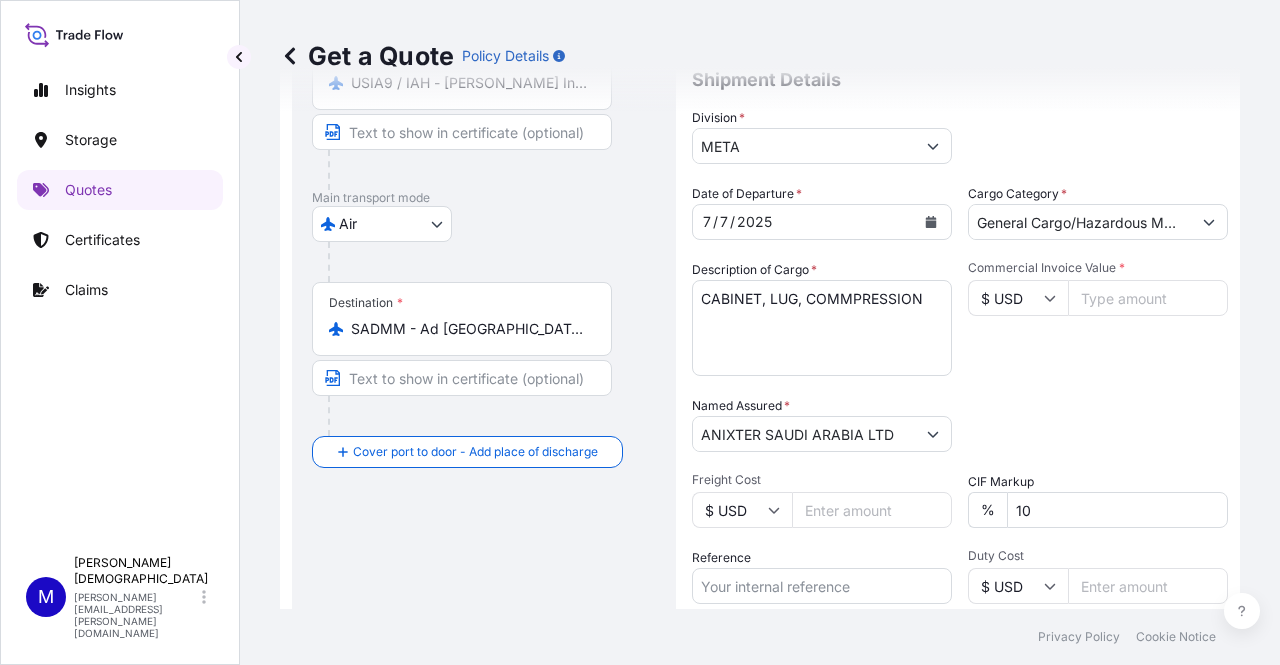 click on "Commercial Invoice Value   *" at bounding box center (1148, 298) 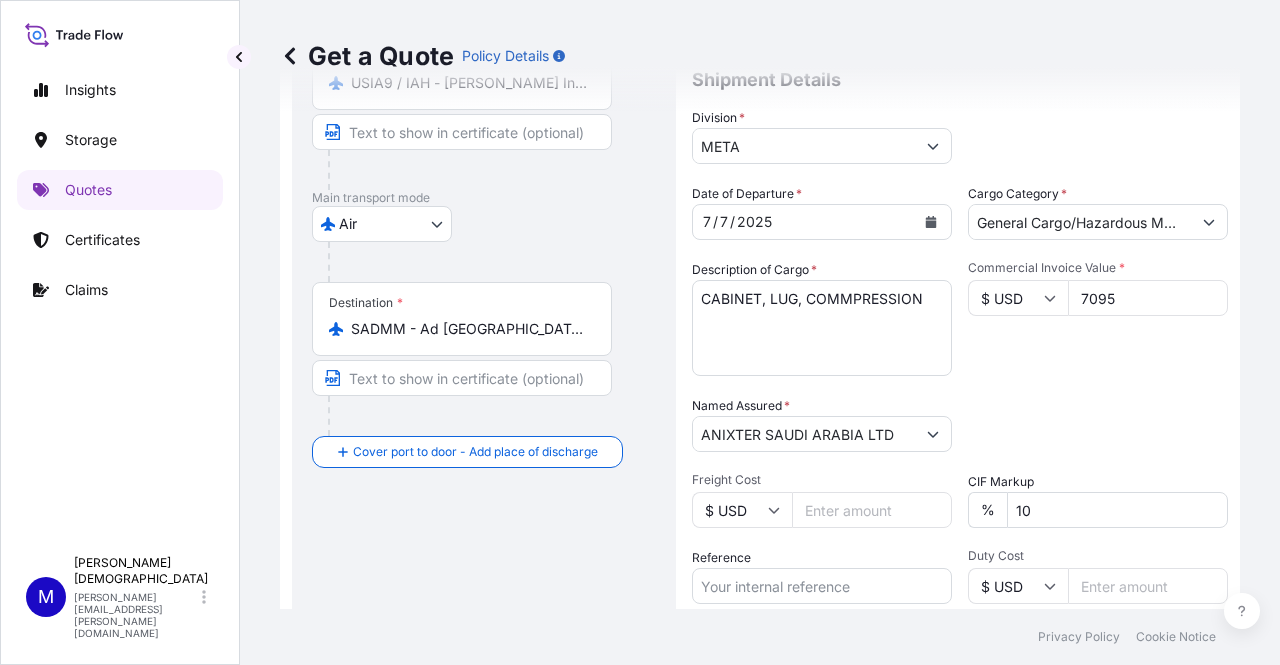 type on "7095" 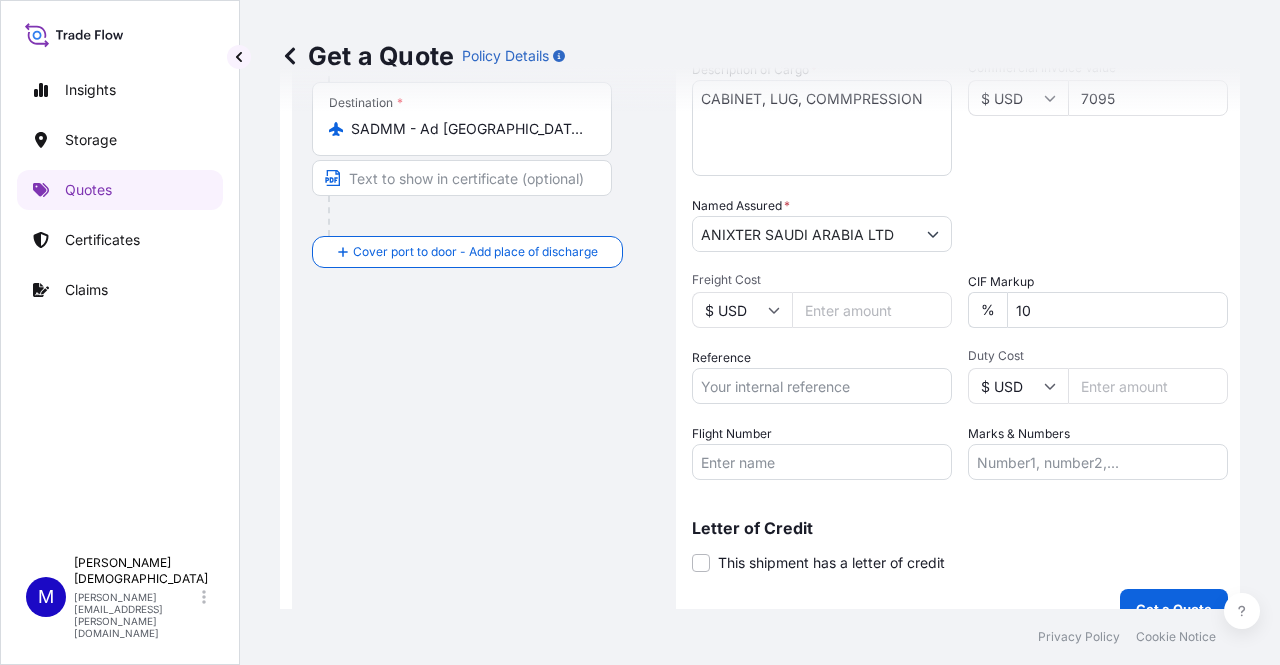 click on "Reference" at bounding box center [822, 386] 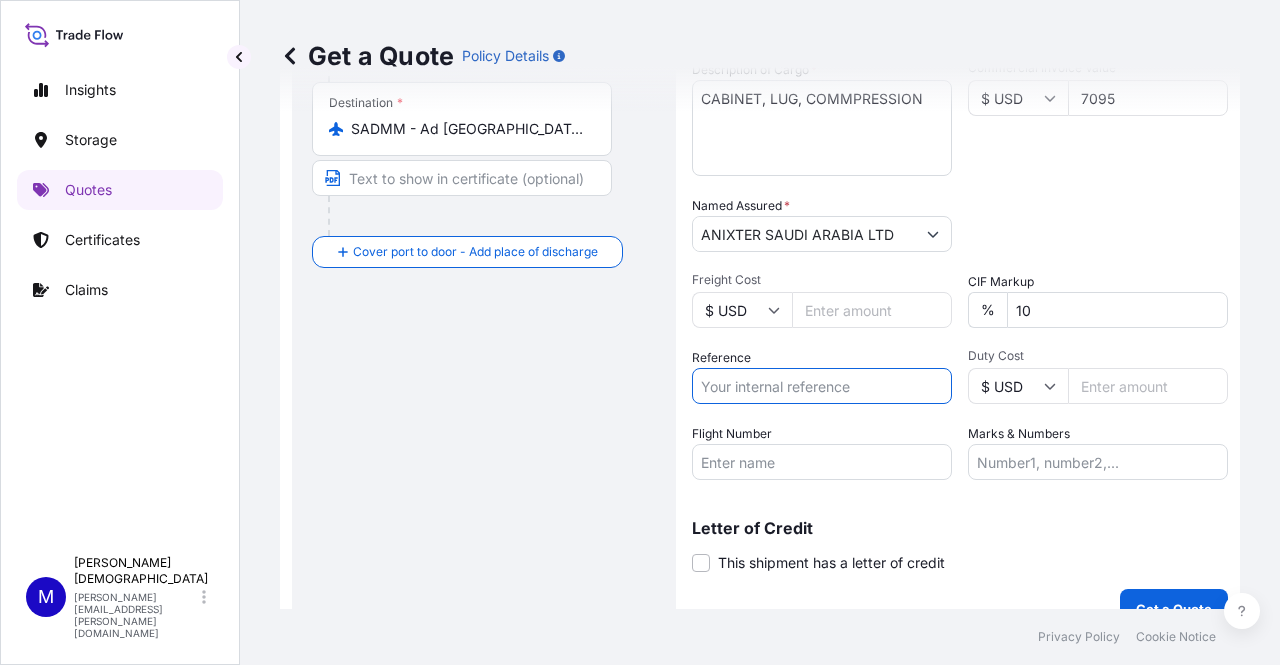 paste on "235-86006126" 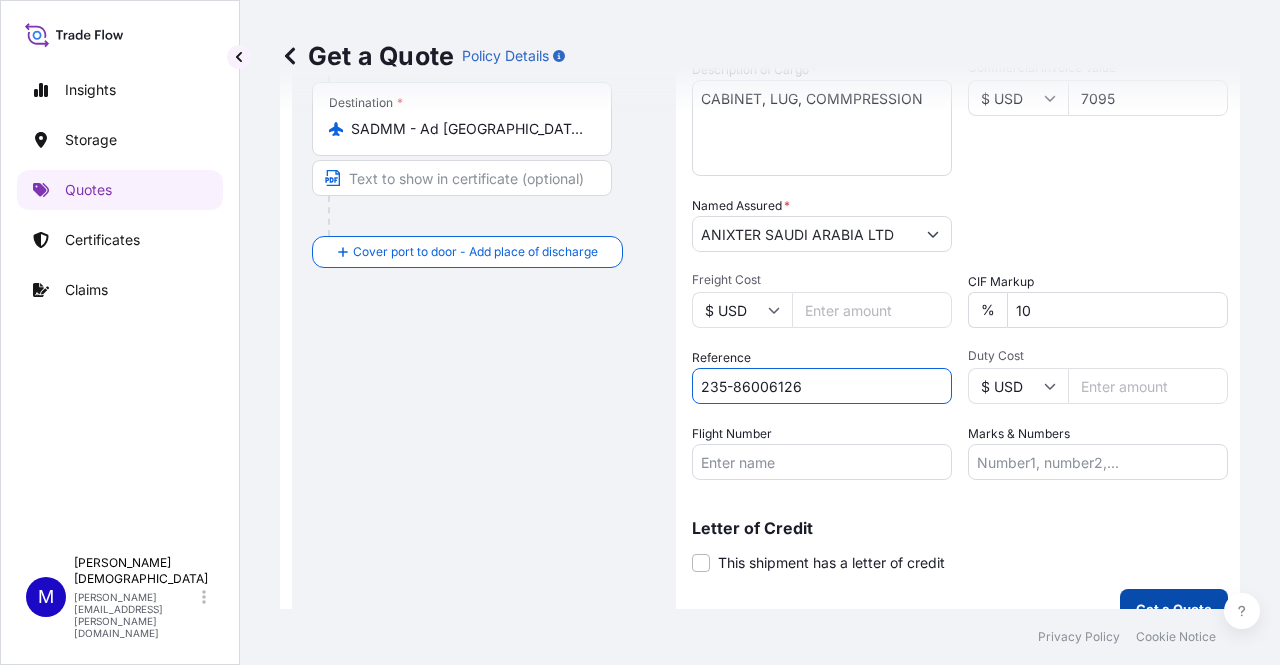 type on "235-86006126" 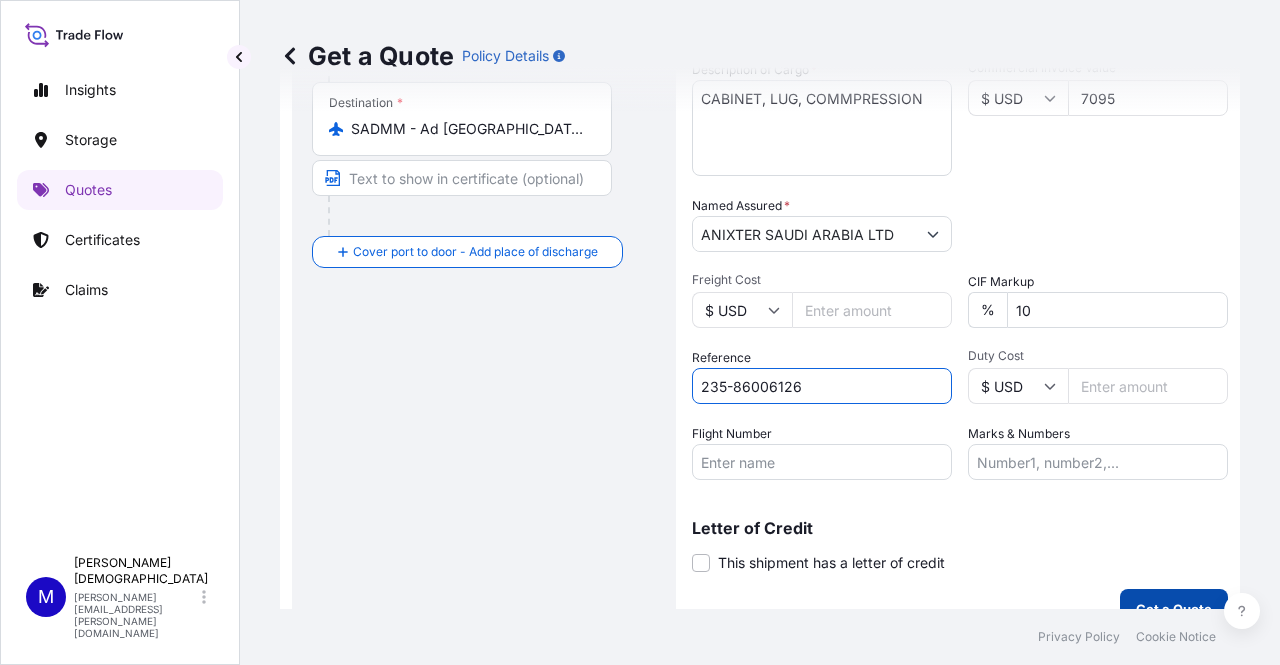 click on "Get a Quote" at bounding box center (1174, 609) 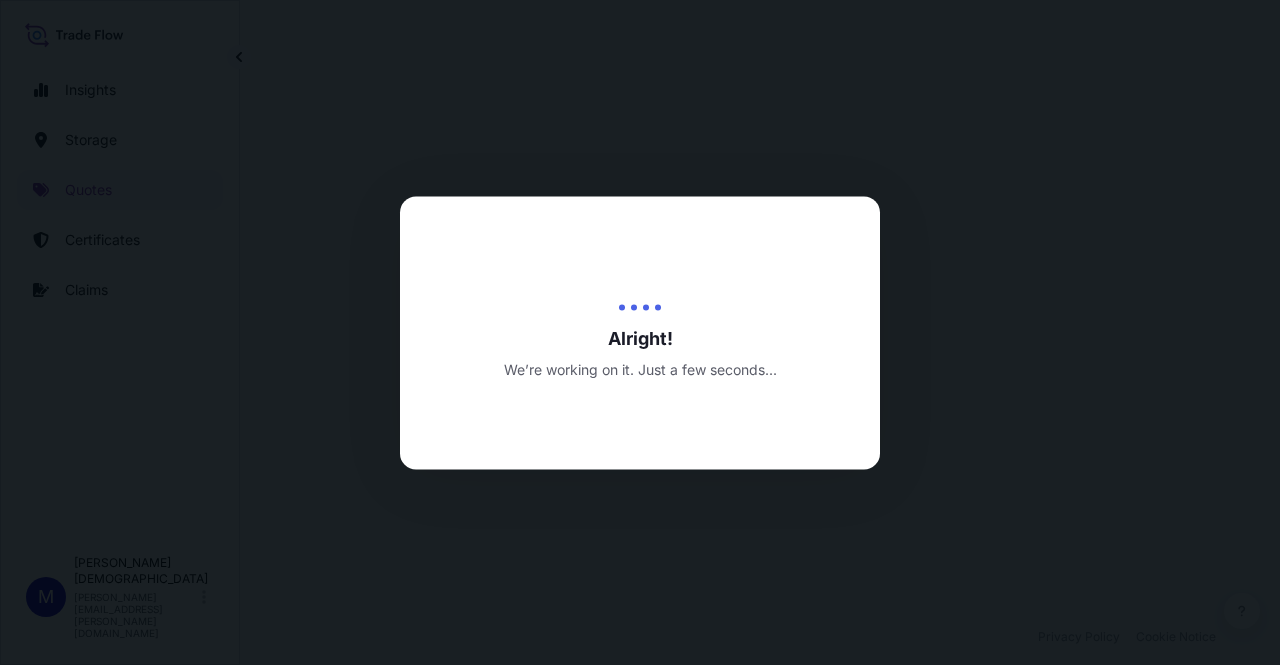 scroll, scrollTop: 0, scrollLeft: 0, axis: both 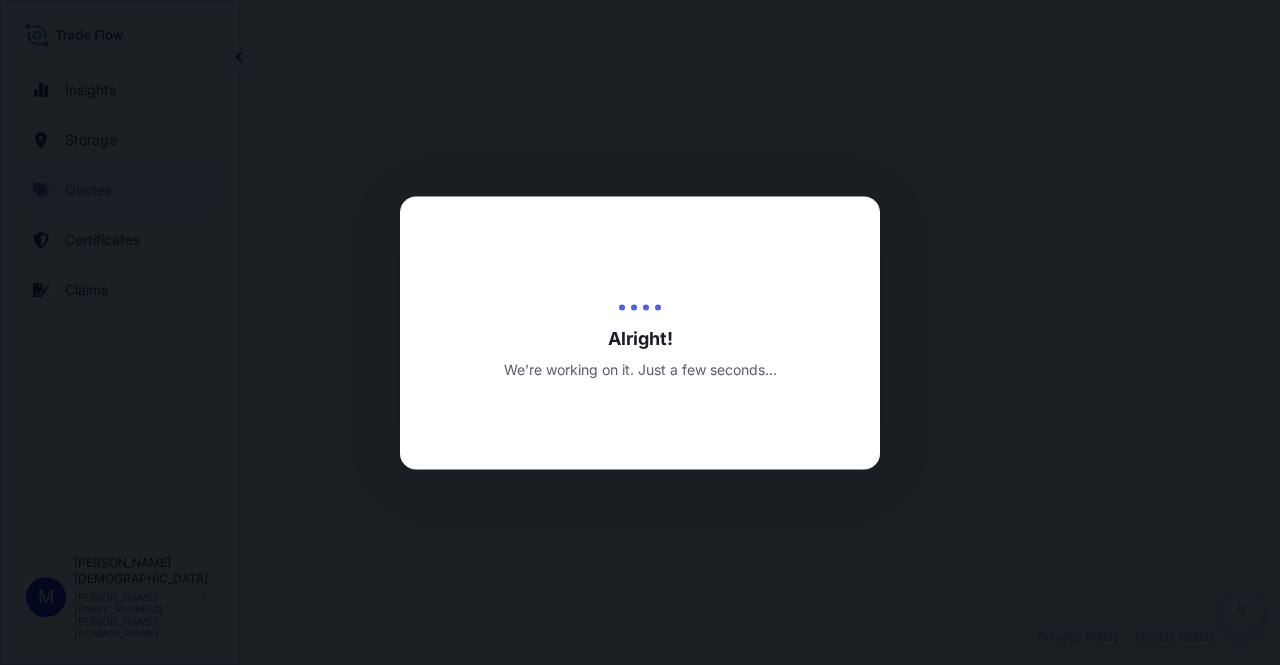 select on "Air" 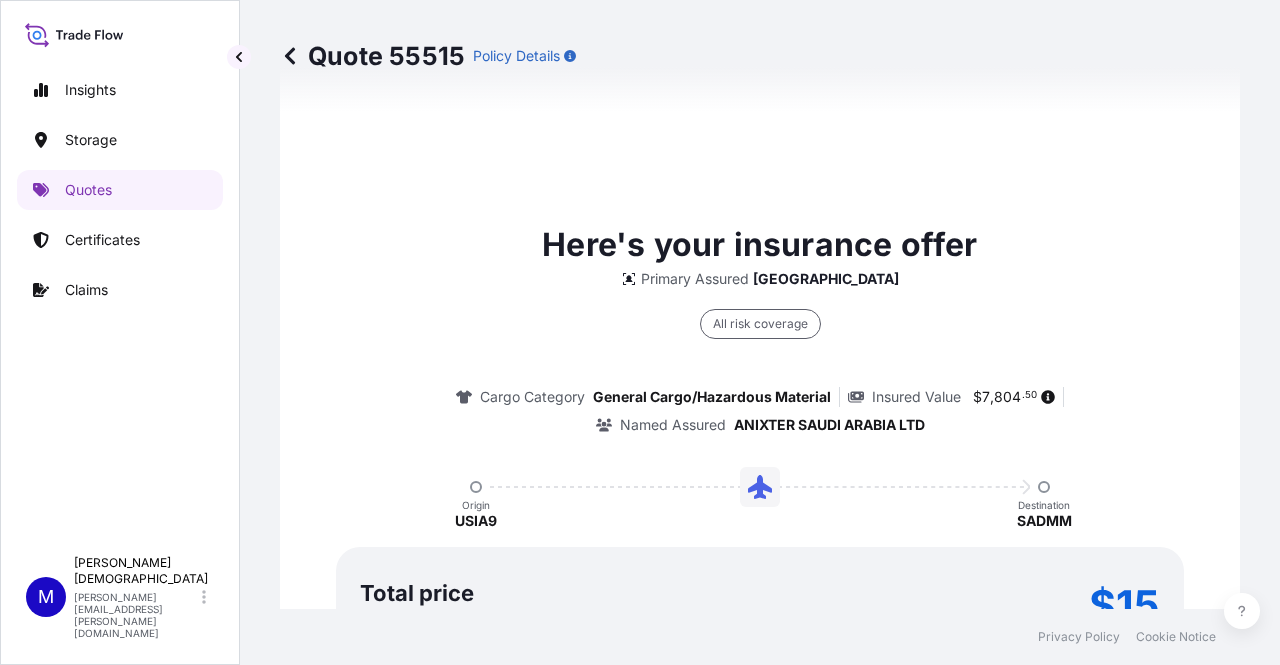 scroll, scrollTop: 1692, scrollLeft: 0, axis: vertical 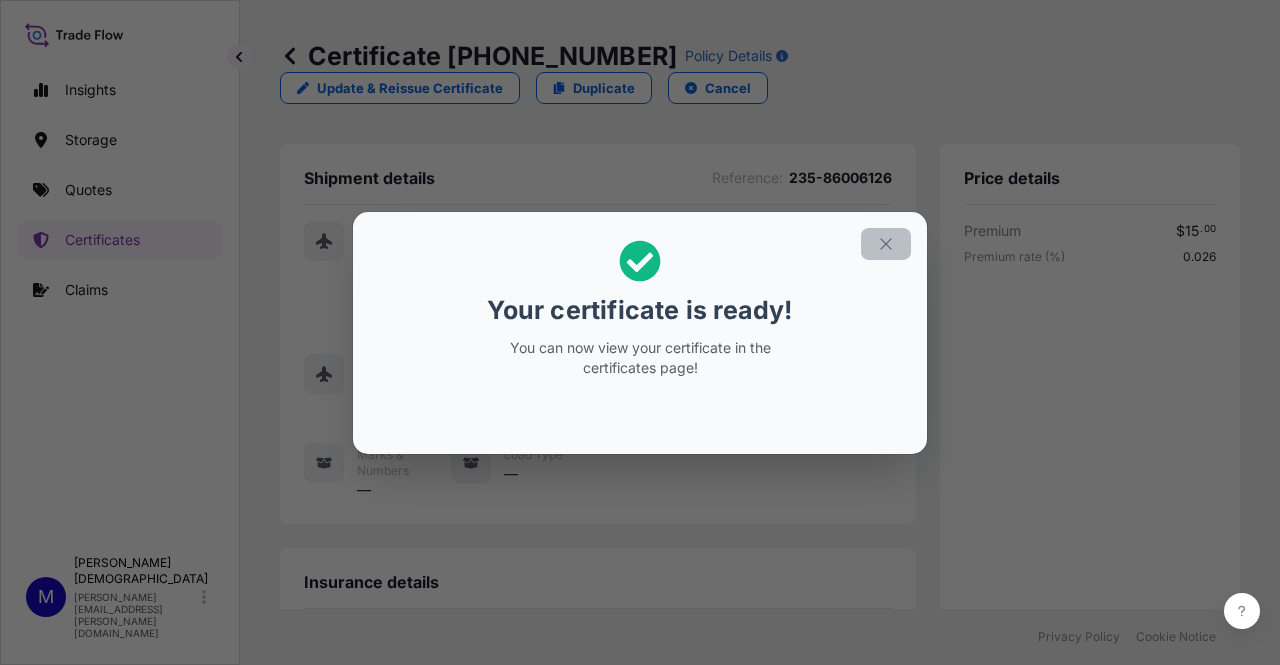 click 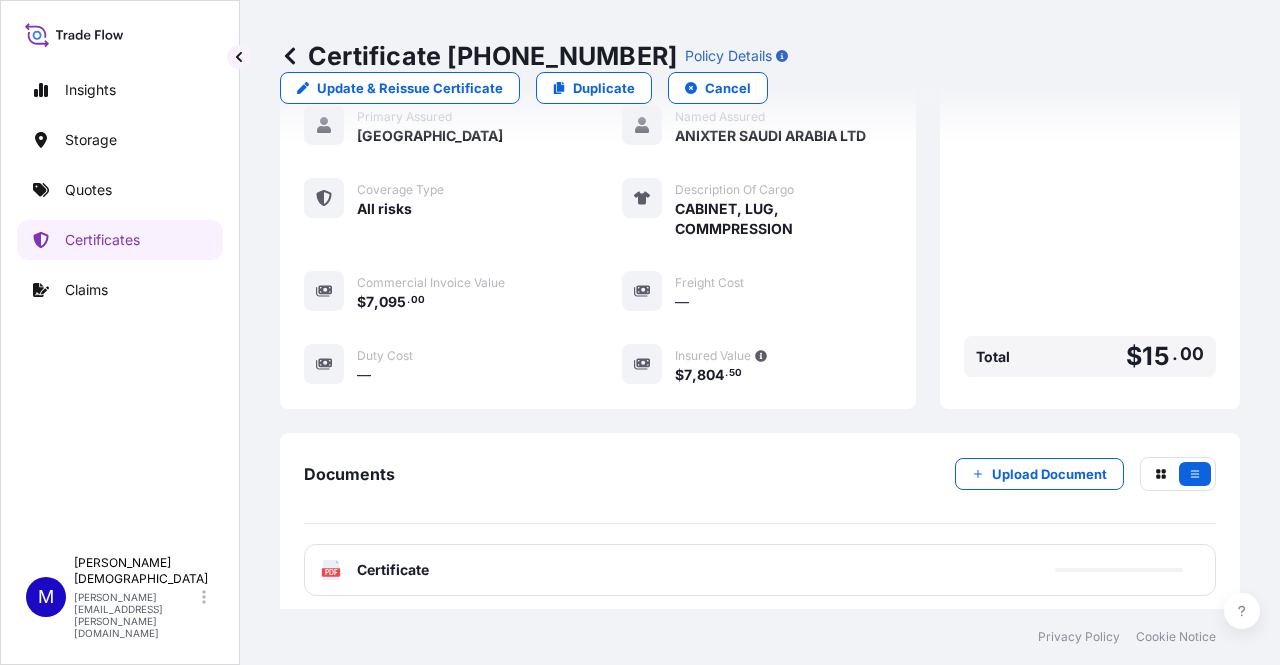 scroll, scrollTop: 618, scrollLeft: 0, axis: vertical 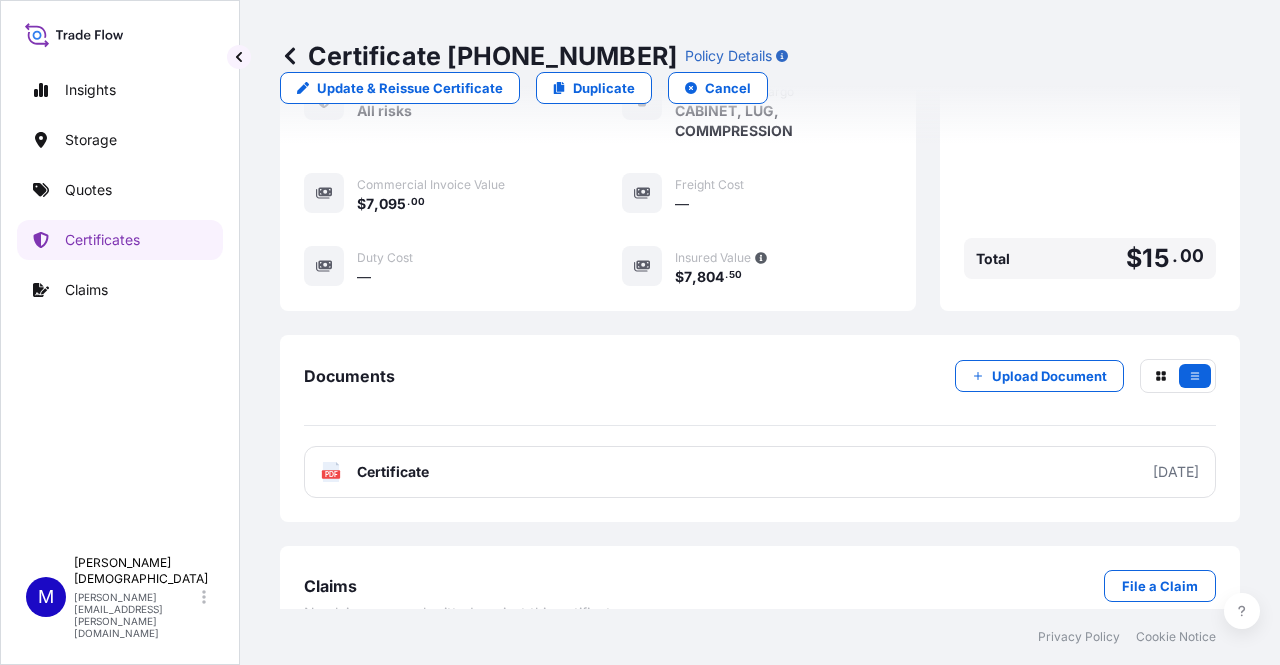 click on "Certificate" at bounding box center [393, 472] 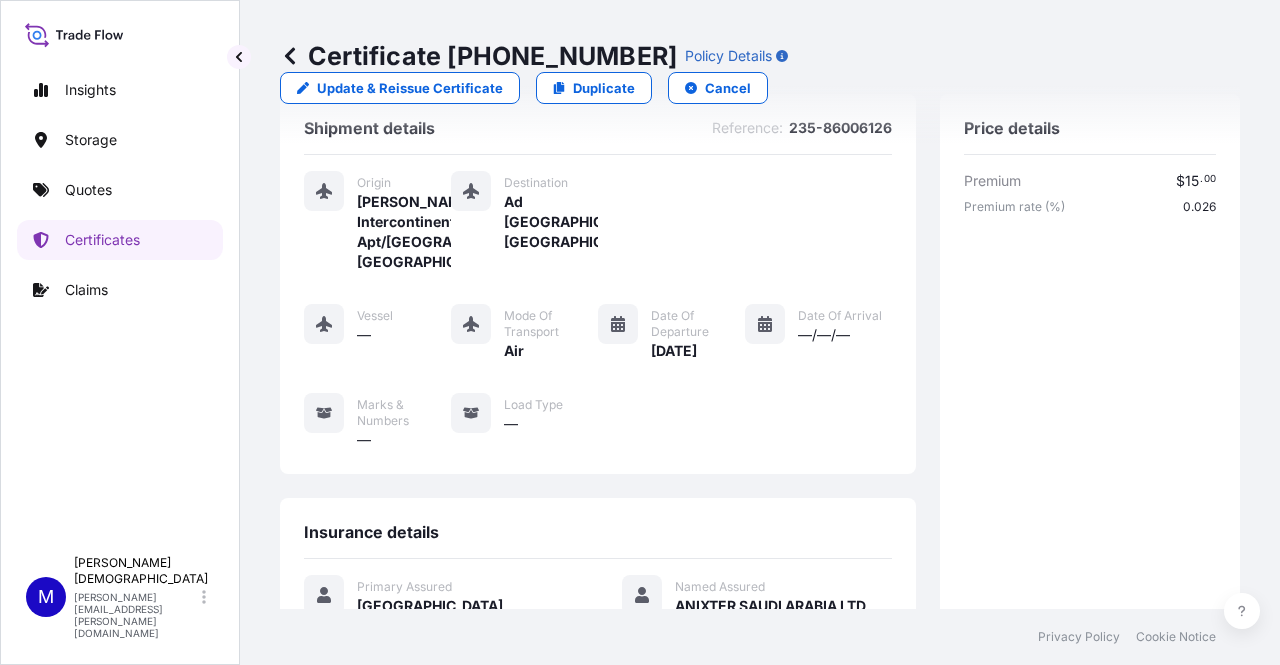 scroll, scrollTop: 0, scrollLeft: 0, axis: both 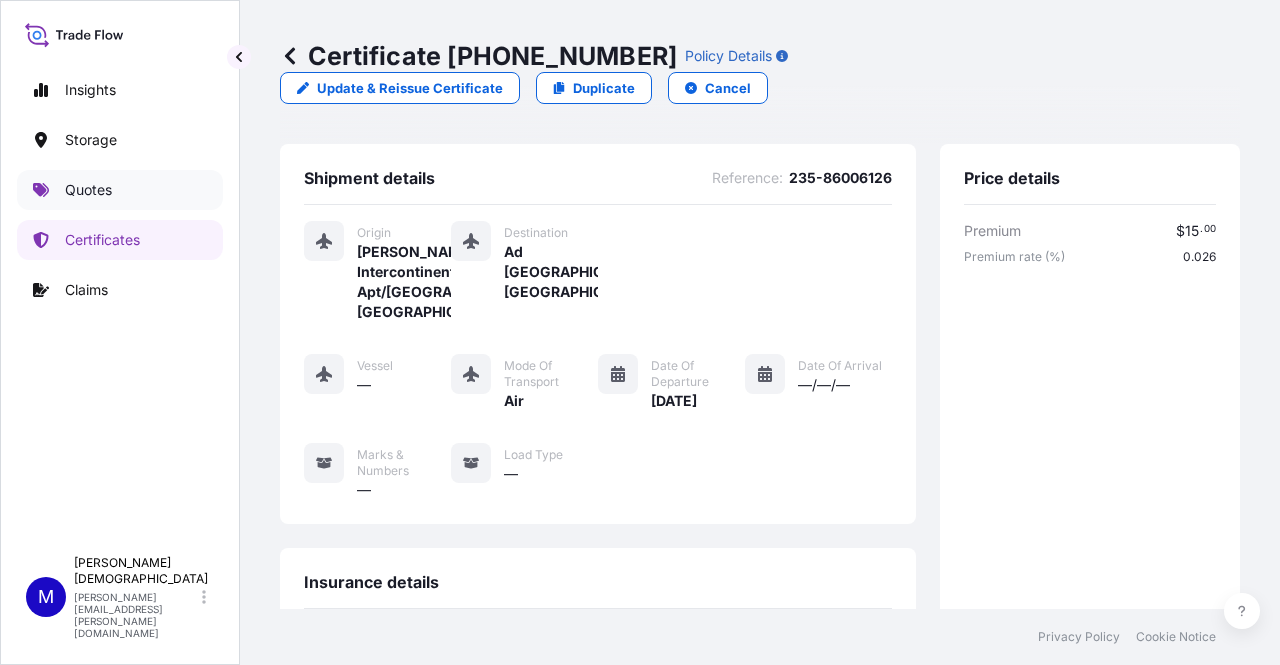 click on "Quotes" at bounding box center (88, 190) 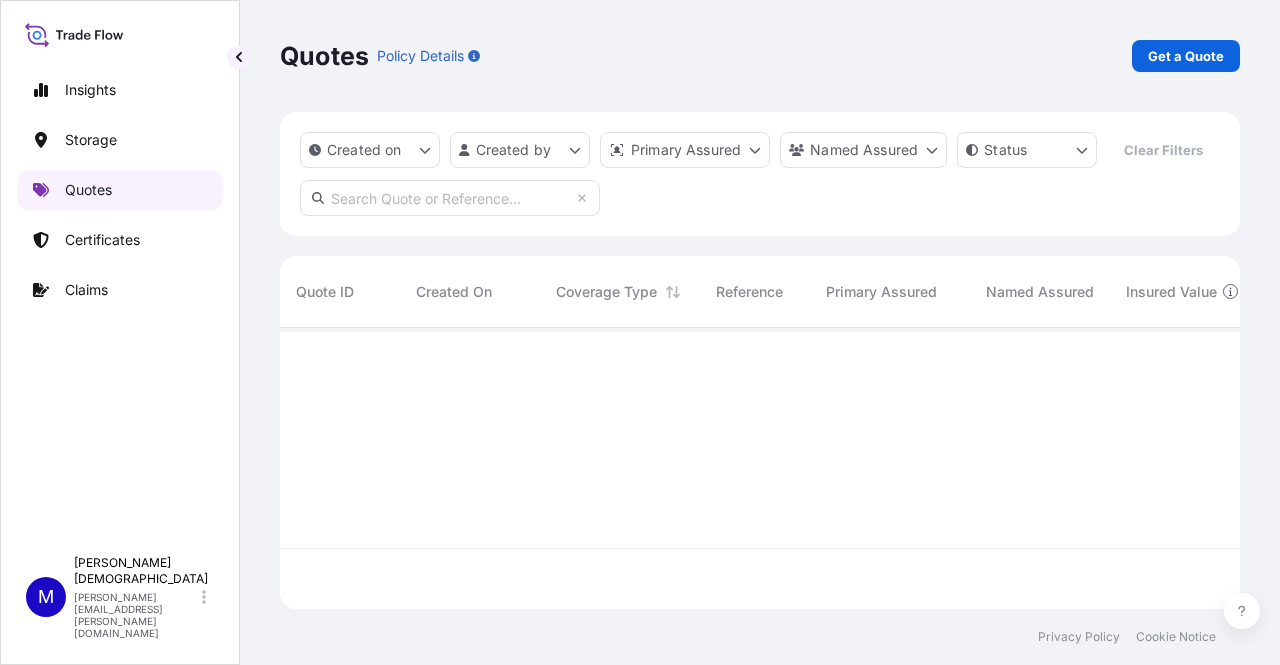 scroll, scrollTop: 16, scrollLeft: 16, axis: both 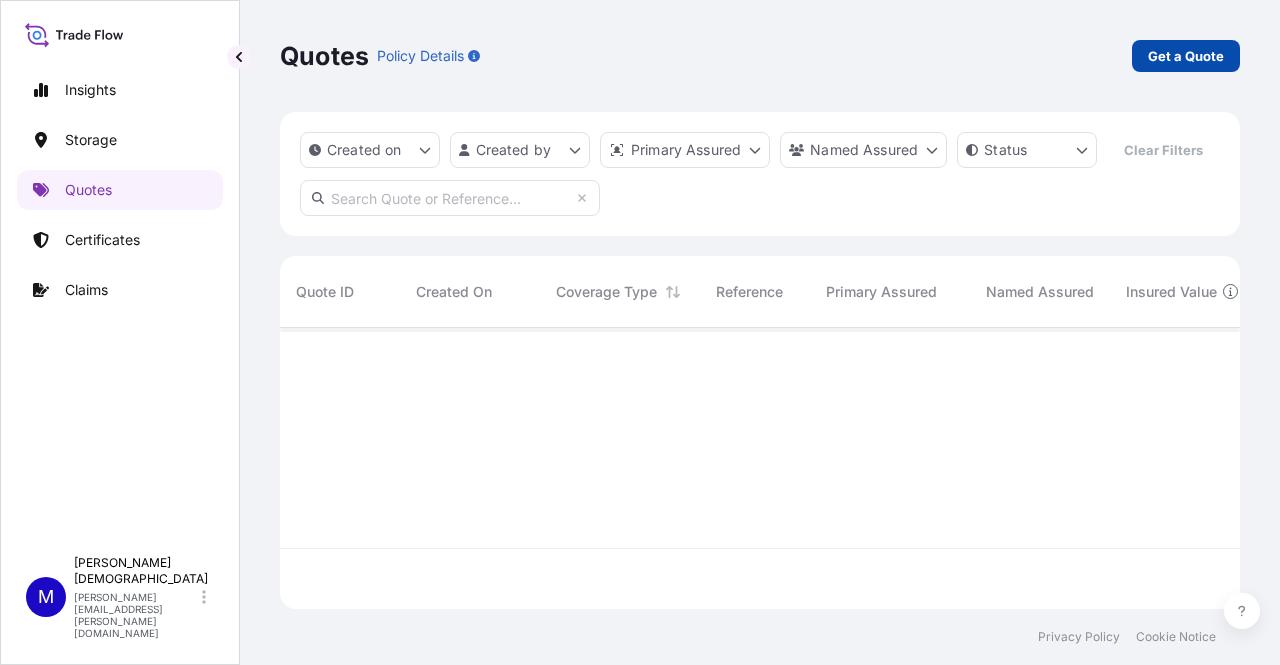 click on "Get a Quote" at bounding box center [1186, 56] 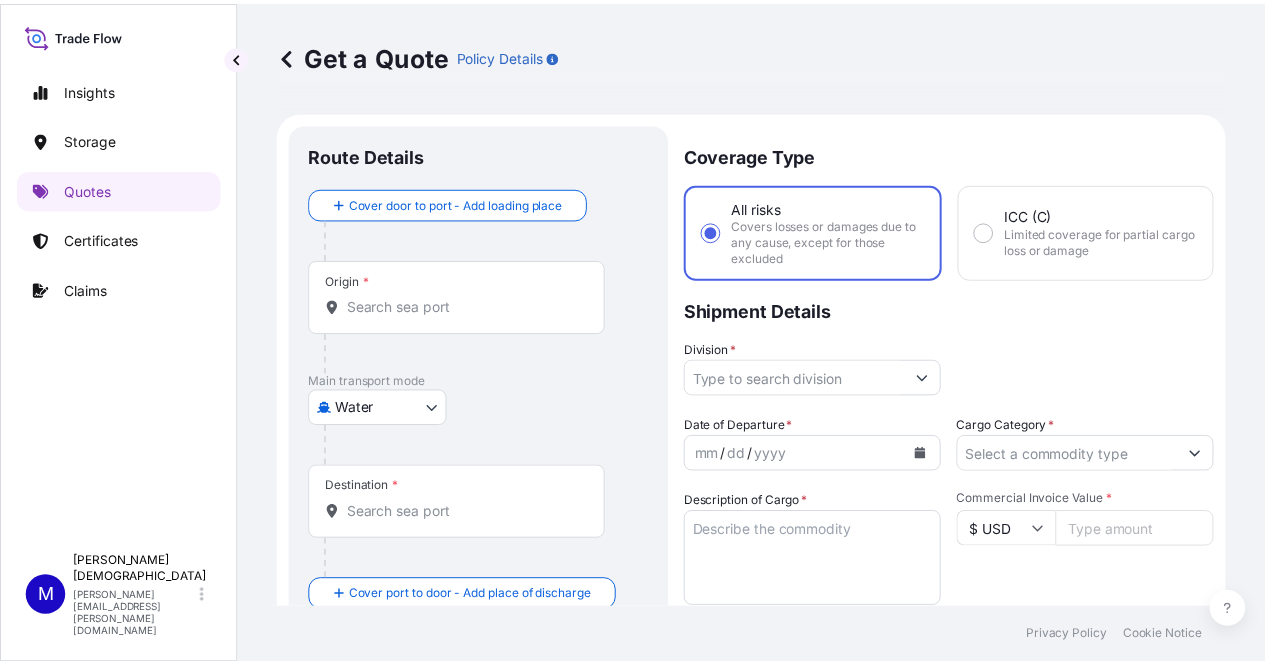 scroll, scrollTop: 32, scrollLeft: 0, axis: vertical 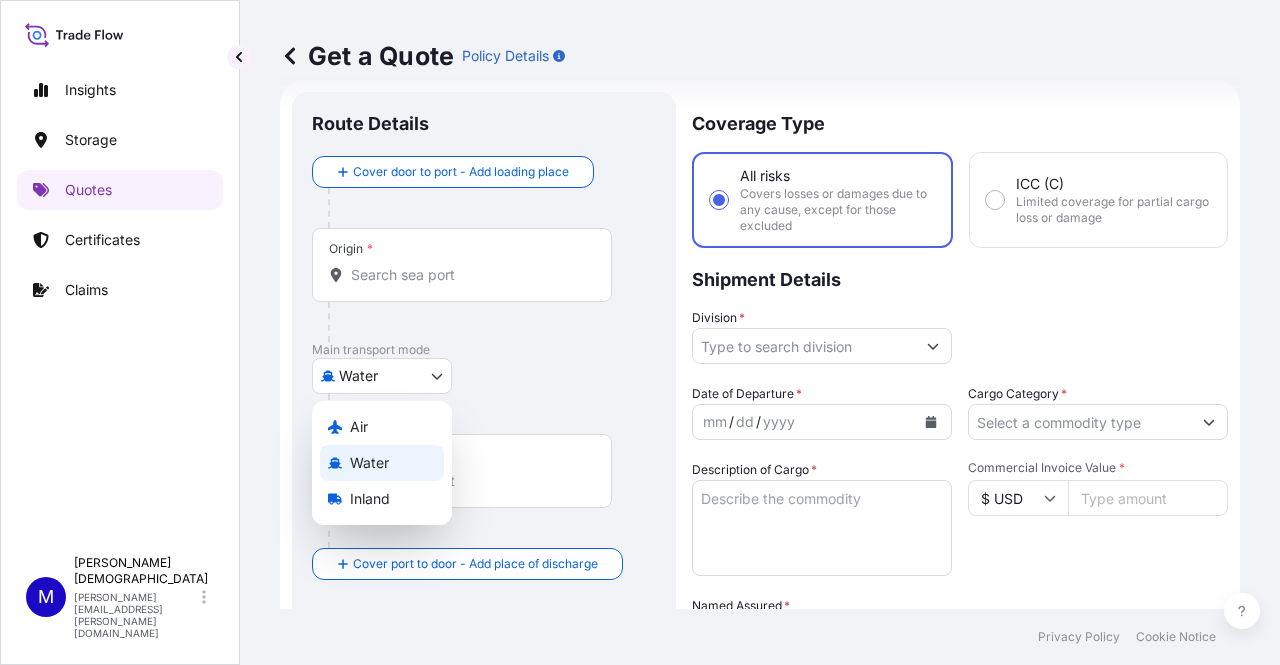 click on "Insights Storage Quotes Certificates Claims M [PERSON_NAME] [PERSON_NAME][EMAIL_ADDRESS][PERSON_NAME][DOMAIN_NAME] Get a Quote Policy Details Route Details   Cover door to port - Add loading place Place of loading Road / [GEOGRAPHIC_DATA] / Inland Origin * Main transport mode Water Air Water Inland Destination * Cover port to door - Add place of discharge Road / [GEOGRAPHIC_DATA] / Inland Place of Discharge Coverage Type All risks Covers losses or damages due to any cause, except for those excluded ICC (C) Limited coverage for partial cargo loss or damage Shipment Details Division * Date of Departure * mm / dd / yyyy Cargo Category * Description of Cargo * Commercial Invoice Value   * $ USD Named Assured * Packing Category Select a packing category Please select a primary mode of transportation first. Freight Cost   $ USD CIF Markup % 10 Reference Duty Cost   $ USD Vessel name Marks & Numbers Letter of Credit This shipment has a letter of credit Letter of credit * Letter of credit may not exceed 12000 characters Get a Quote Privacy Policy 0" at bounding box center [640, 332] 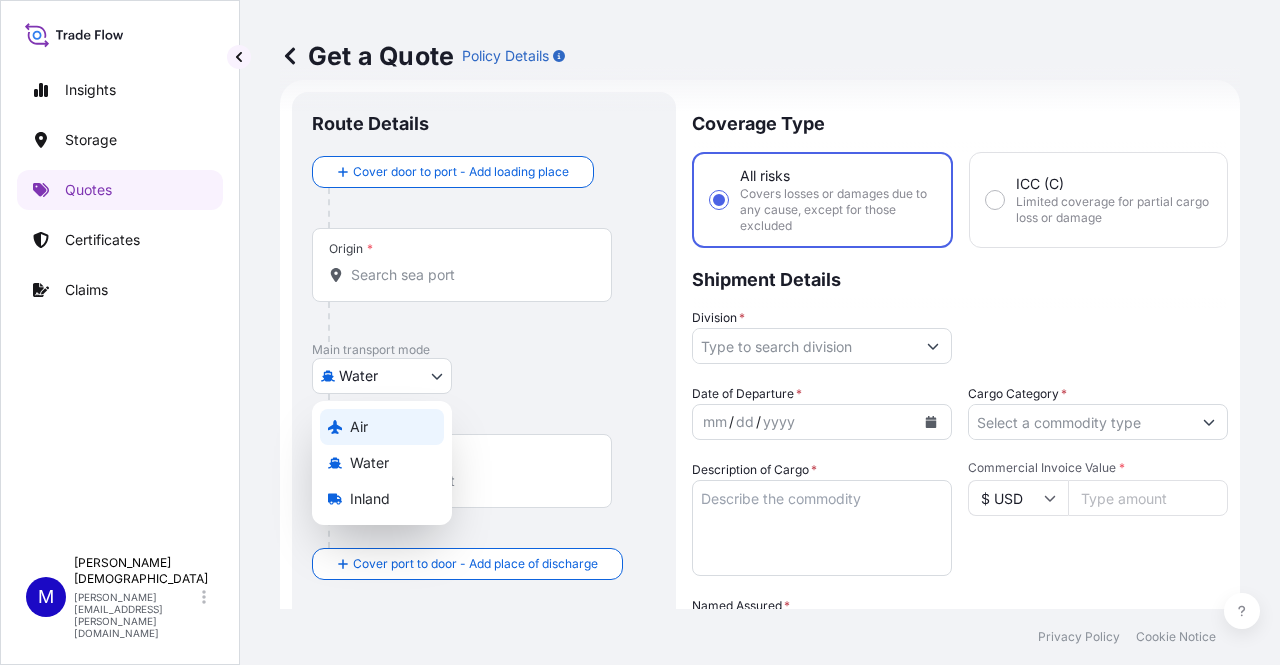 click on "Air" at bounding box center (382, 427) 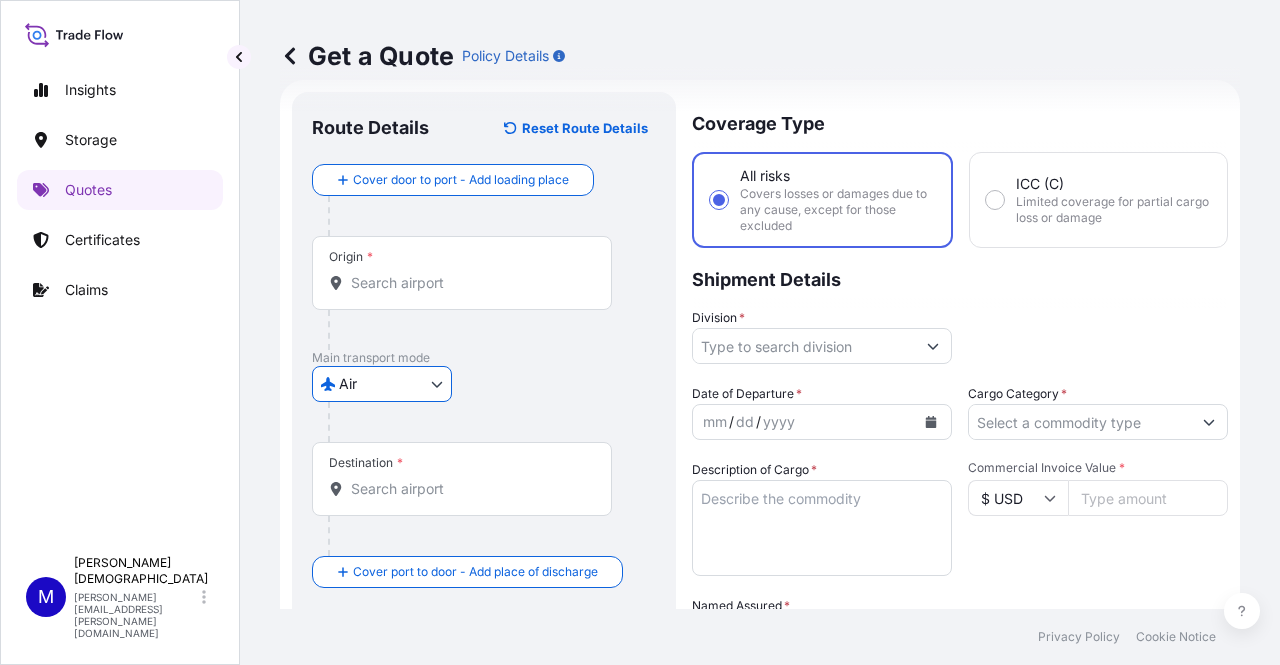 click on "Origin *" at bounding box center [469, 283] 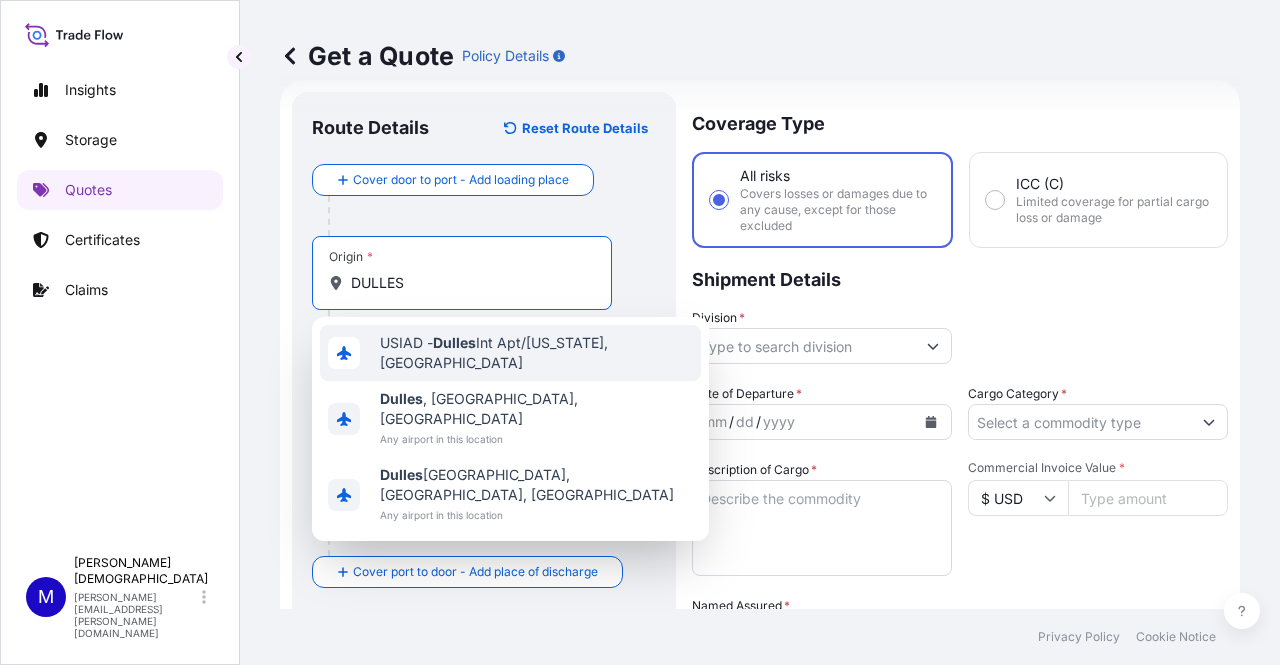 click on "USIAD -  Dulles  Int Apt/[US_STATE], [GEOGRAPHIC_DATA]" at bounding box center (536, 353) 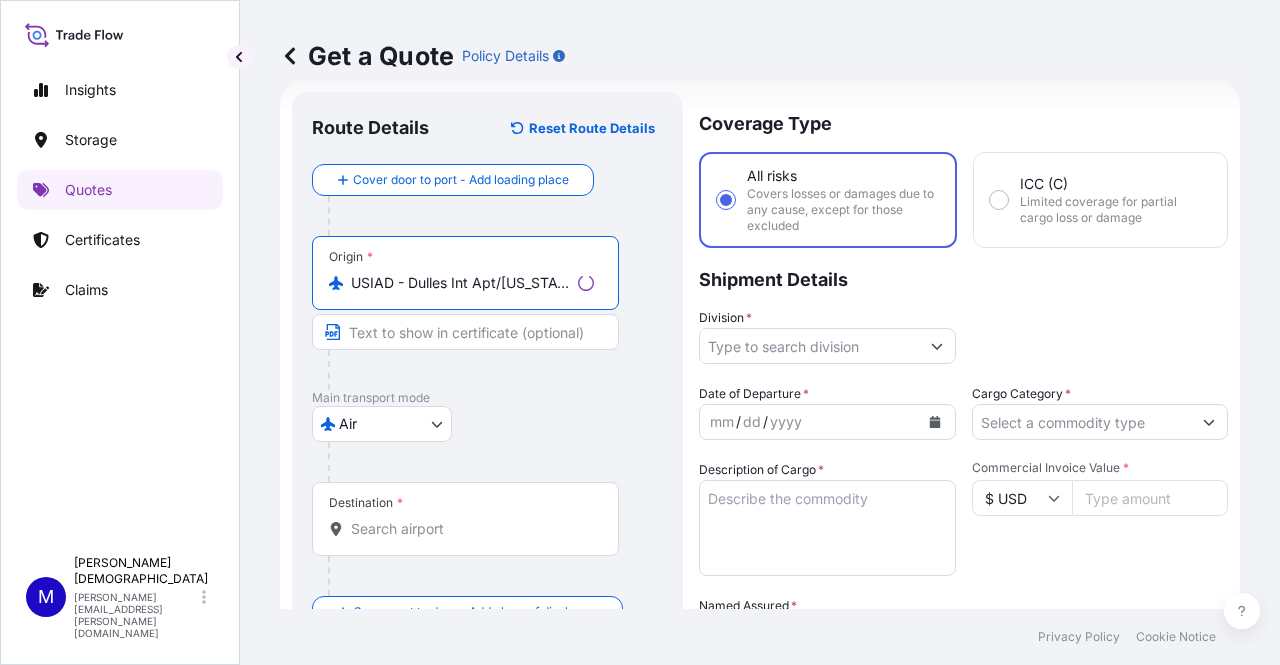 type on "USIAD - Dulles Int Apt/[US_STATE], [GEOGRAPHIC_DATA]" 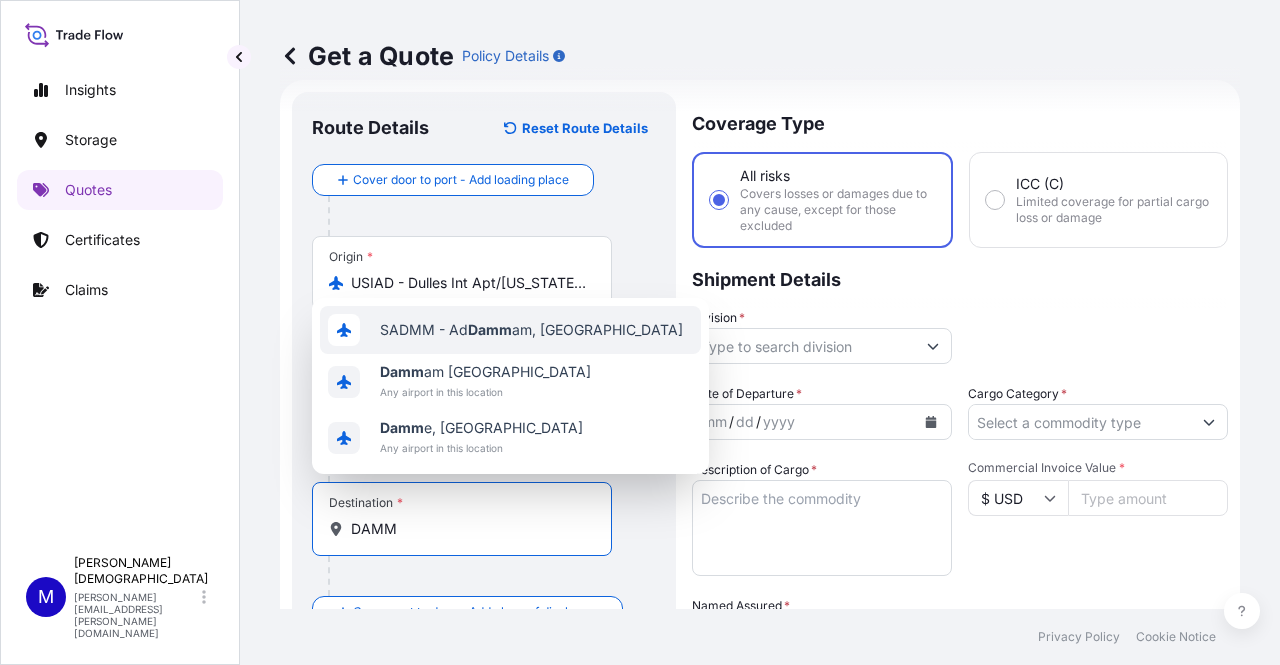 click on "SADMM - Ad  Damm am, [GEOGRAPHIC_DATA]" at bounding box center (510, 330) 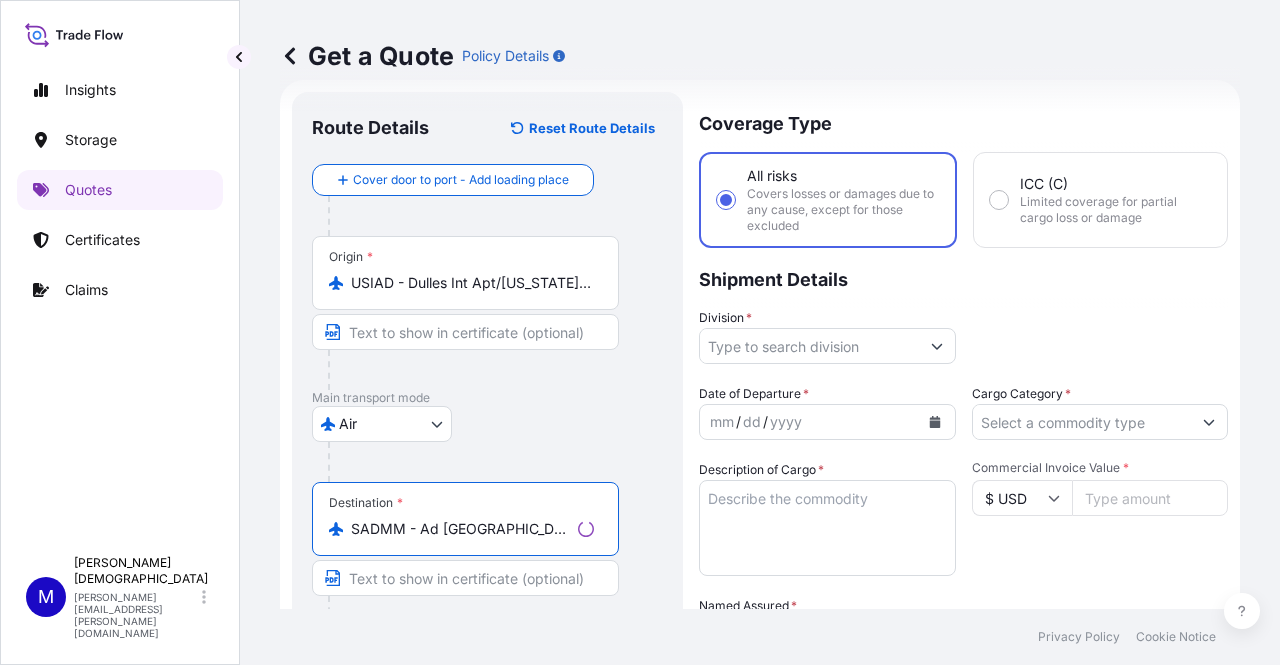 type on "SADMM - Ad [GEOGRAPHIC_DATA], [GEOGRAPHIC_DATA]" 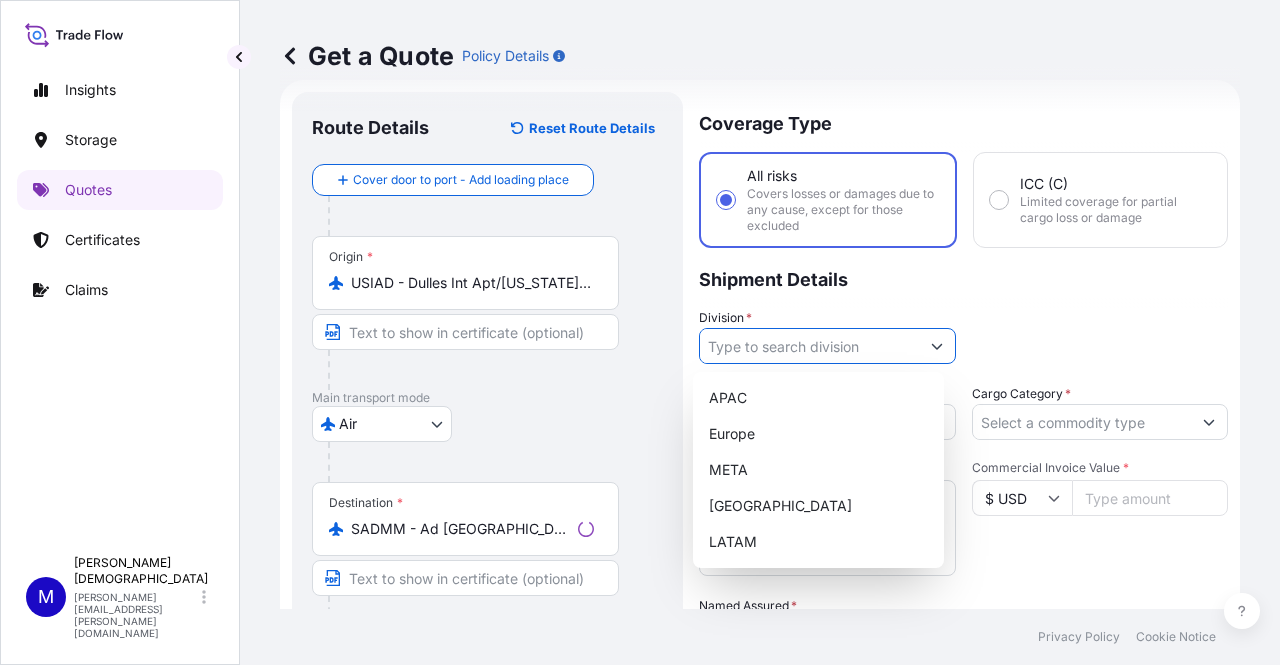 click on "Division *" at bounding box center [809, 346] 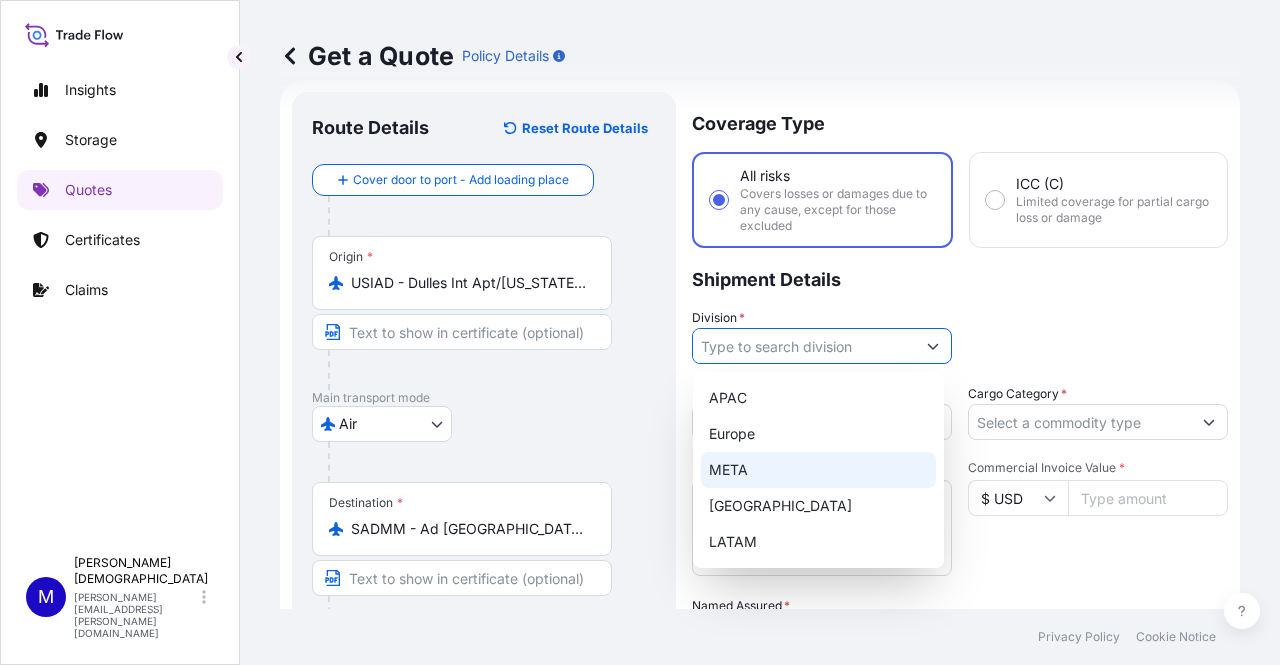 click on "META" at bounding box center [818, 470] 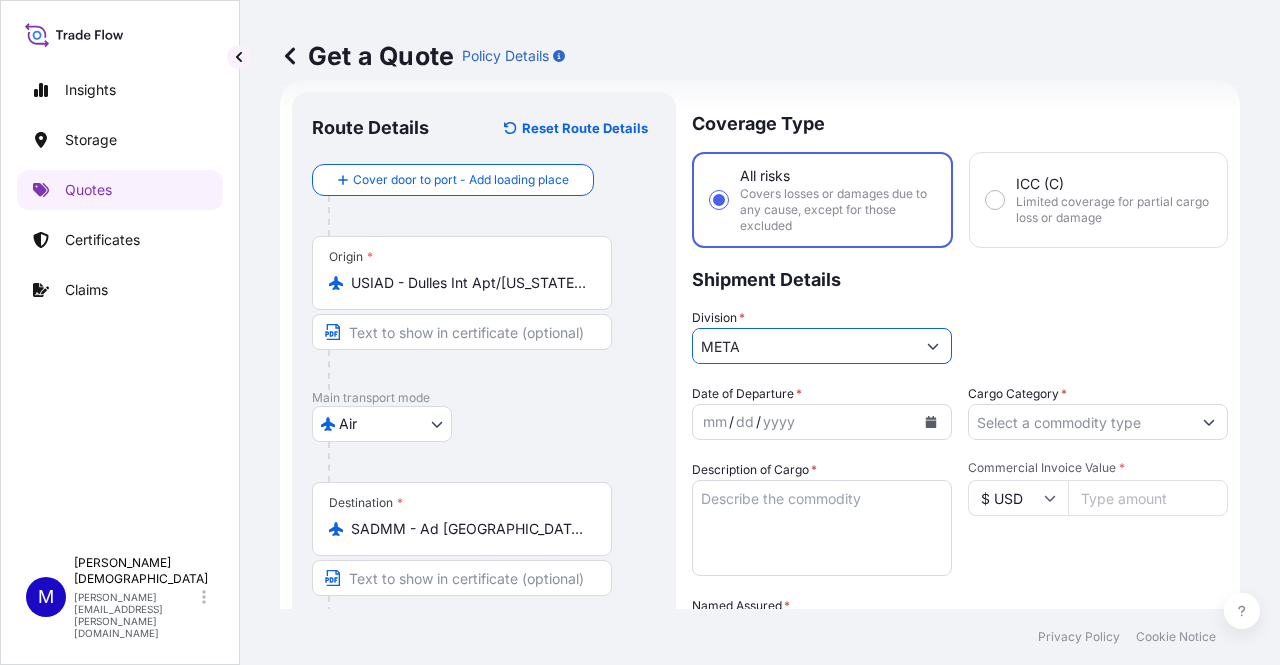 click on "Cargo Category *" at bounding box center [1080, 422] 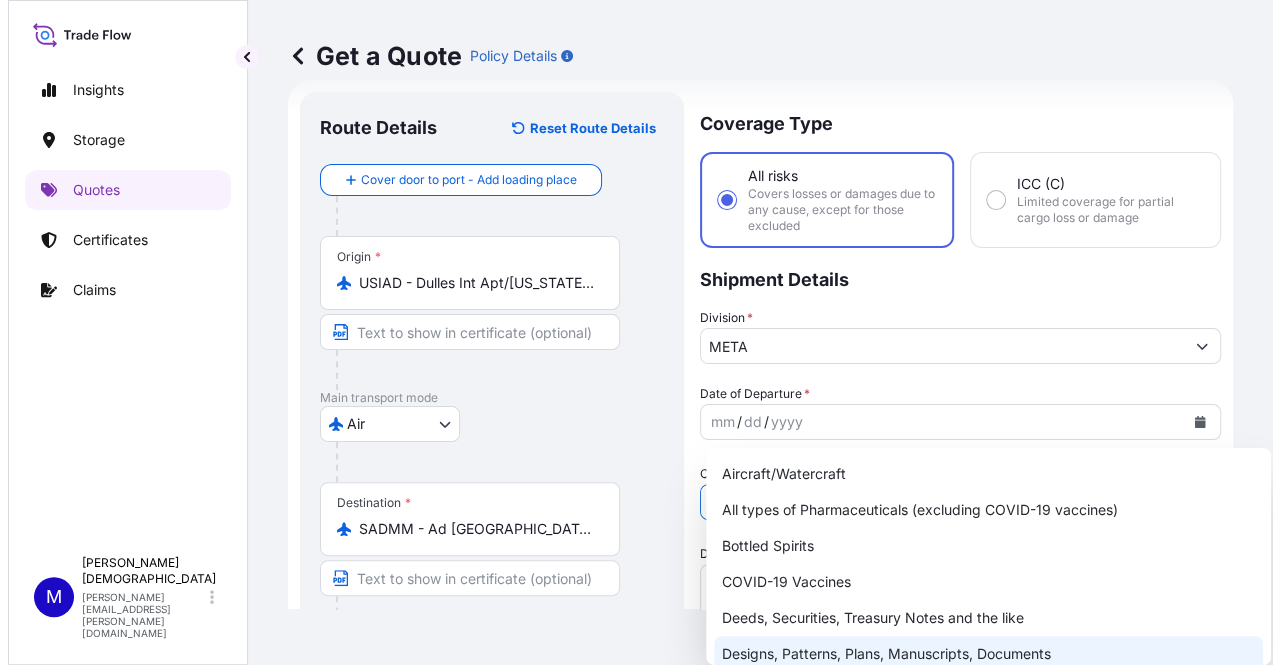 scroll, scrollTop: 100, scrollLeft: 0, axis: vertical 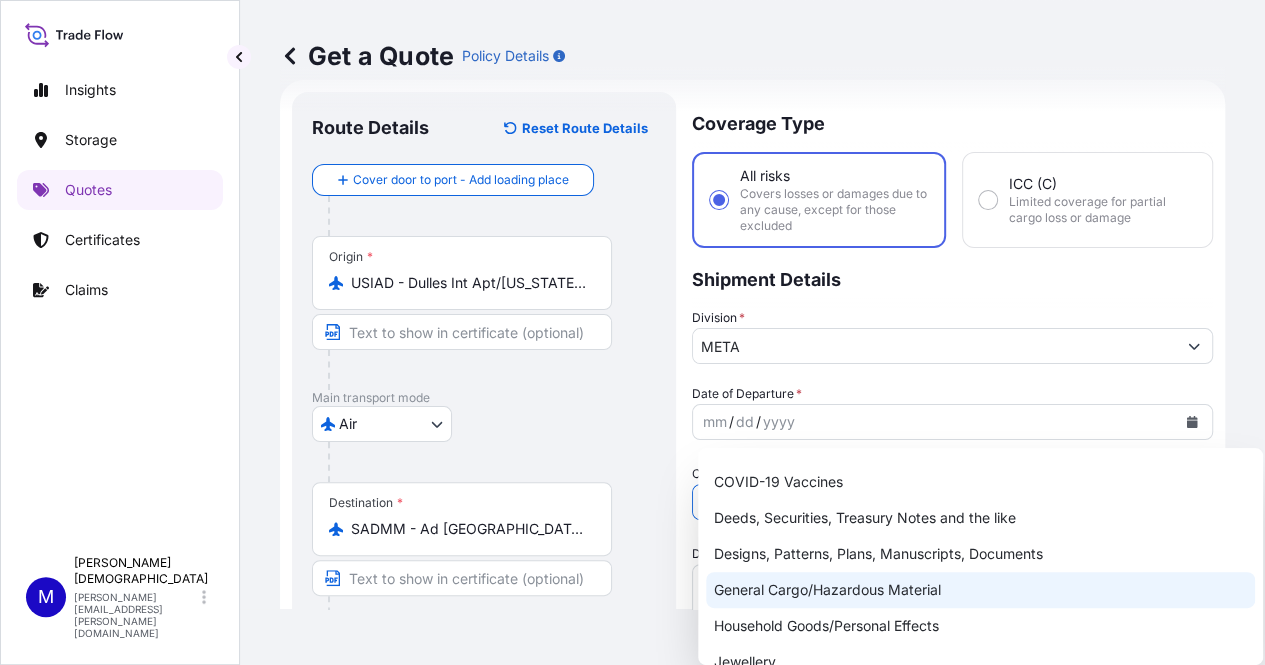 click on "General Cargo/Hazardous Material" at bounding box center [980, 590] 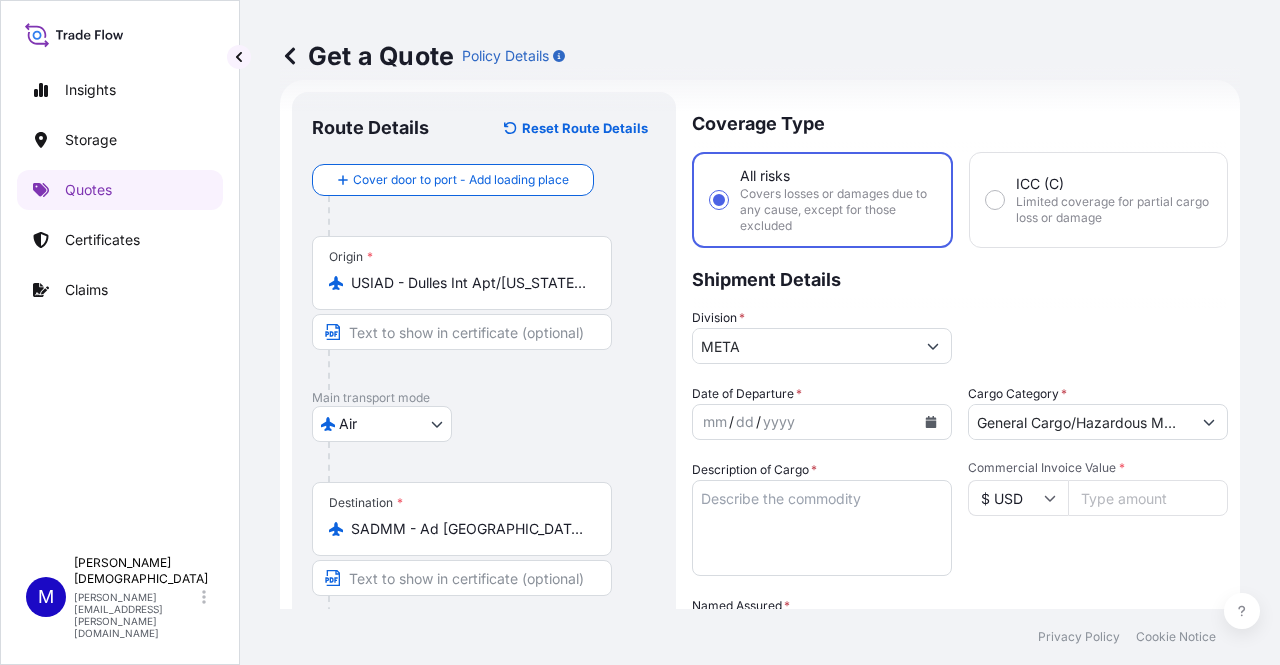 click on "Shipment Details" at bounding box center [960, 278] 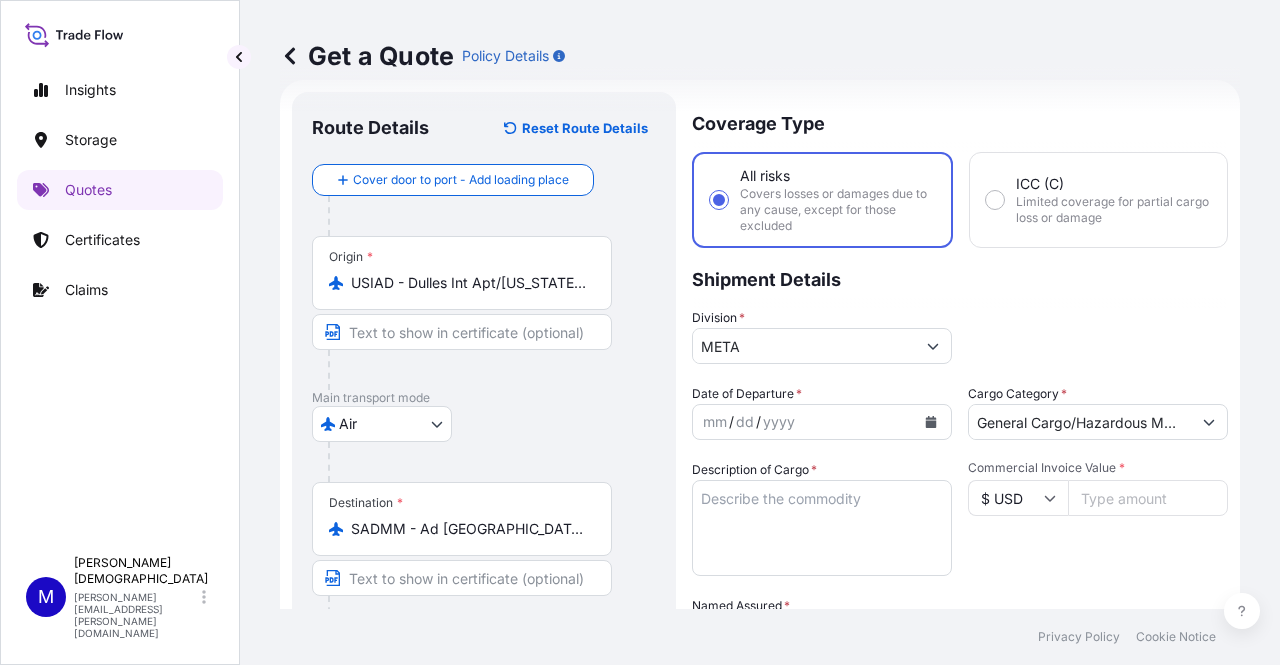 click 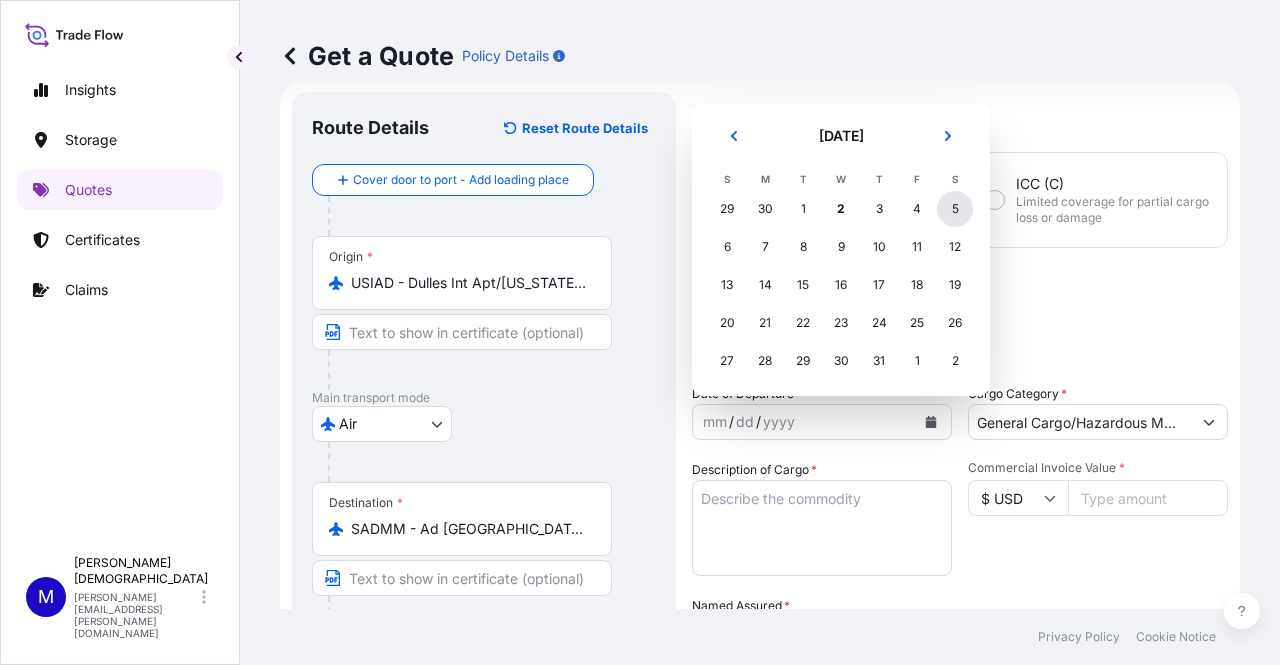 click on "5" at bounding box center [955, 209] 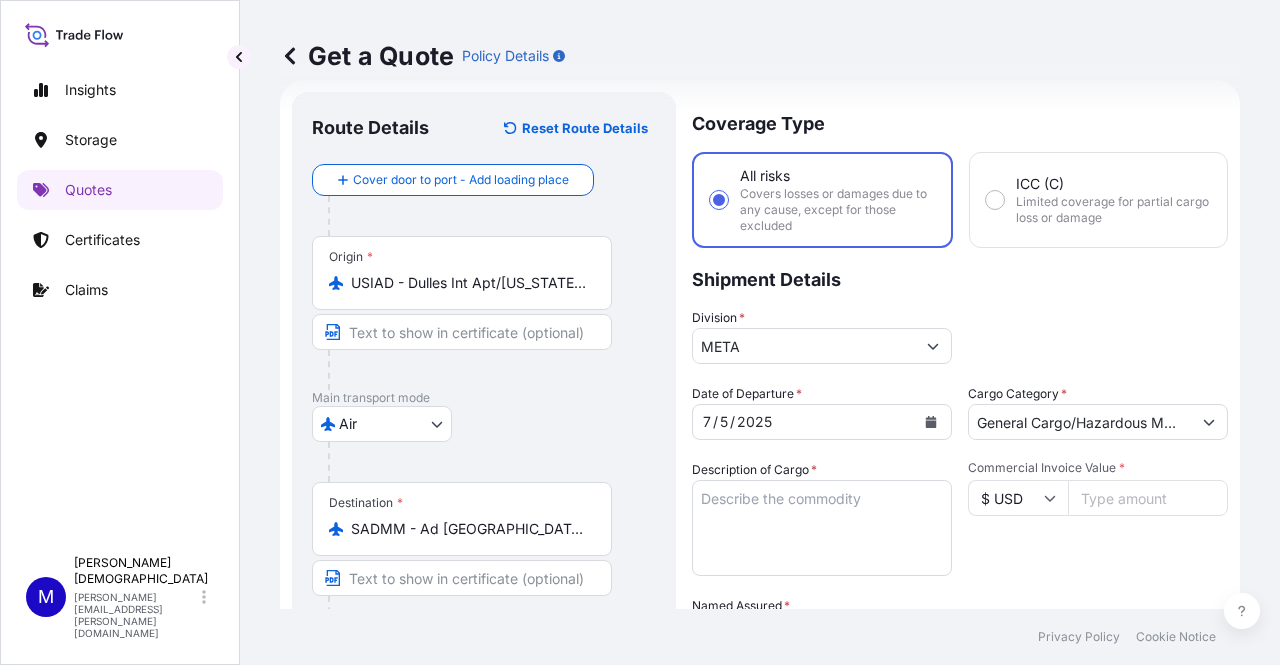 click on "Description of Cargo *" at bounding box center (822, 528) 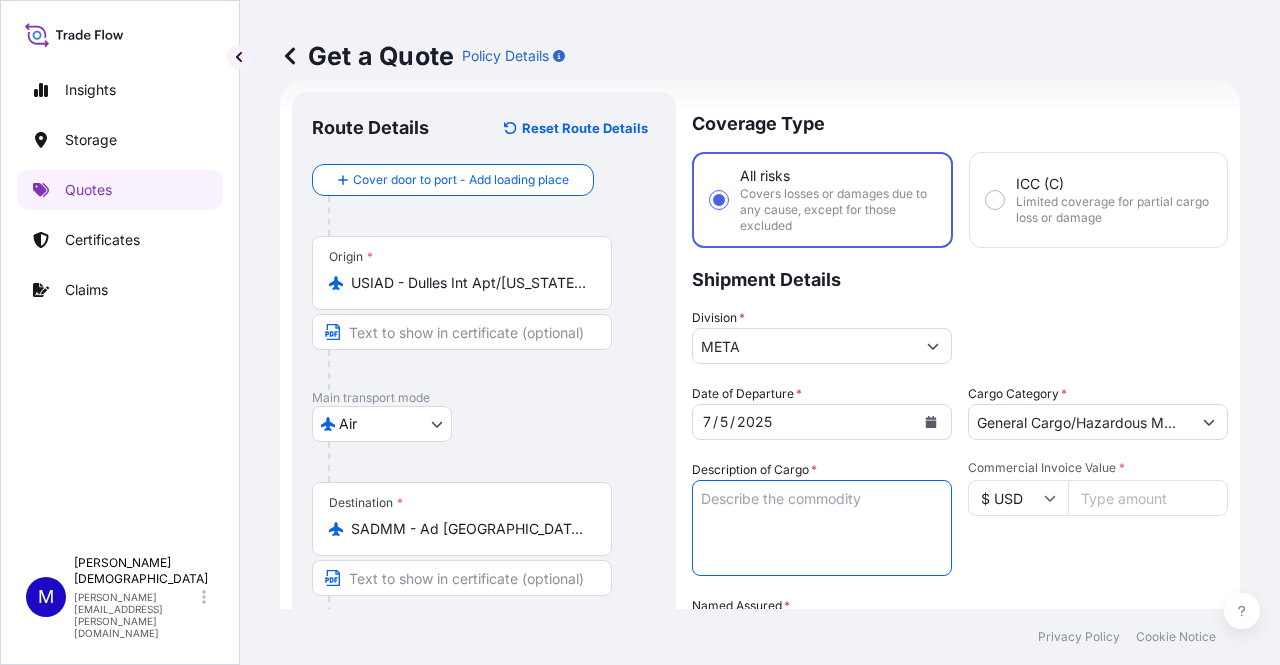 paste on "CABLE" 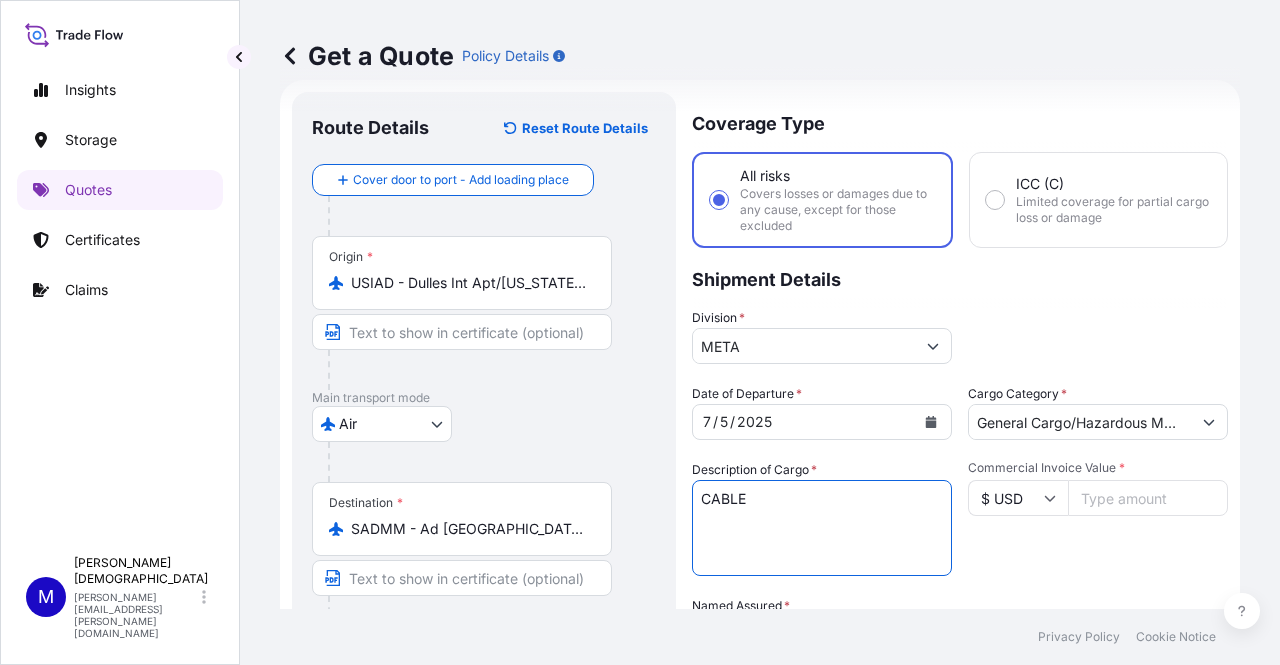 type on "CABLE" 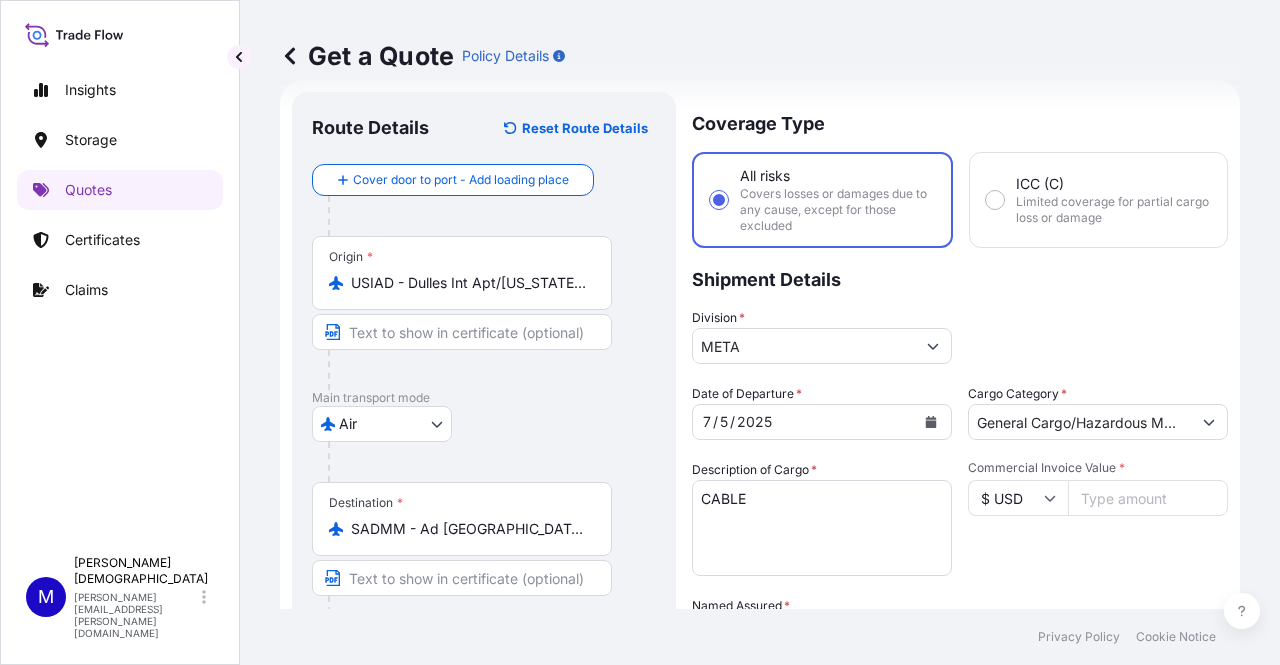 scroll, scrollTop: 432, scrollLeft: 0, axis: vertical 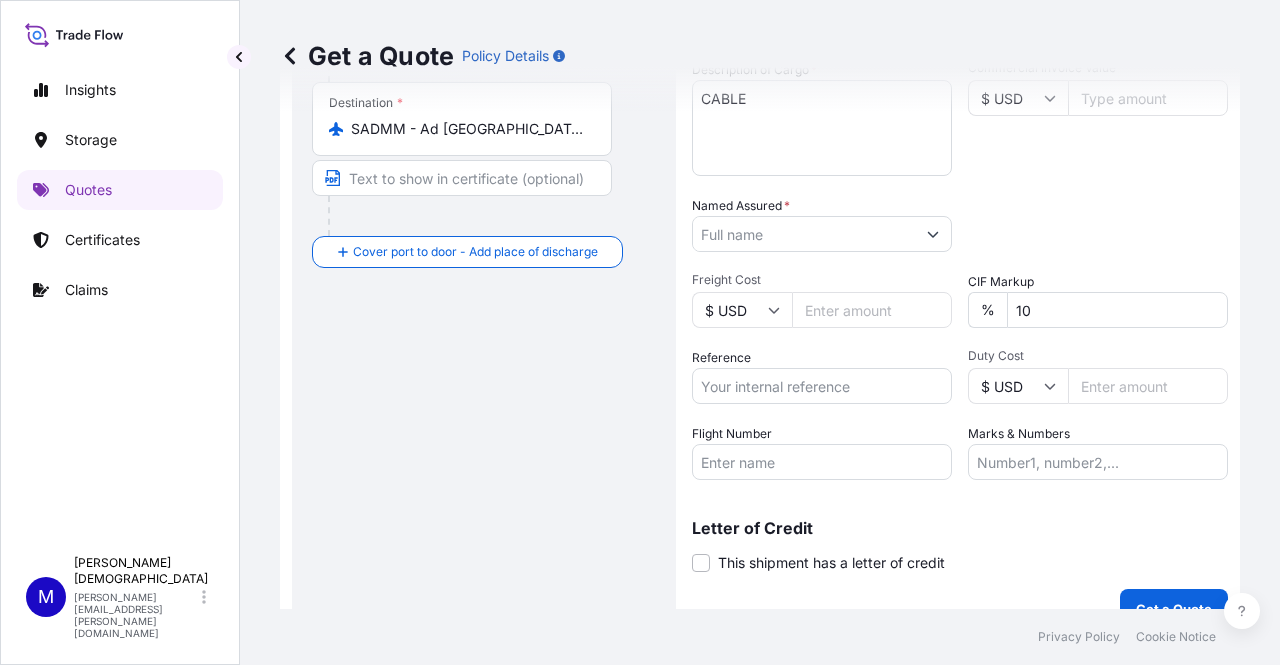click on "Reference" at bounding box center (822, 386) 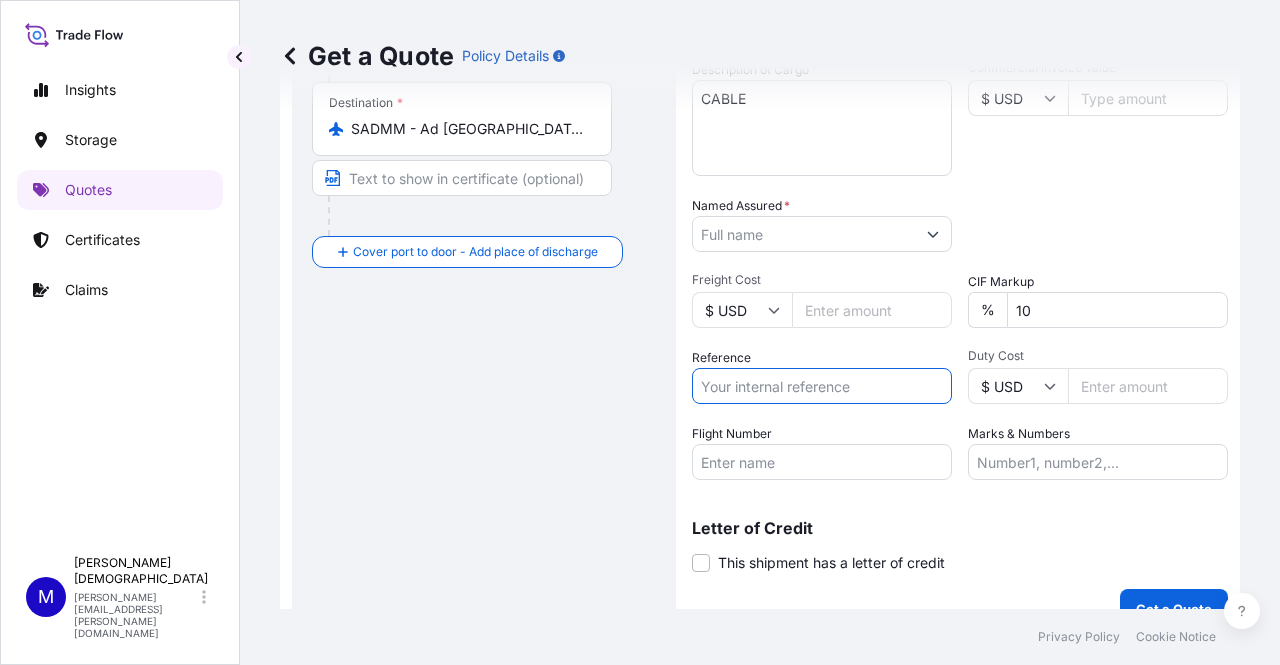 paste on "065-41010056" 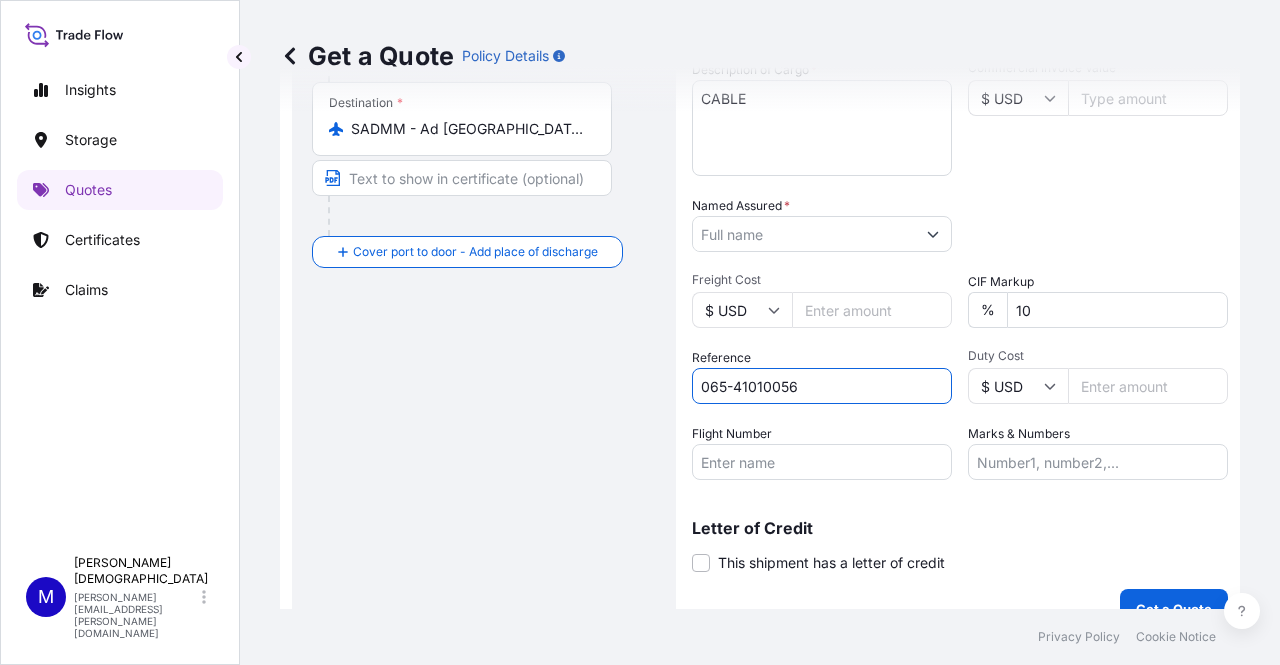 type on "065-41010056" 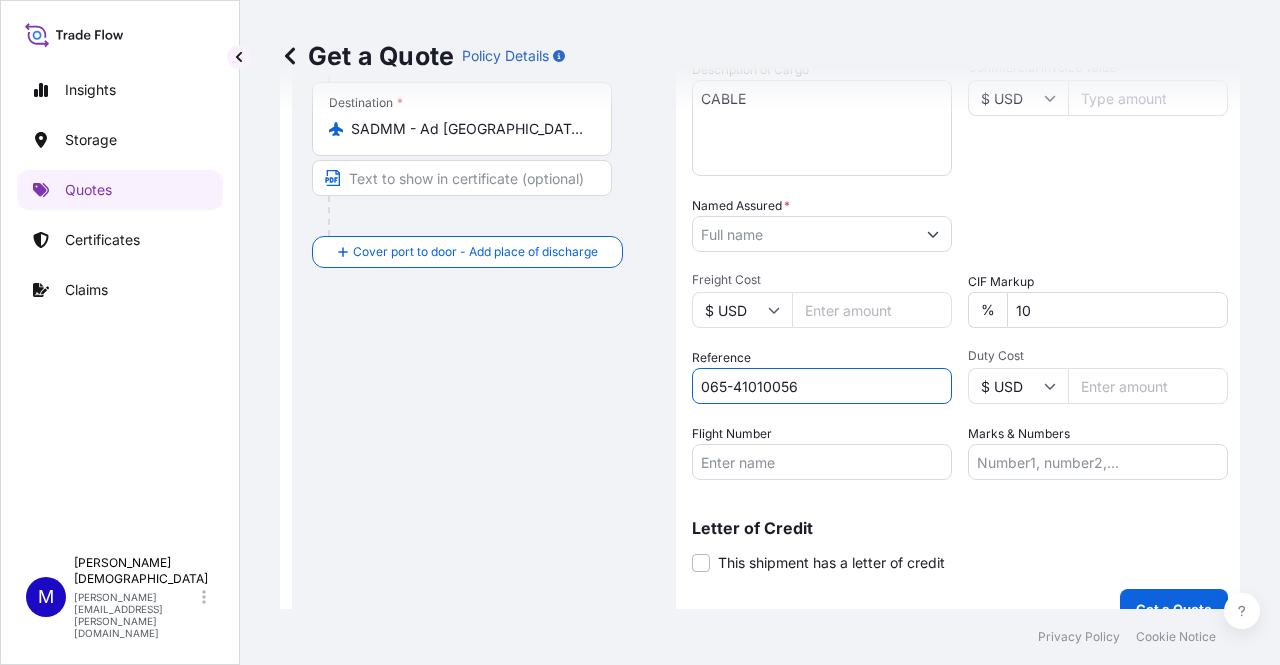 click on "Named Assured *" at bounding box center [804, 234] 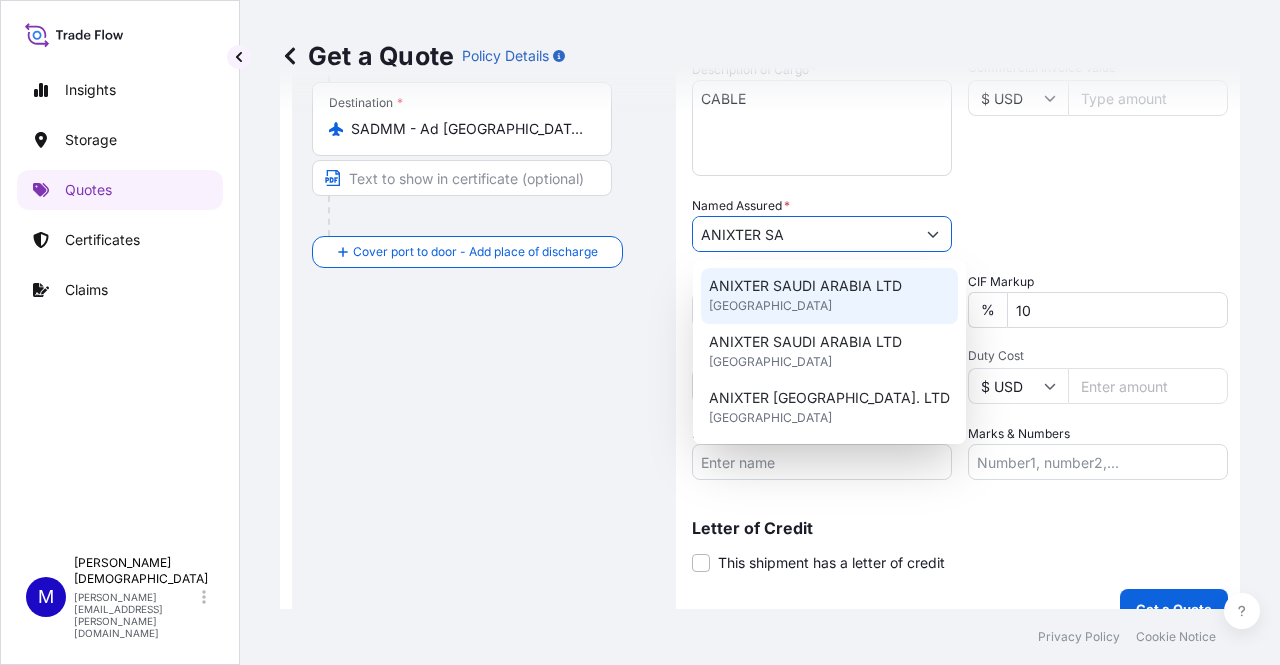 click on "ANIXTER SAUDI ARABIA LTD [GEOGRAPHIC_DATA]" at bounding box center [829, 296] 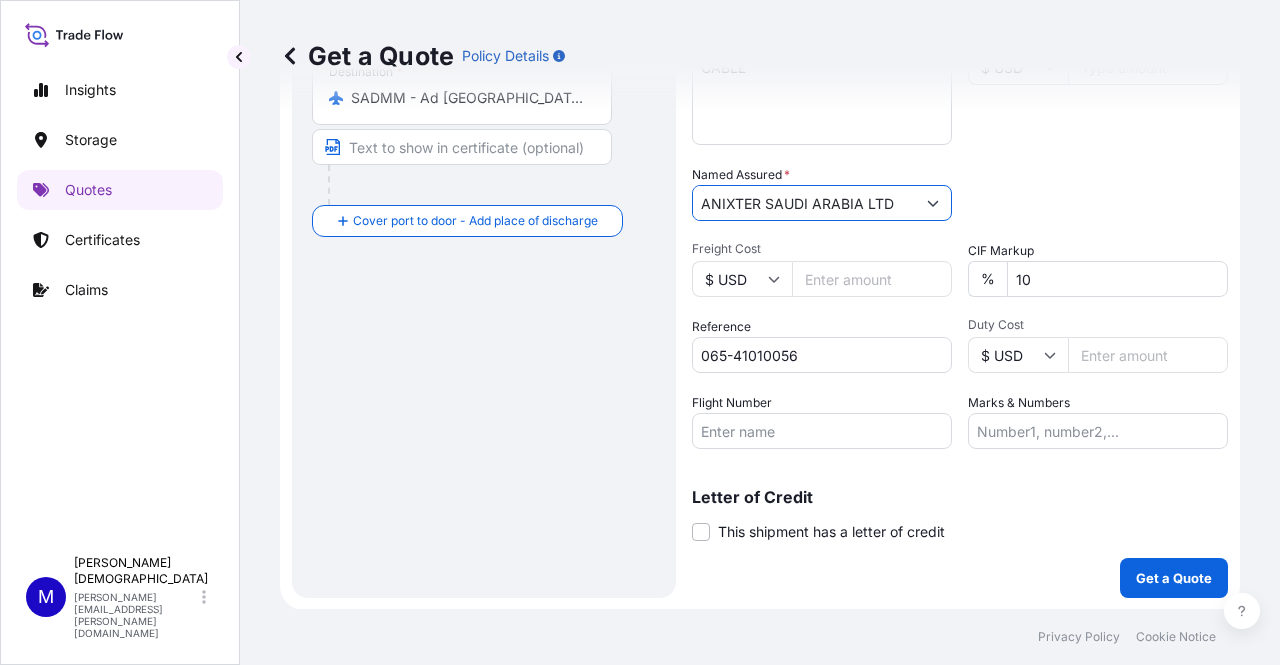 scroll, scrollTop: 63, scrollLeft: 0, axis: vertical 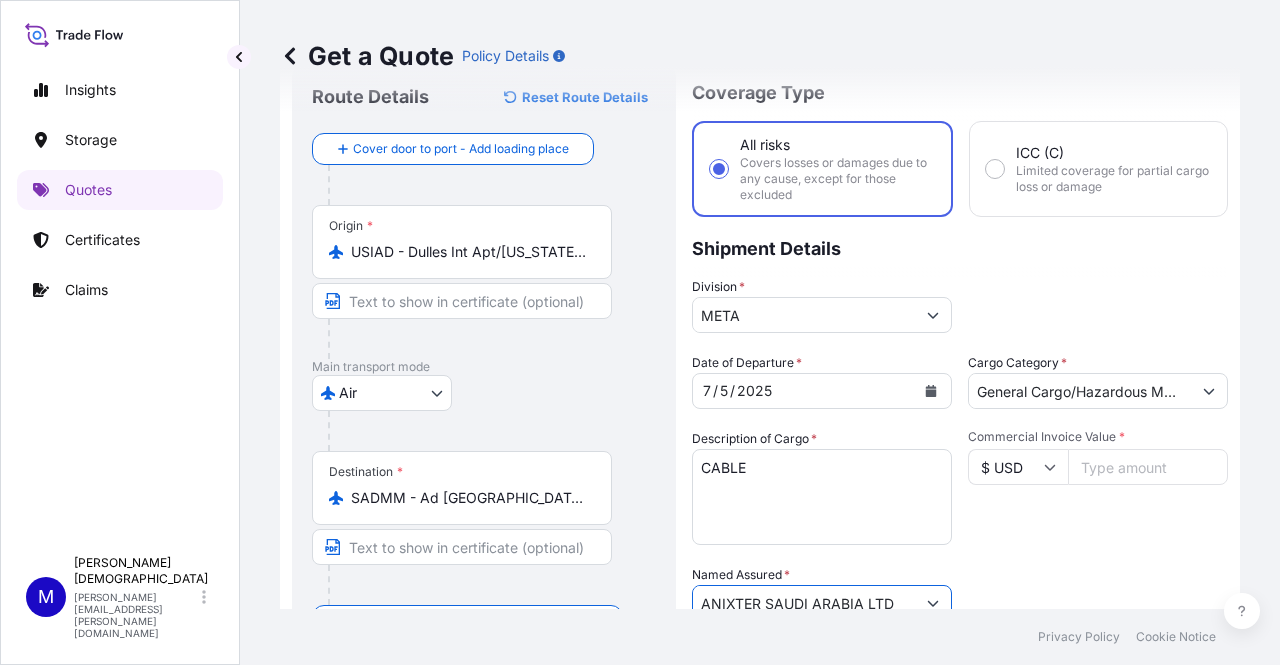 type on "ANIXTER SAUDI ARABIA LTD" 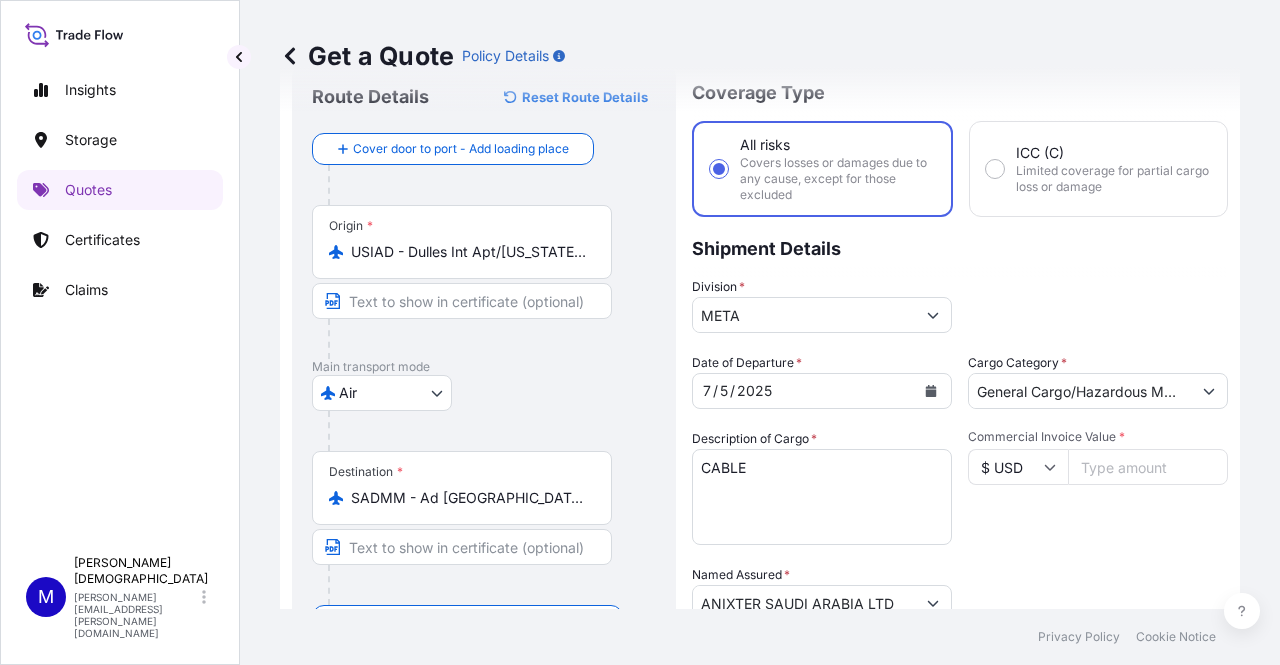 click on "Commercial Invoice Value   *" at bounding box center (1148, 467) 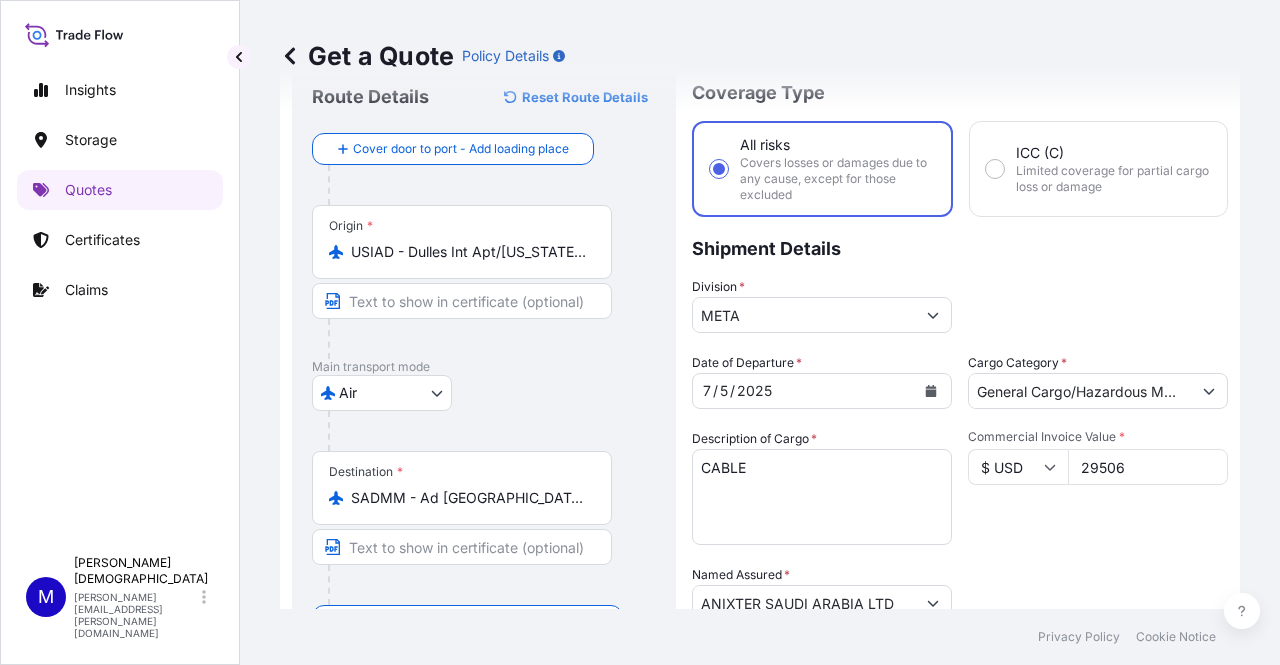 type on "29506" 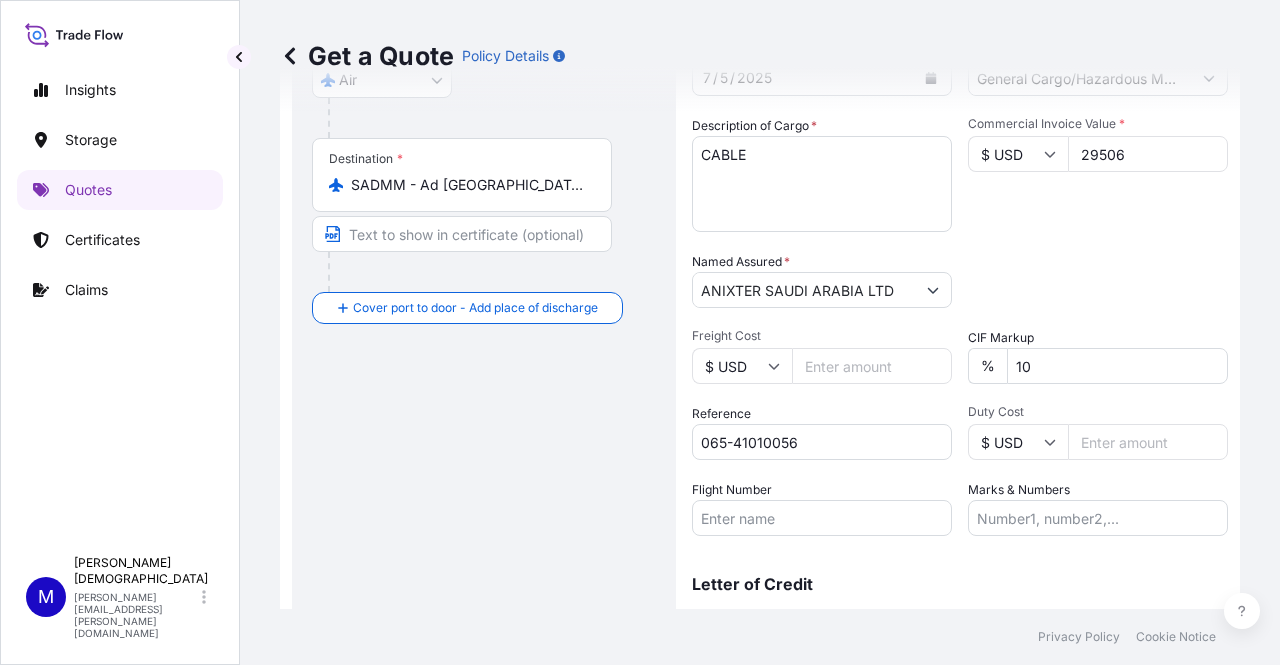 scroll, scrollTop: 463, scrollLeft: 0, axis: vertical 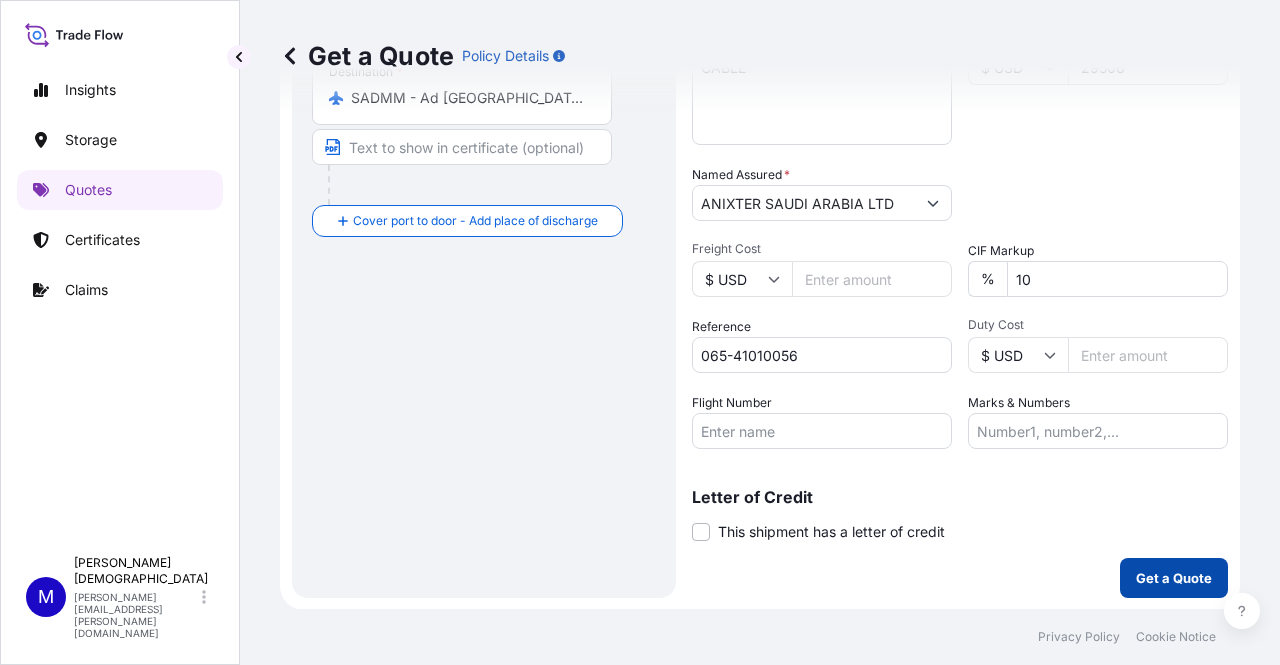 click on "Get a Quote" at bounding box center (1174, 578) 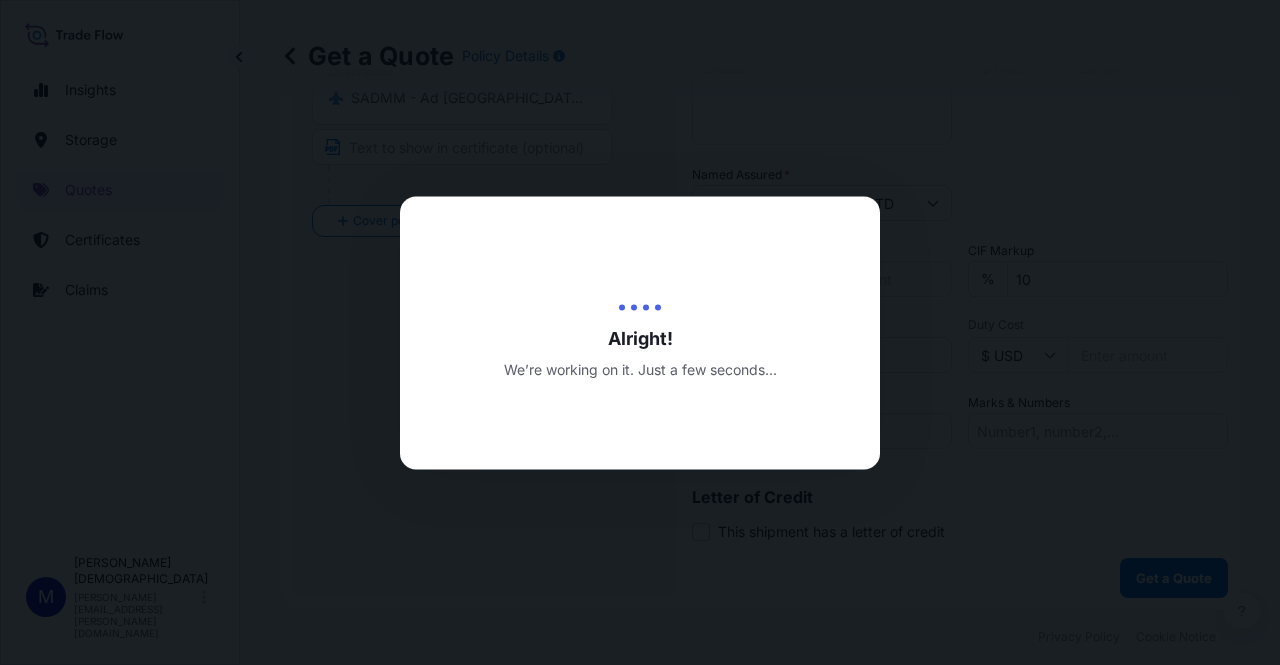 scroll, scrollTop: 0, scrollLeft: 0, axis: both 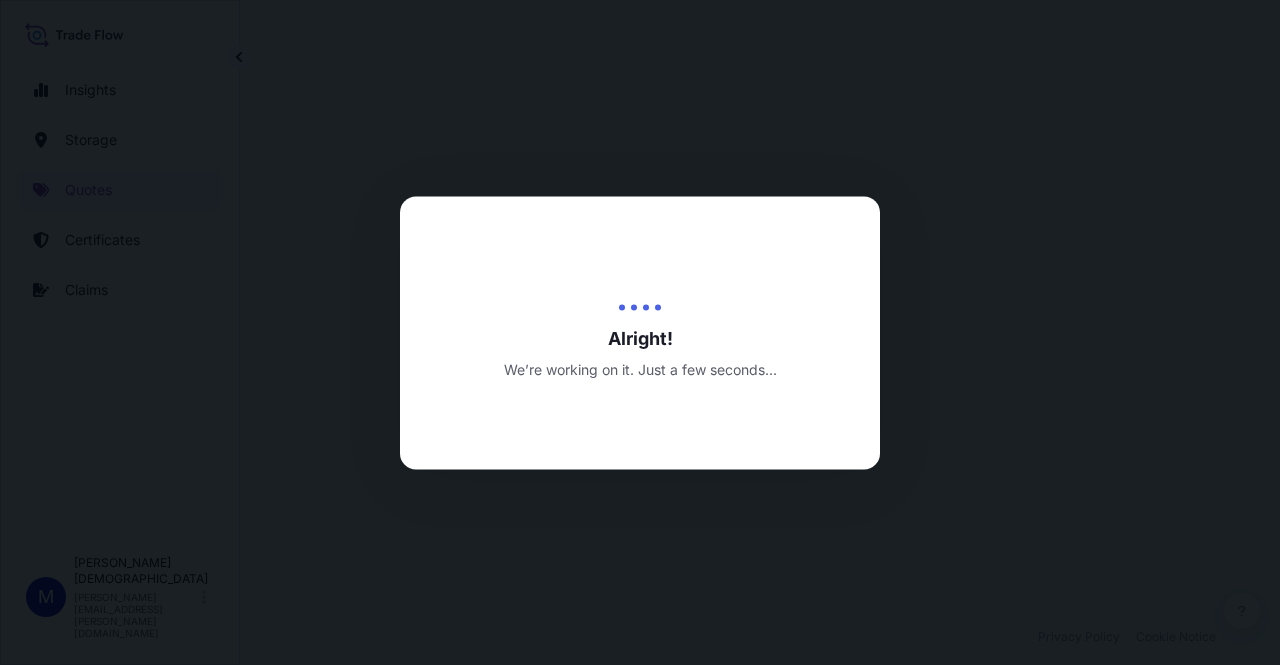 select on "Air" 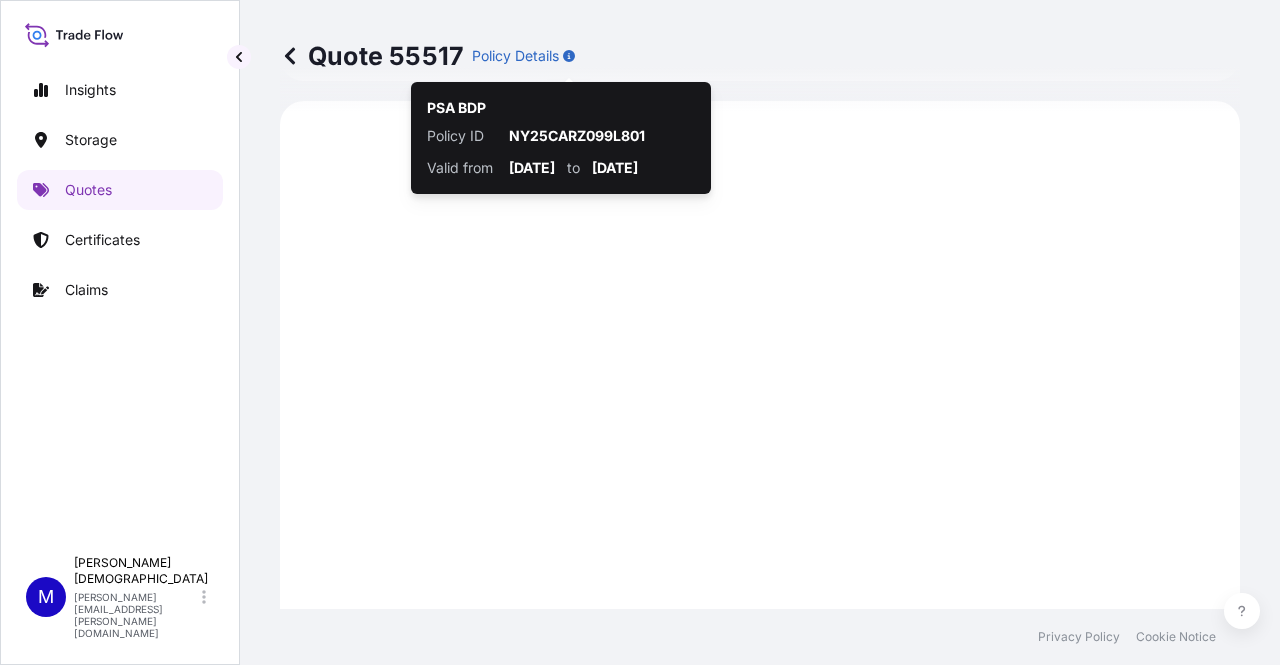 scroll, scrollTop: 1592, scrollLeft: 0, axis: vertical 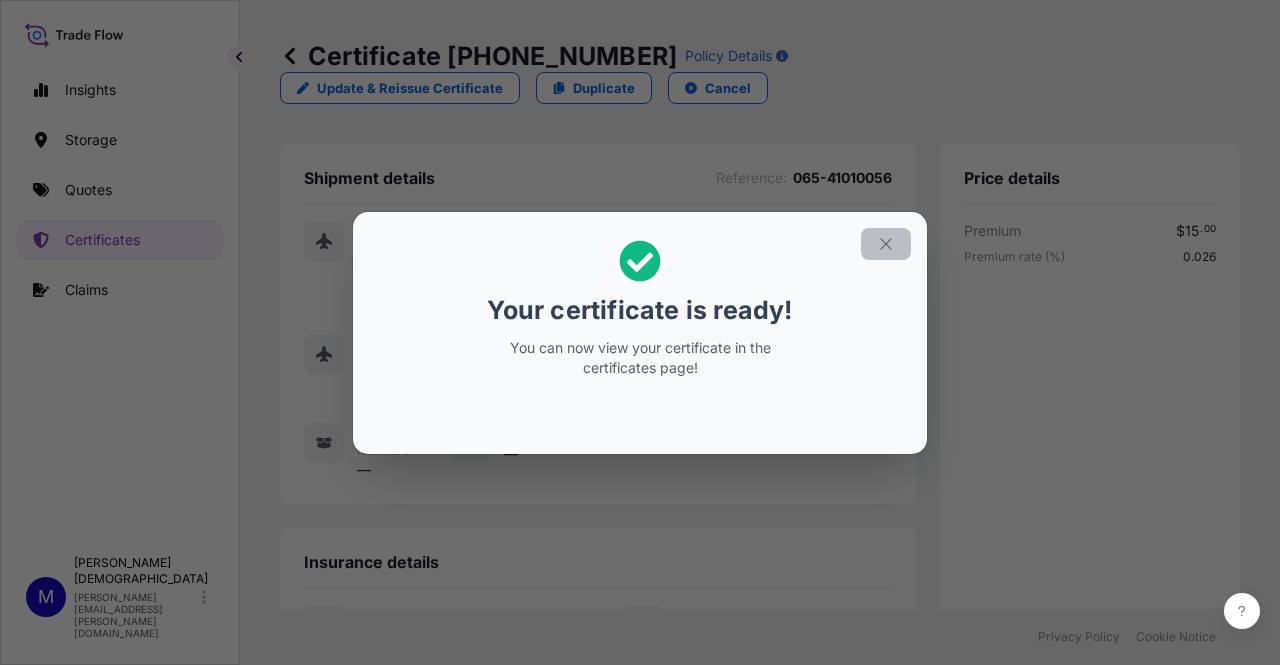 click 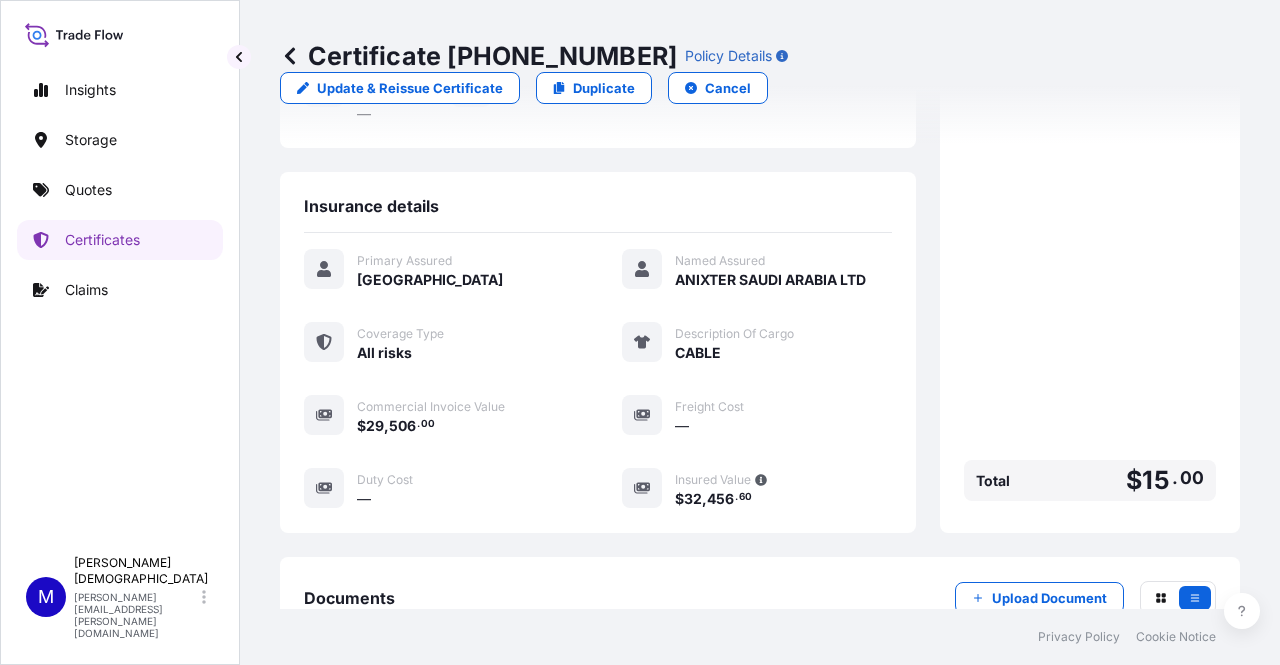 scroll, scrollTop: 578, scrollLeft: 0, axis: vertical 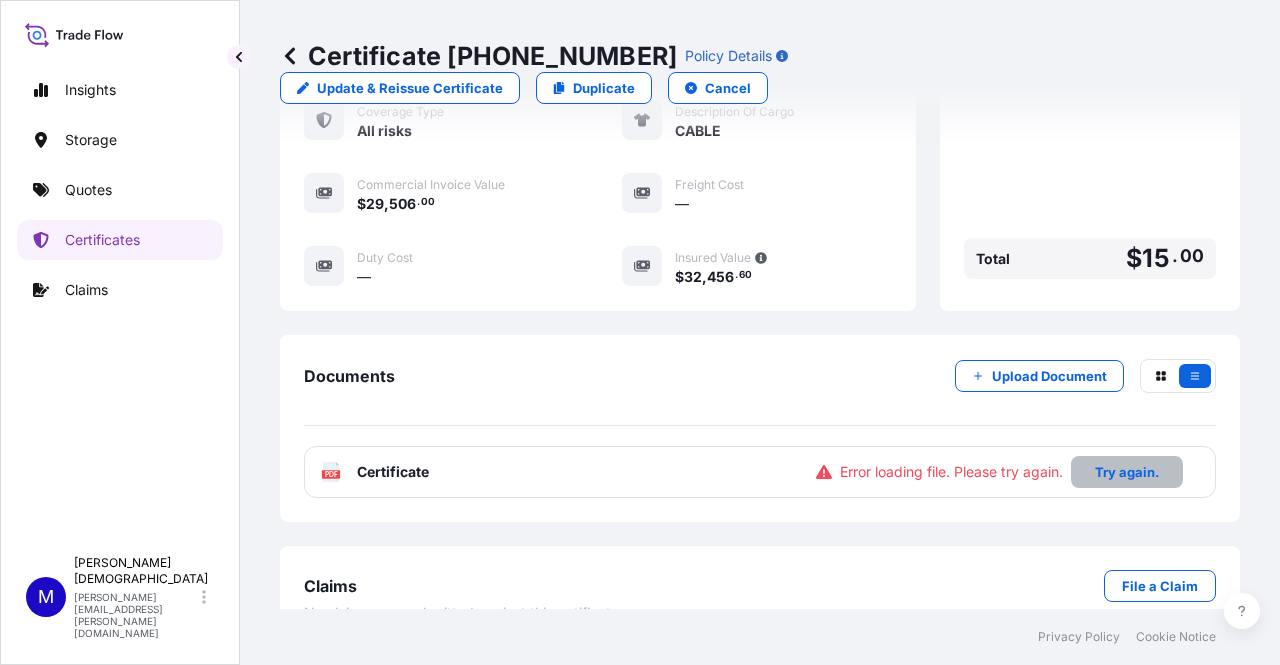 click on "Try again." at bounding box center [1127, 472] 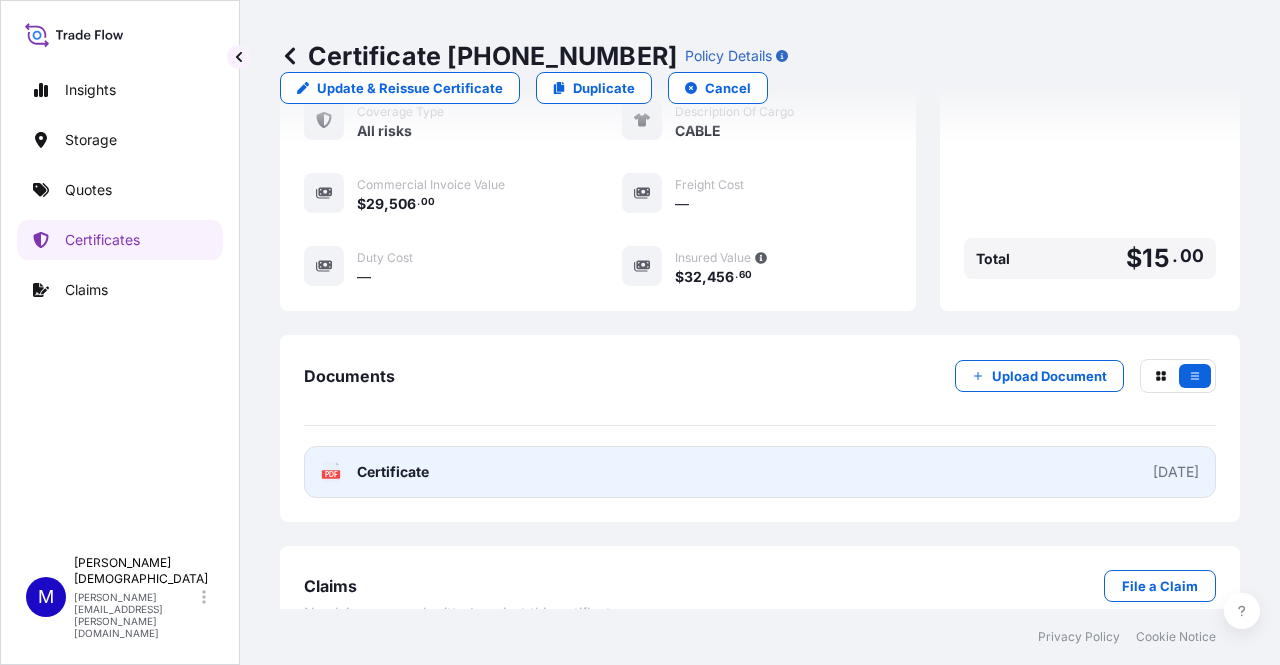 click on "Certificate" at bounding box center [393, 472] 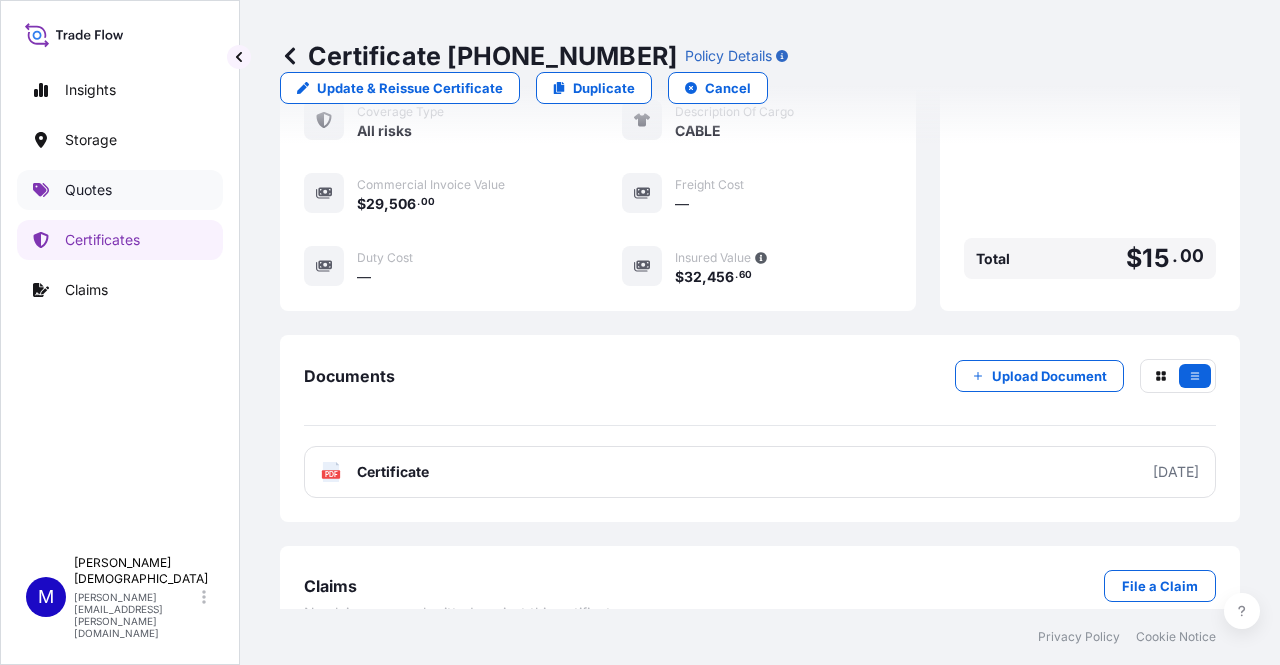 click on "Quotes" at bounding box center [88, 190] 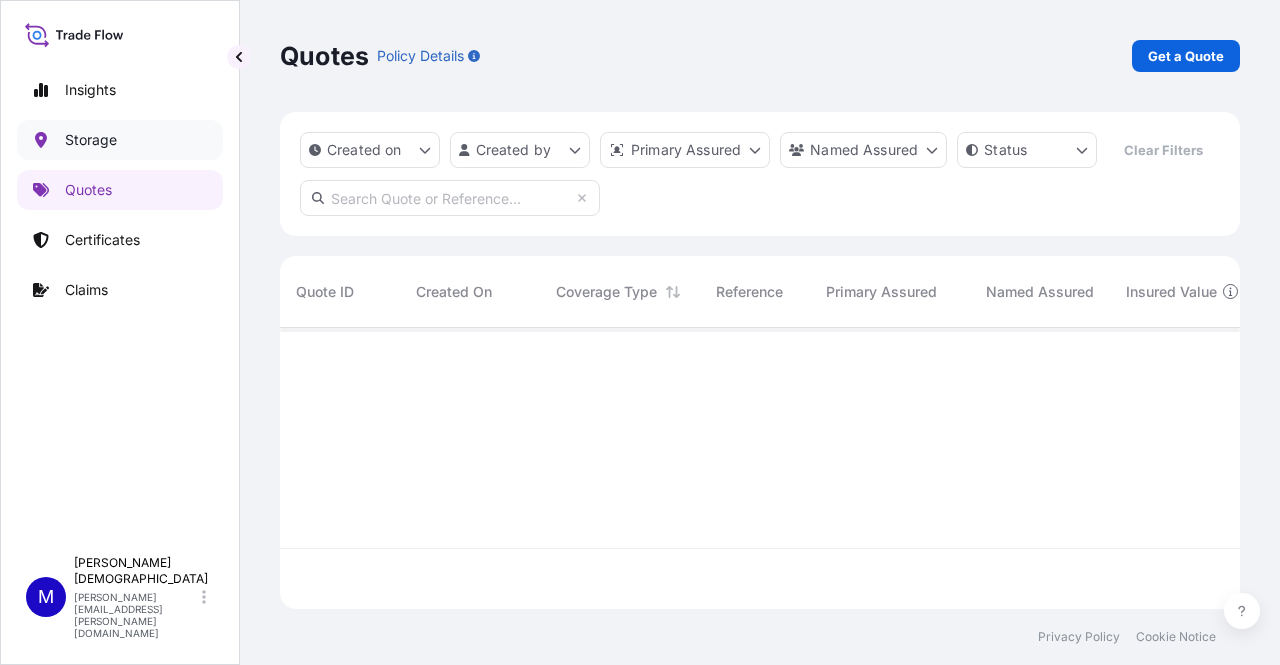 scroll, scrollTop: 16, scrollLeft: 16, axis: both 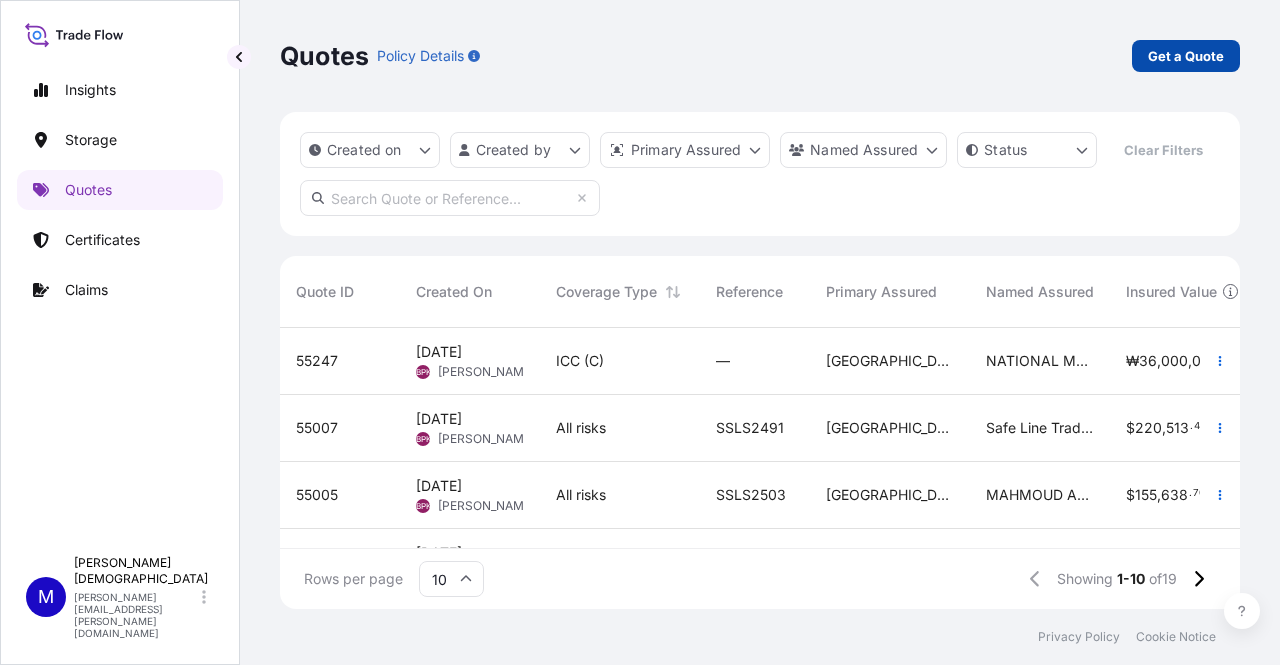 click on "Get a Quote" at bounding box center [1186, 56] 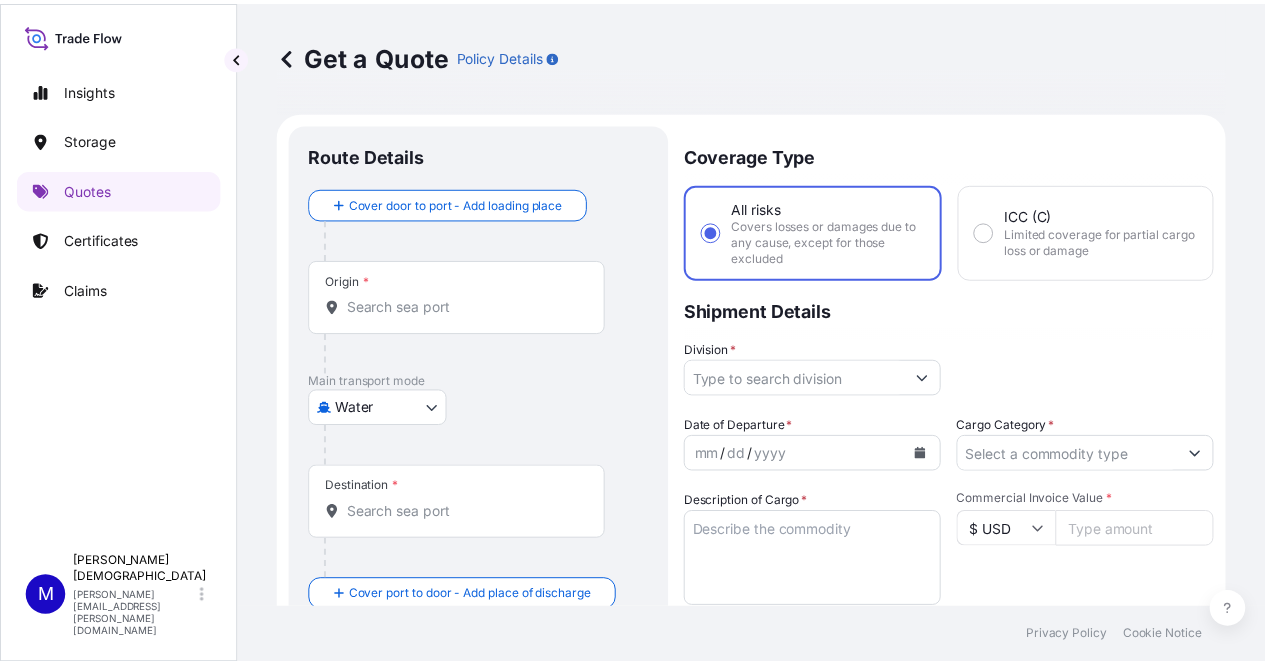 scroll, scrollTop: 32, scrollLeft: 0, axis: vertical 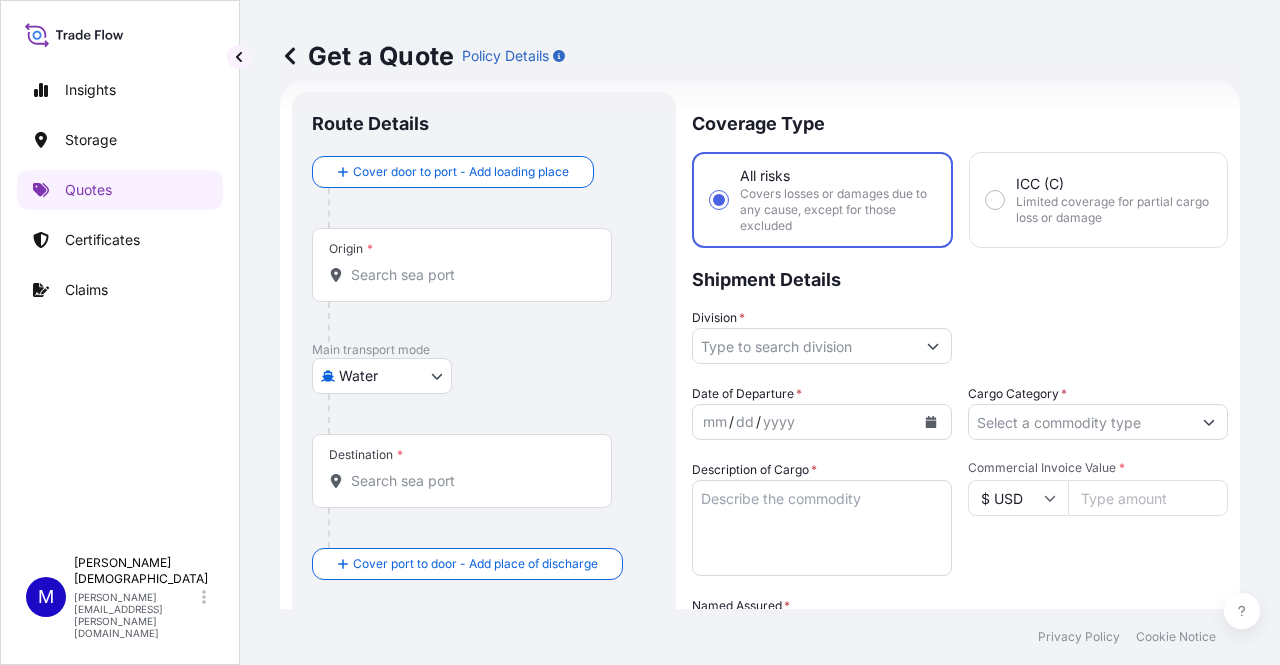 click on "Insights Storage Quotes Certificates Claims M [PERSON_NAME] [PERSON_NAME][EMAIL_ADDRESS][PERSON_NAME][DOMAIN_NAME] Get a Quote Policy Details Route Details   Cover door to port - Add loading place Place of loading Road / [GEOGRAPHIC_DATA] / Inland Origin * Main transport mode Water Air Water Inland Destination * Cover port to door - Add place of discharge Road / [GEOGRAPHIC_DATA] / Inland Place of Discharge Coverage Type All risks Covers losses or damages due to any cause, except for those excluded ICC (C) Limited coverage for partial cargo loss or damage Shipment Details Division * Date of Departure * mm / dd / yyyy Cargo Category * Description of Cargo * Commercial Invoice Value   * $ USD Named Assured * Packing Category Select a packing category Please select a primary mode of transportation first. Freight Cost   $ USD CIF Markup % 10 Reference Duty Cost   $ USD Vessel name Marks & Numbers Letter of Credit This shipment has a letter of credit Letter of credit * Letter of credit may not exceed 12000 characters Get a Quote Privacy Policy 0" at bounding box center (640, 332) 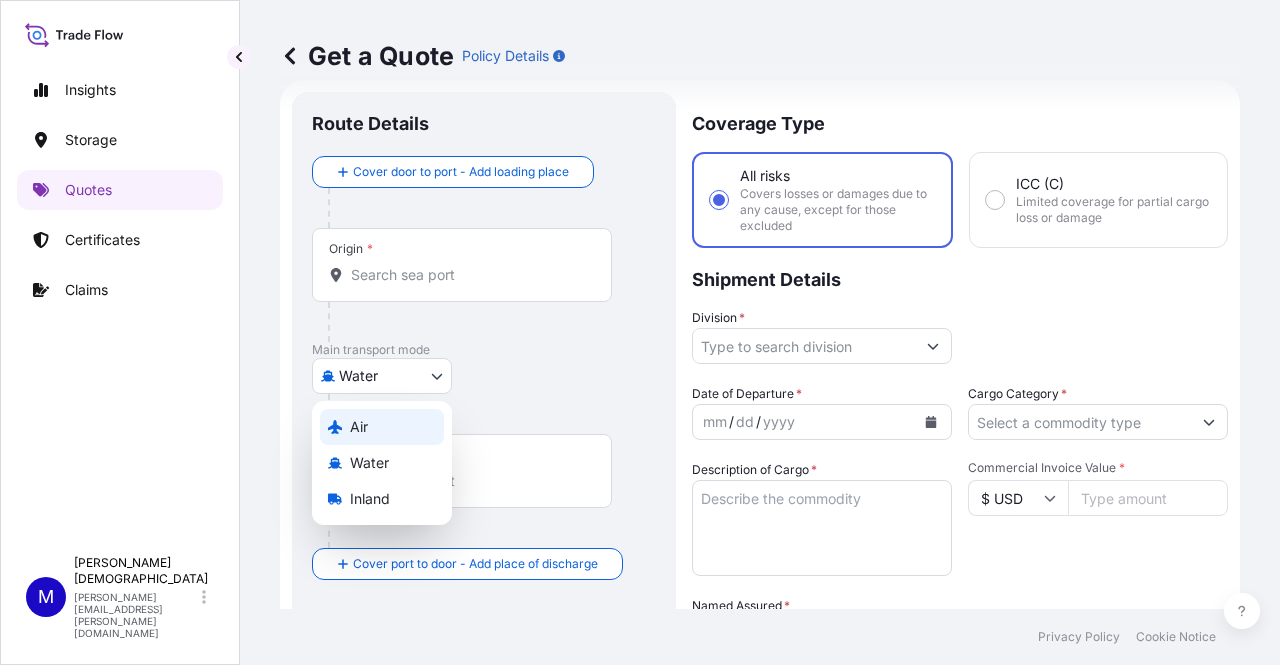 click on "Air" at bounding box center (359, 427) 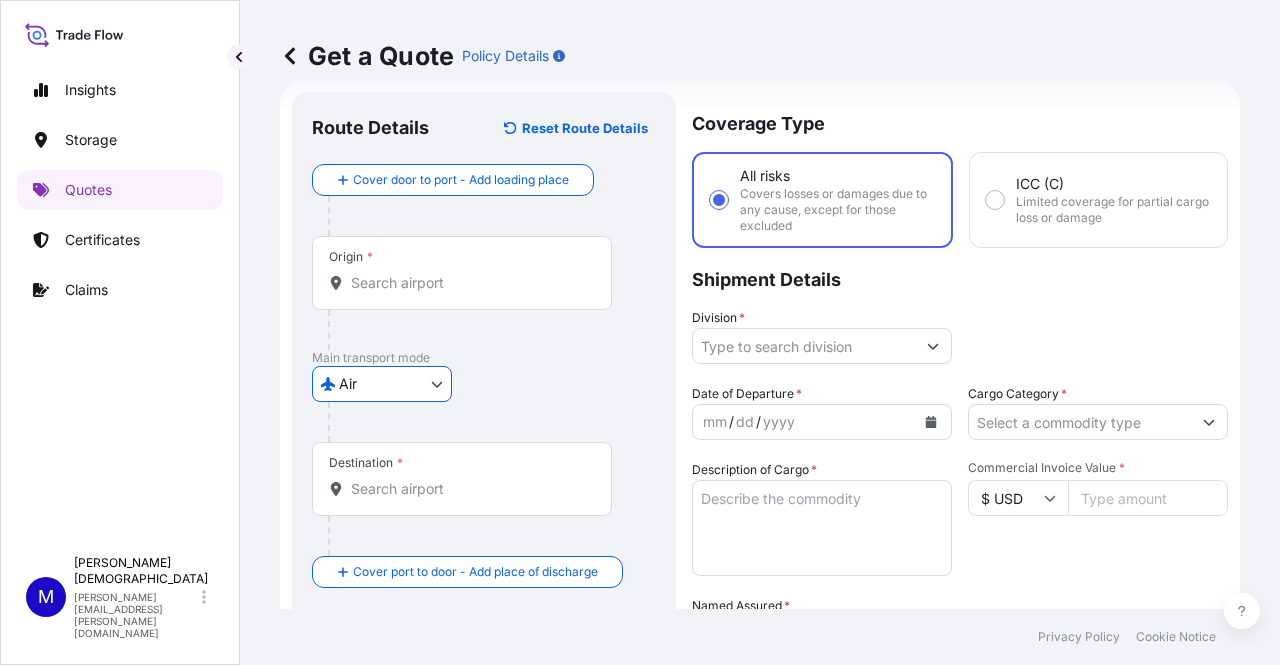 click on "Origin *" at bounding box center (469, 283) 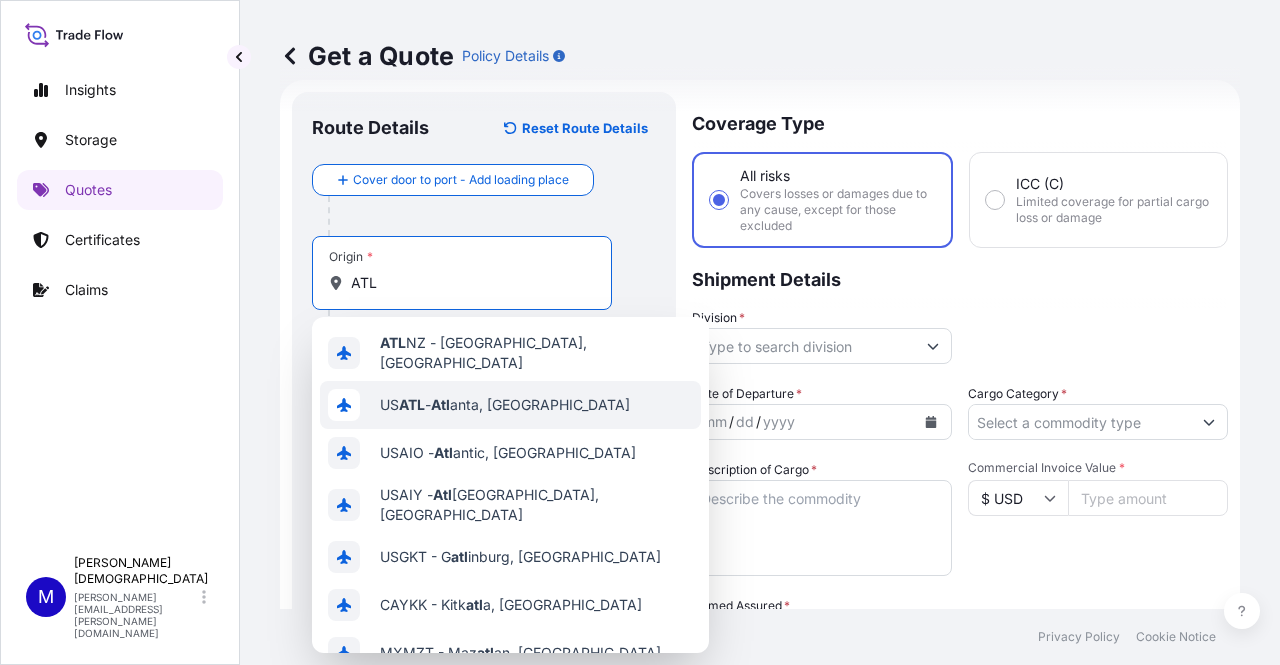 click on "US ATL  -  Atl anta, [GEOGRAPHIC_DATA]" at bounding box center (510, 405) 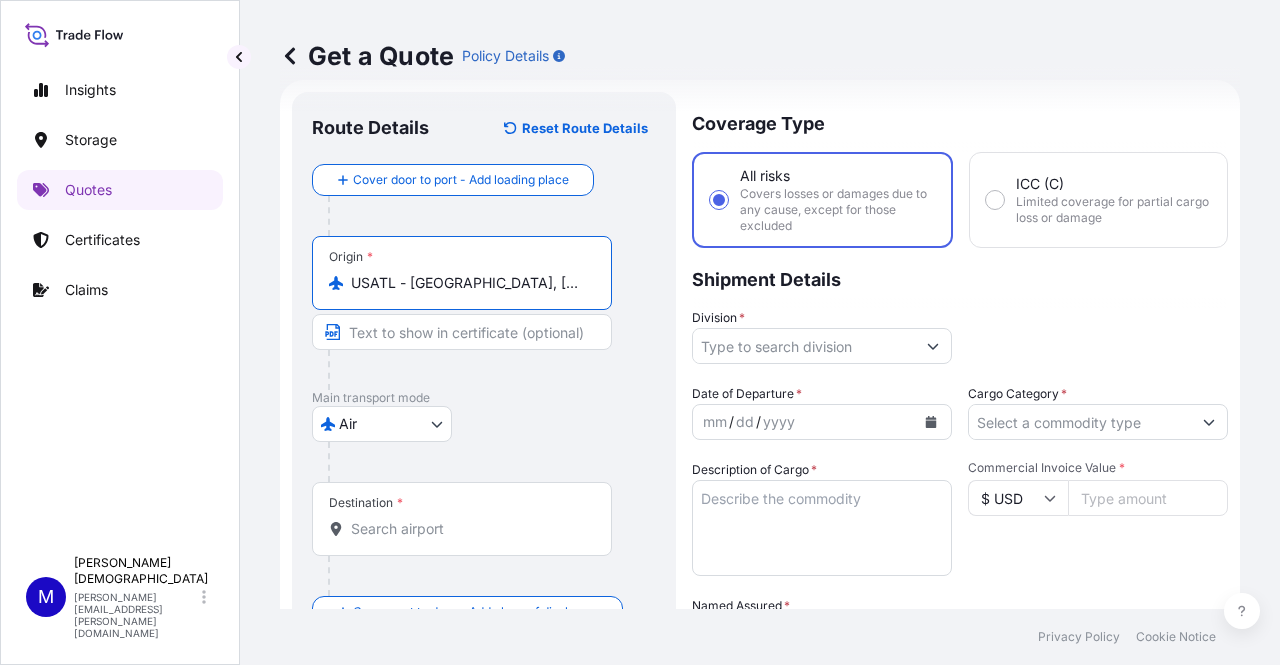 type on "USATL - [GEOGRAPHIC_DATA], [GEOGRAPHIC_DATA]" 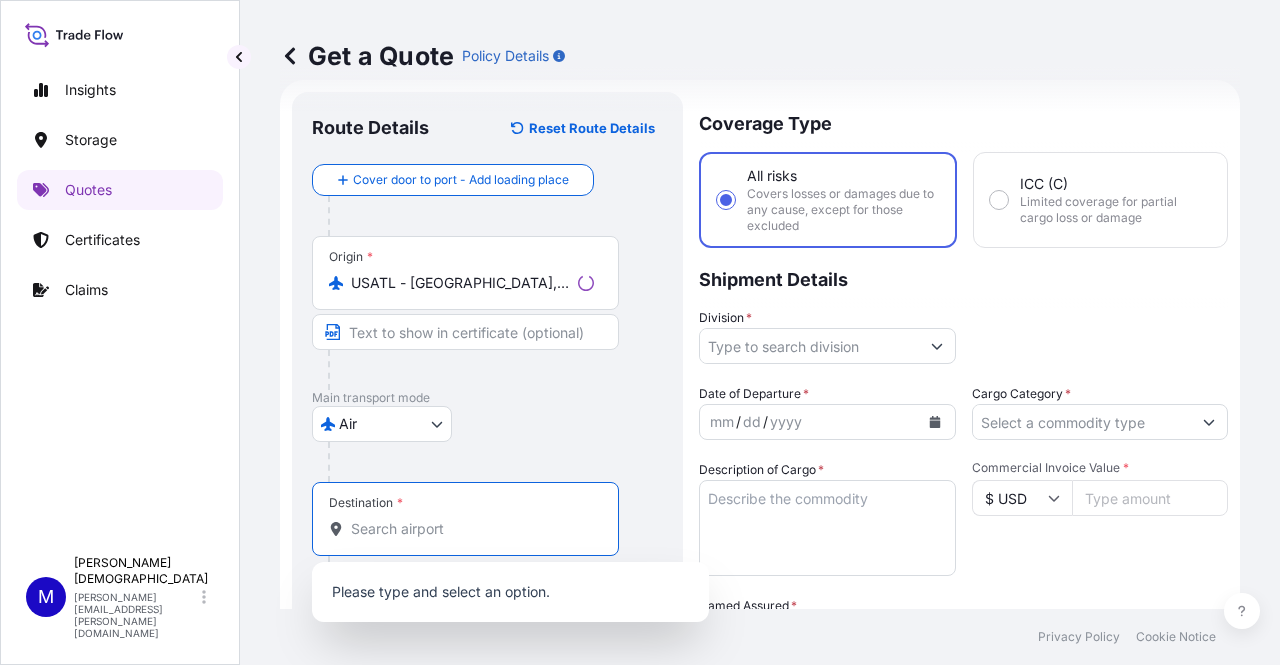click on "Destination *" at bounding box center (472, 529) 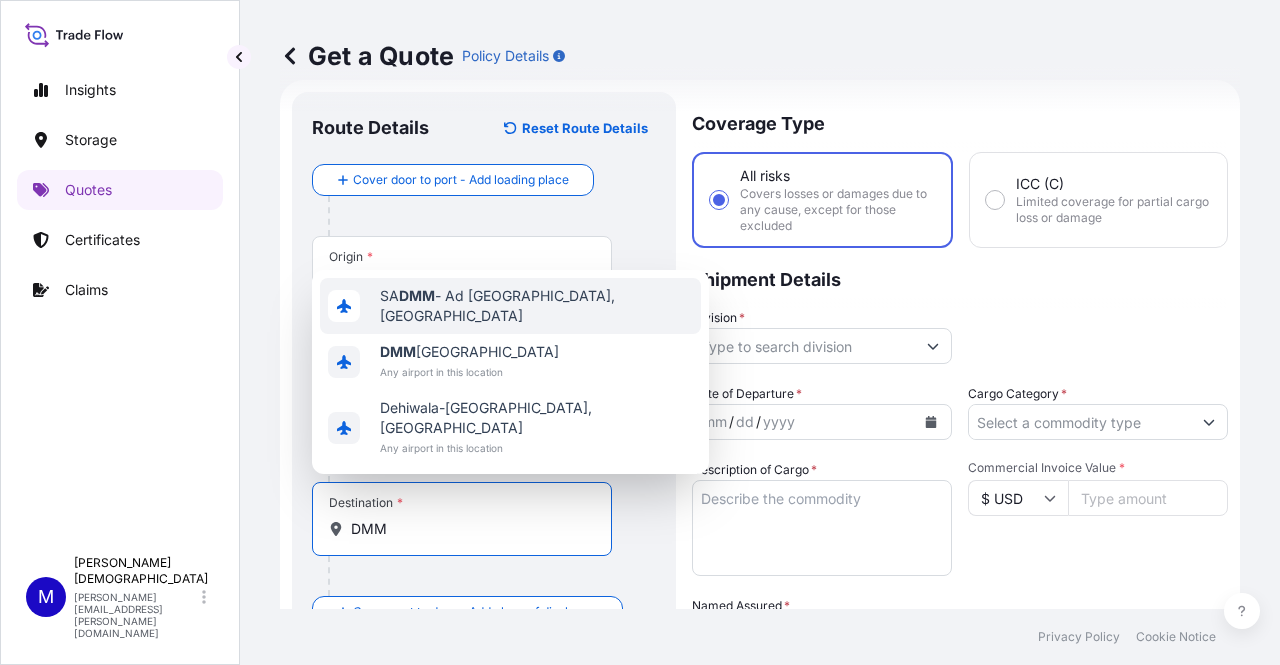 click on "SA DMM  - Ad Dammam, [GEOGRAPHIC_DATA]" at bounding box center (536, 306) 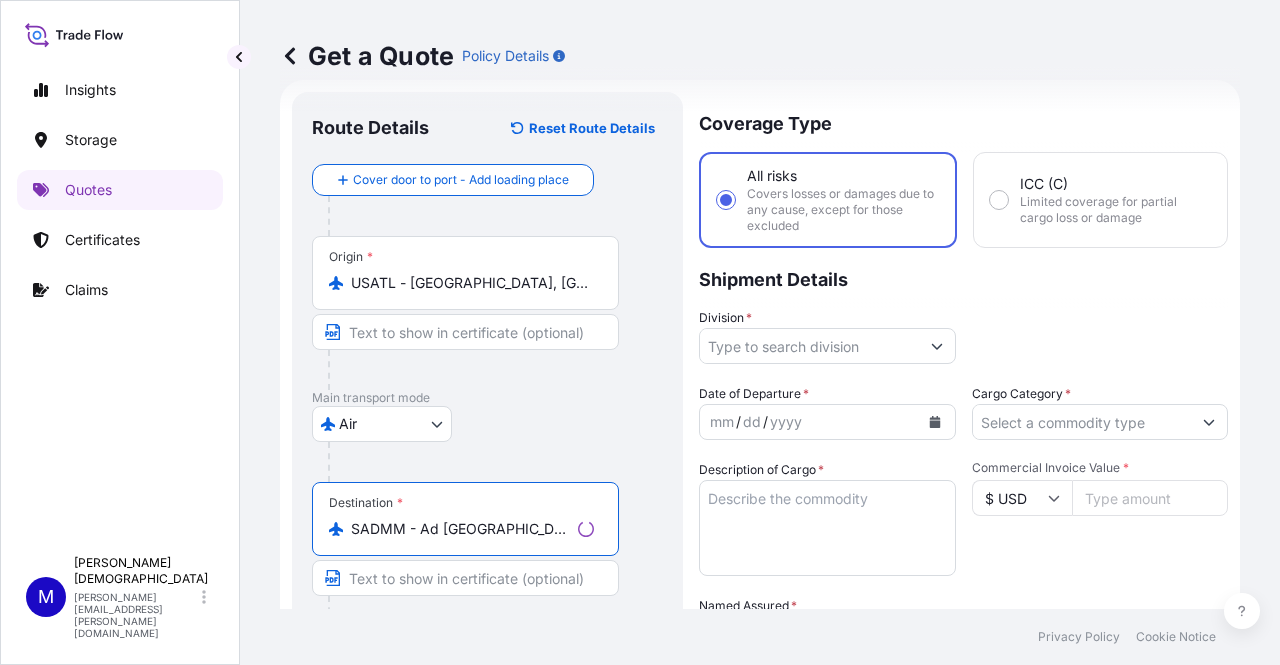 type on "SADMM - Ad [GEOGRAPHIC_DATA], [GEOGRAPHIC_DATA]" 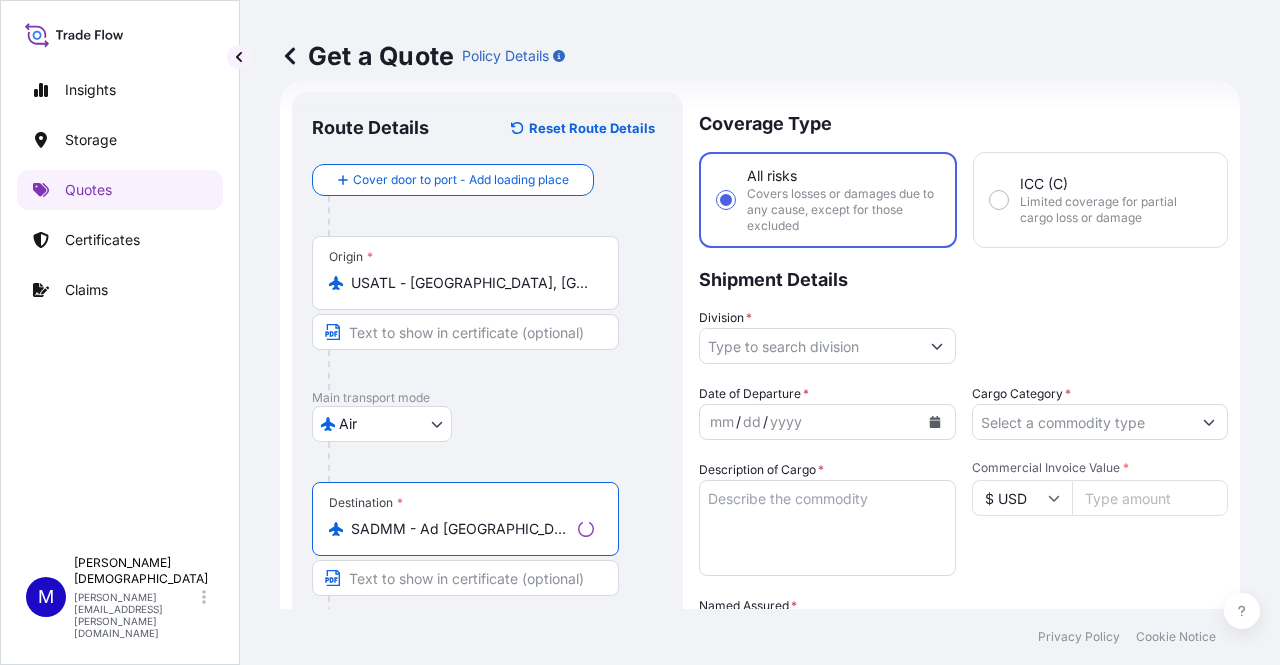 click 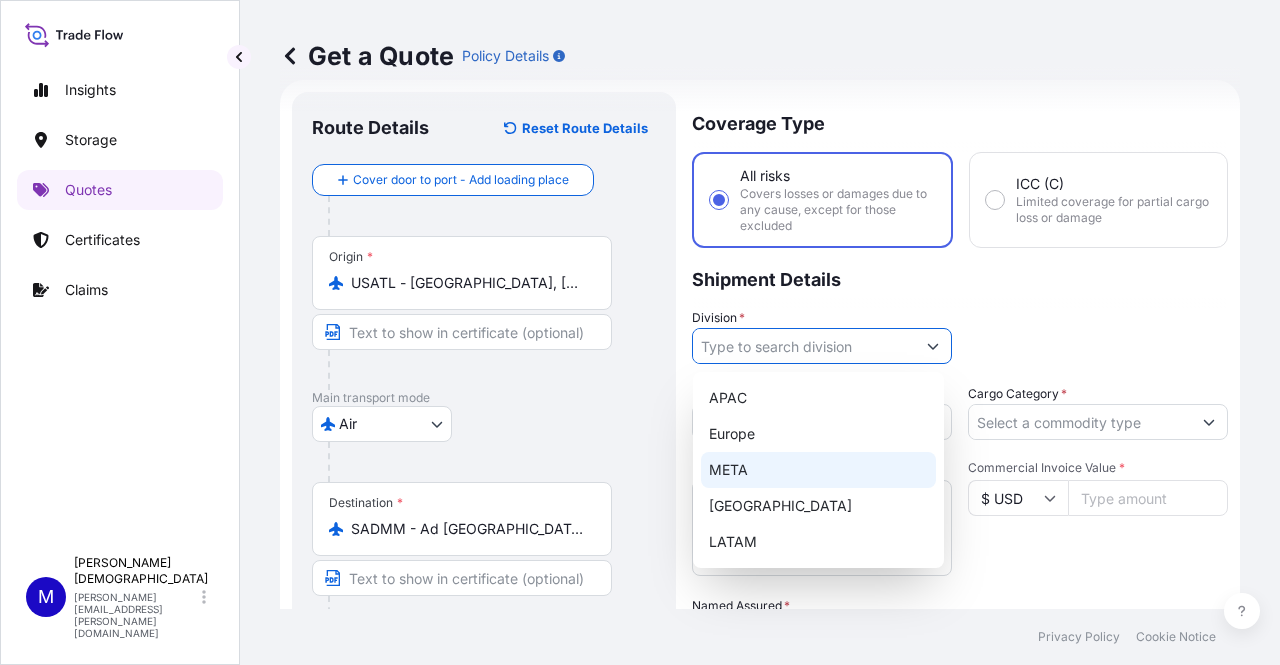 click on "META" at bounding box center (818, 470) 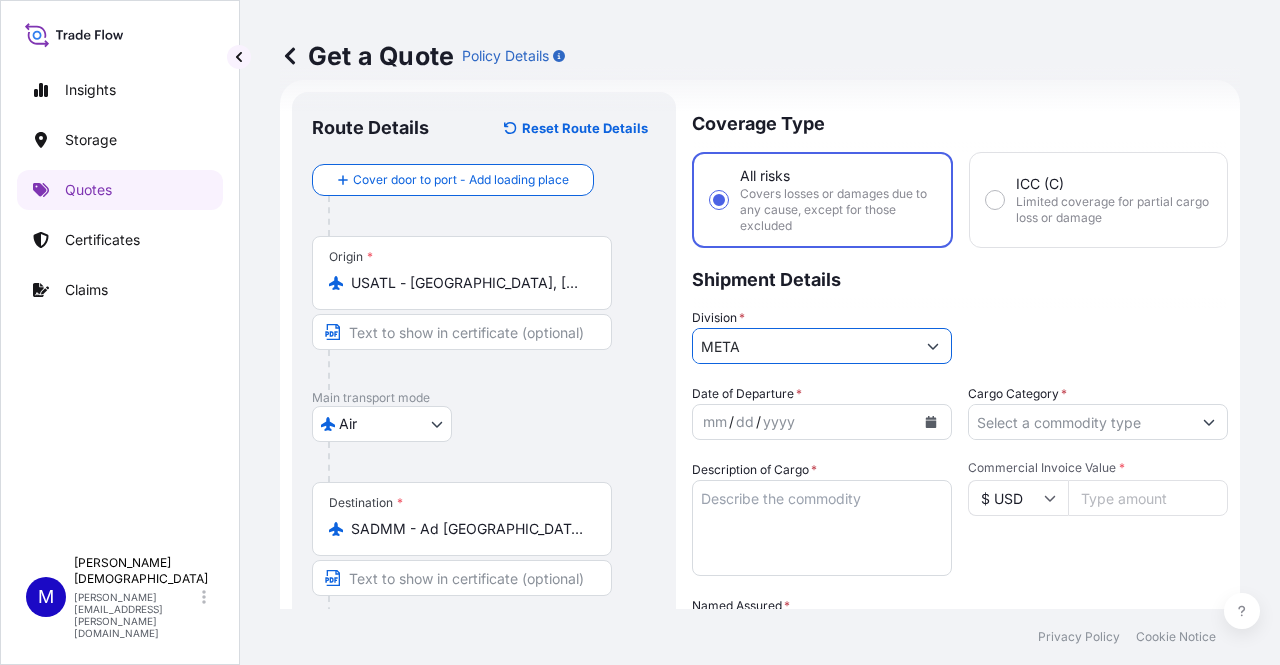 click on "Cargo Category *" at bounding box center (1080, 422) 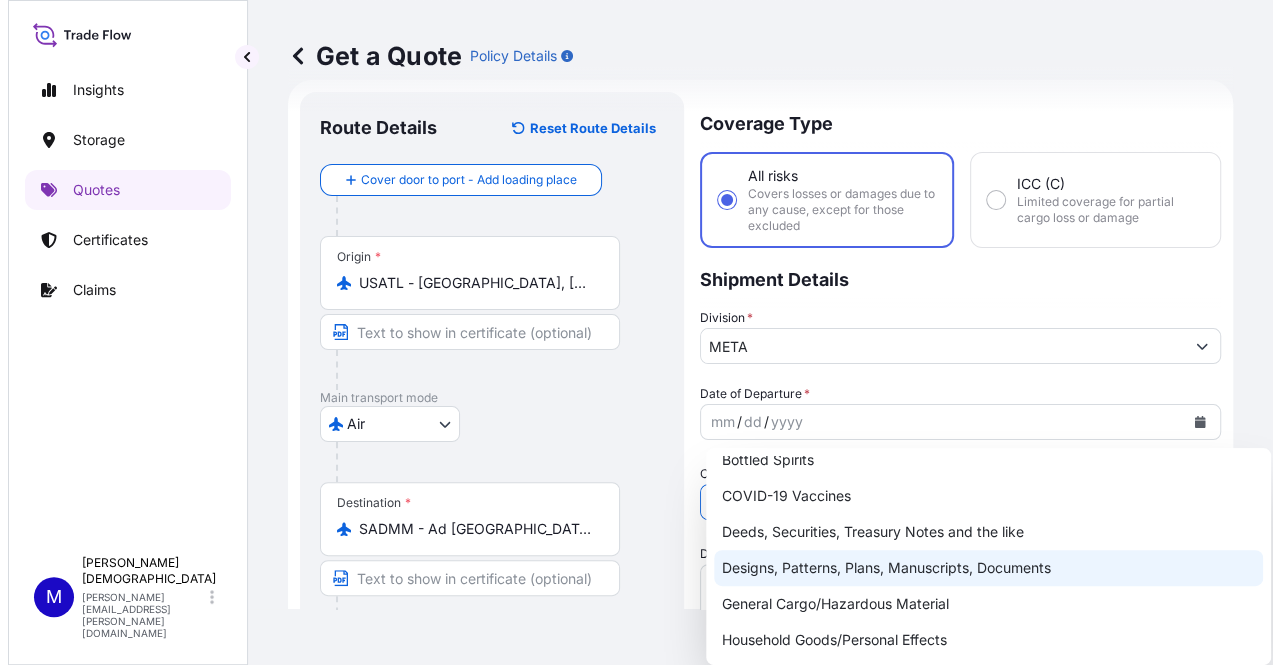 scroll, scrollTop: 200, scrollLeft: 0, axis: vertical 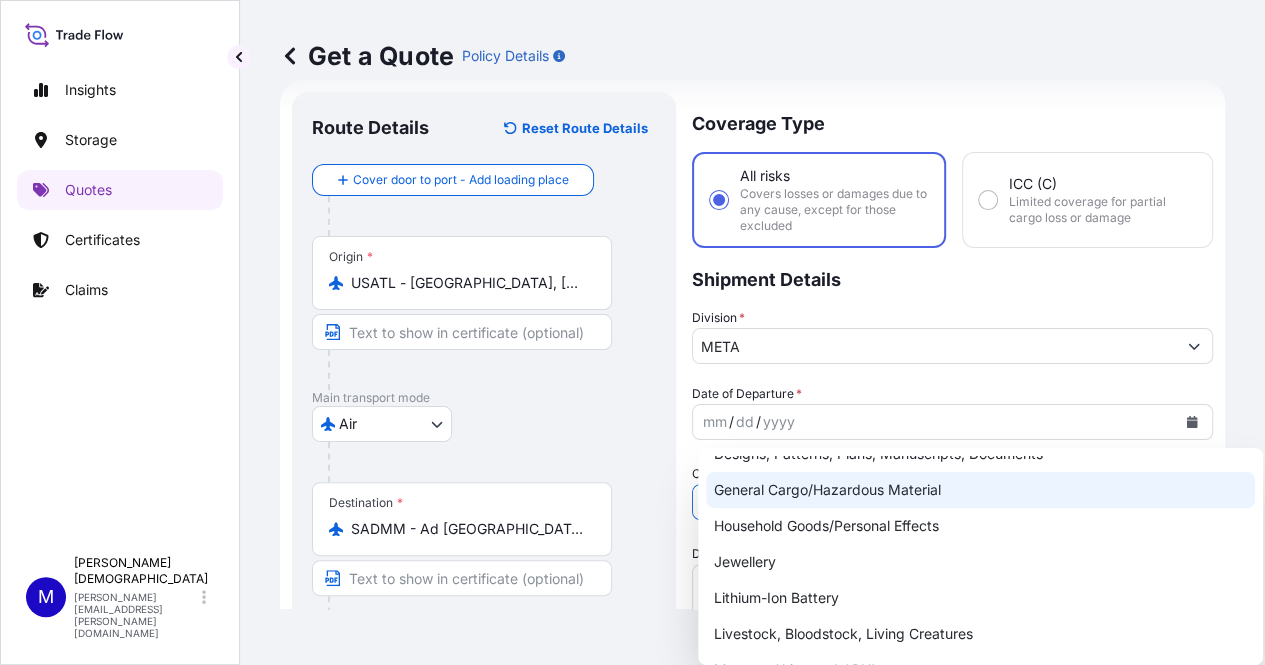 click on "General Cargo/Hazardous Material" at bounding box center [980, 490] 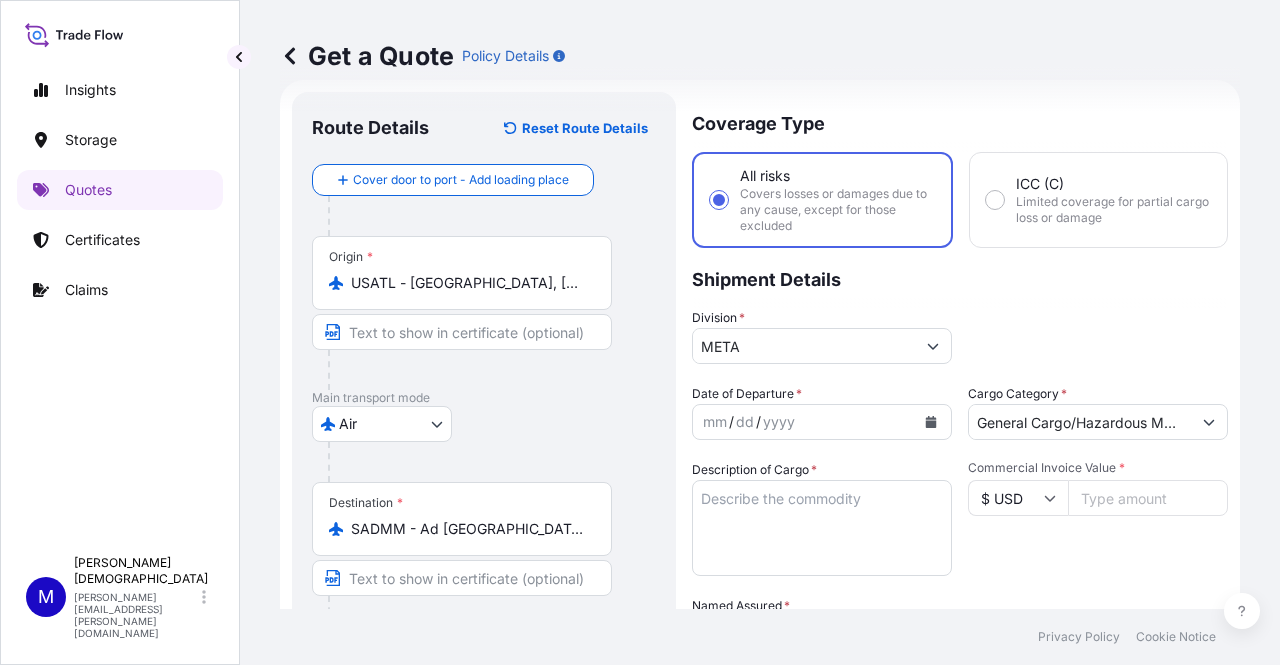 click on "Shipment Details" at bounding box center [960, 278] 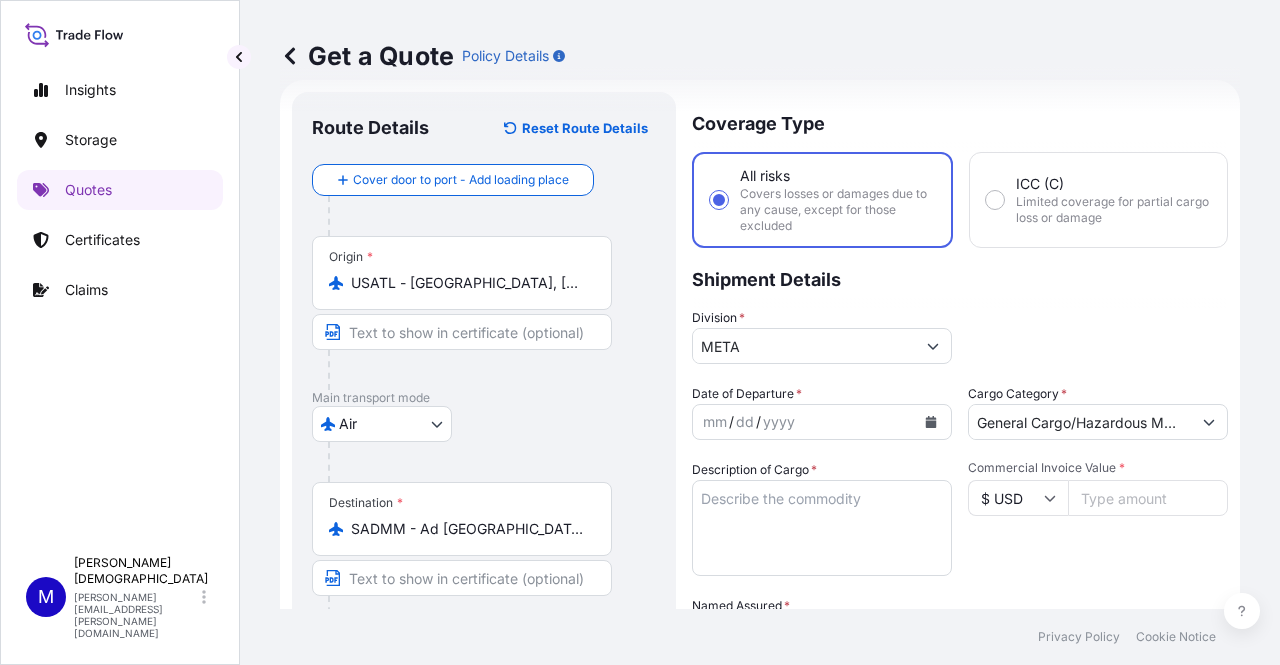 click 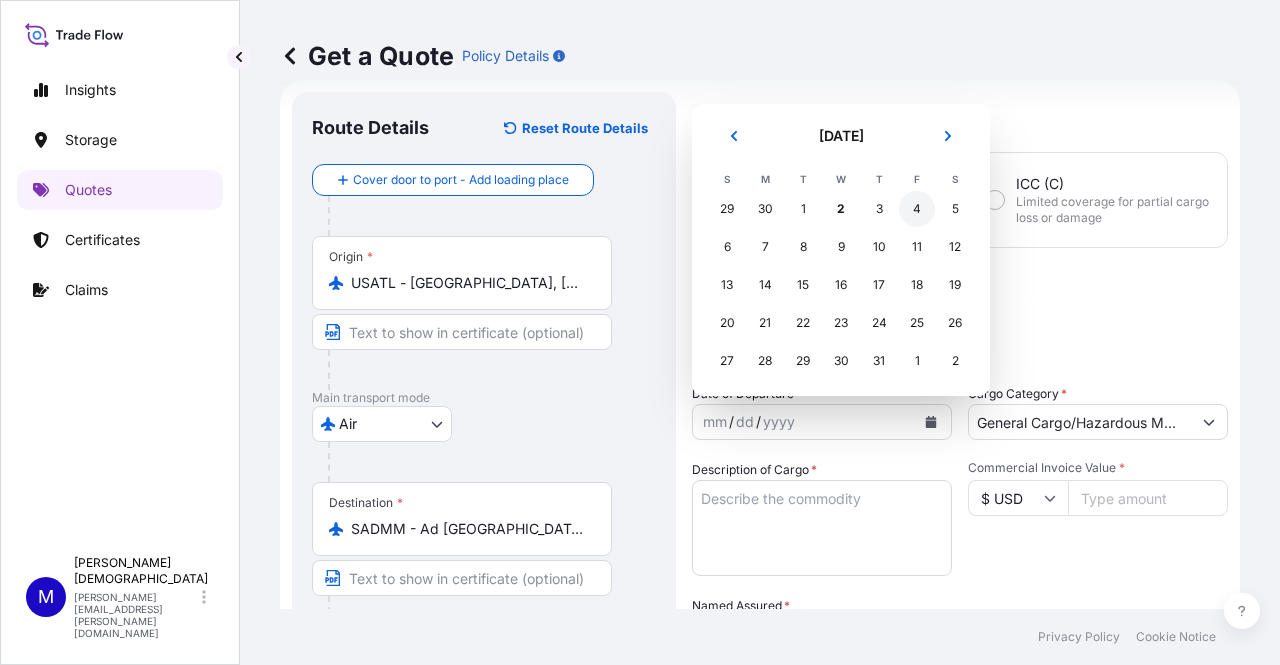 click on "4" at bounding box center [917, 209] 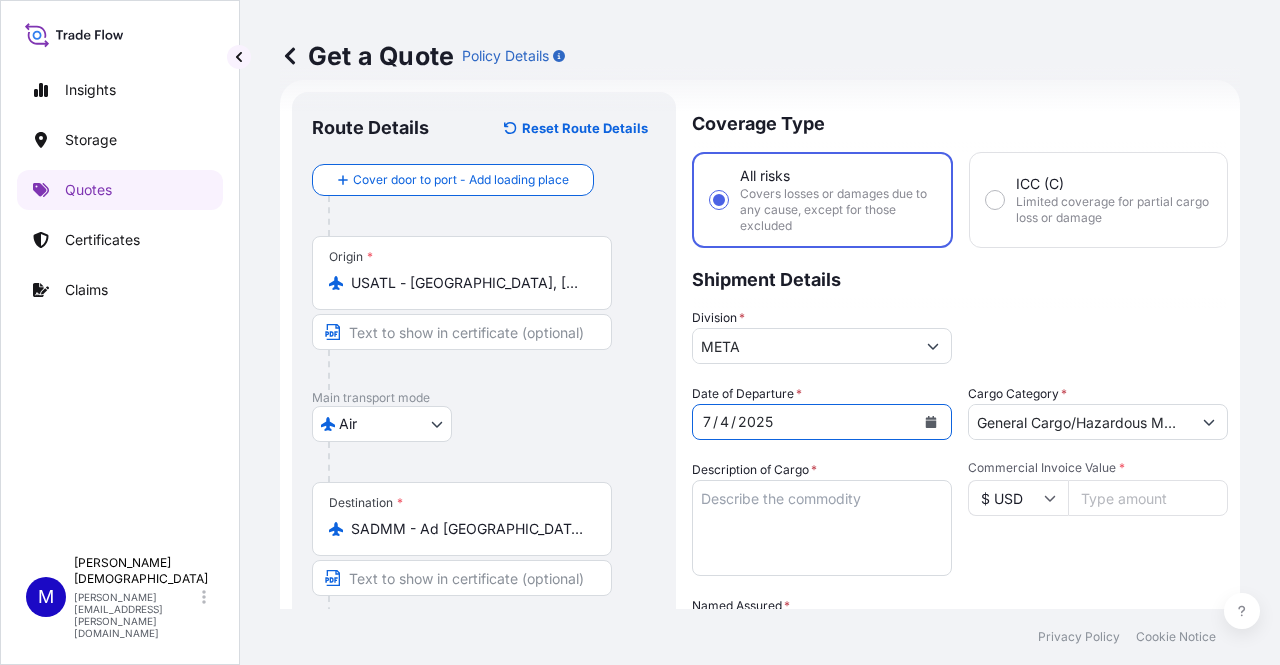 click on "Division * META" at bounding box center [960, 336] 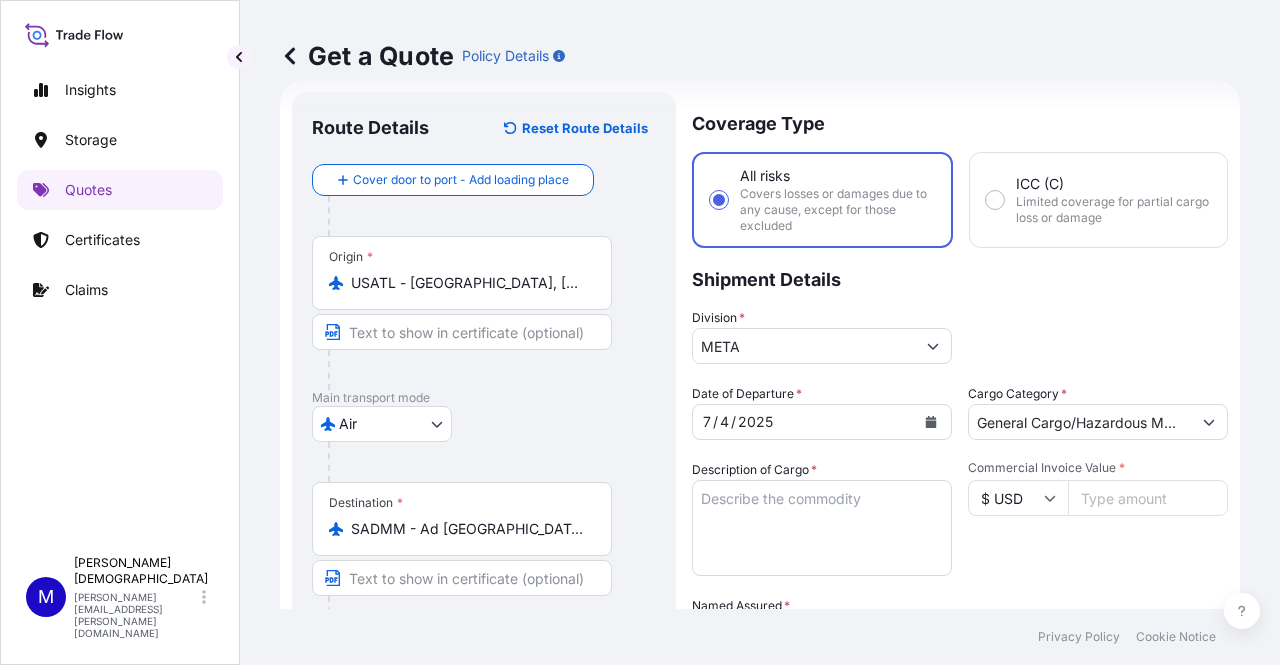 click on "Description of Cargo *" at bounding box center (822, 528) 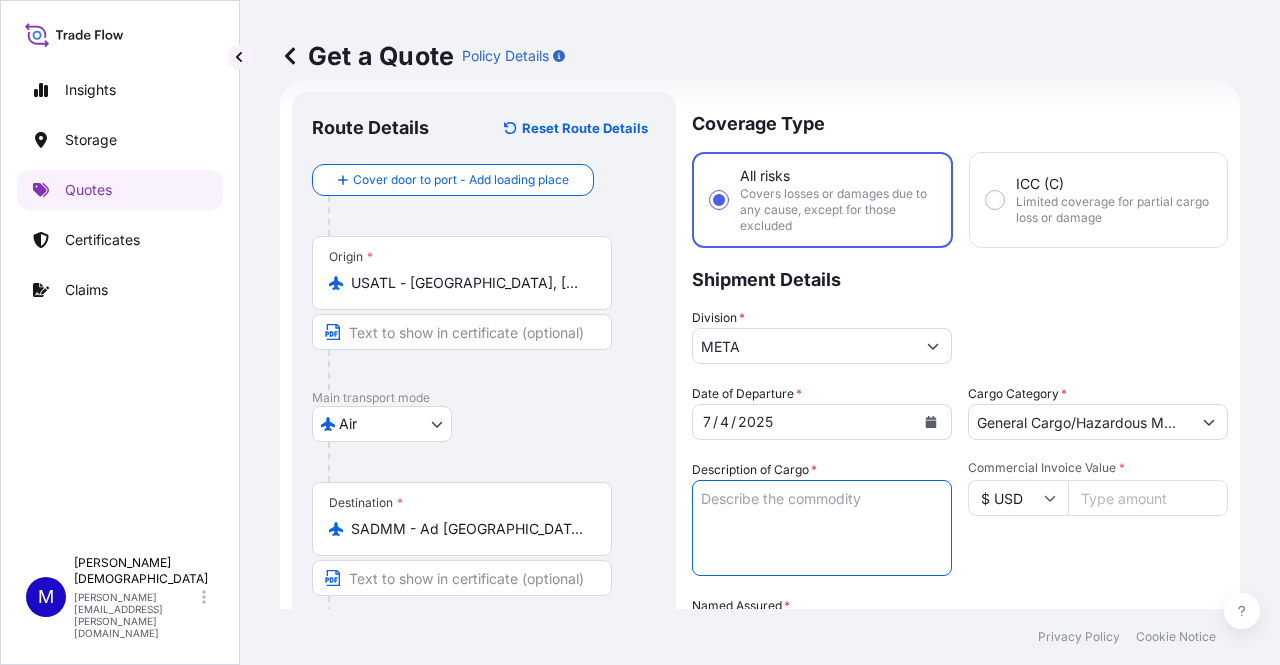 click on "Description of Cargo *" at bounding box center [822, 528] 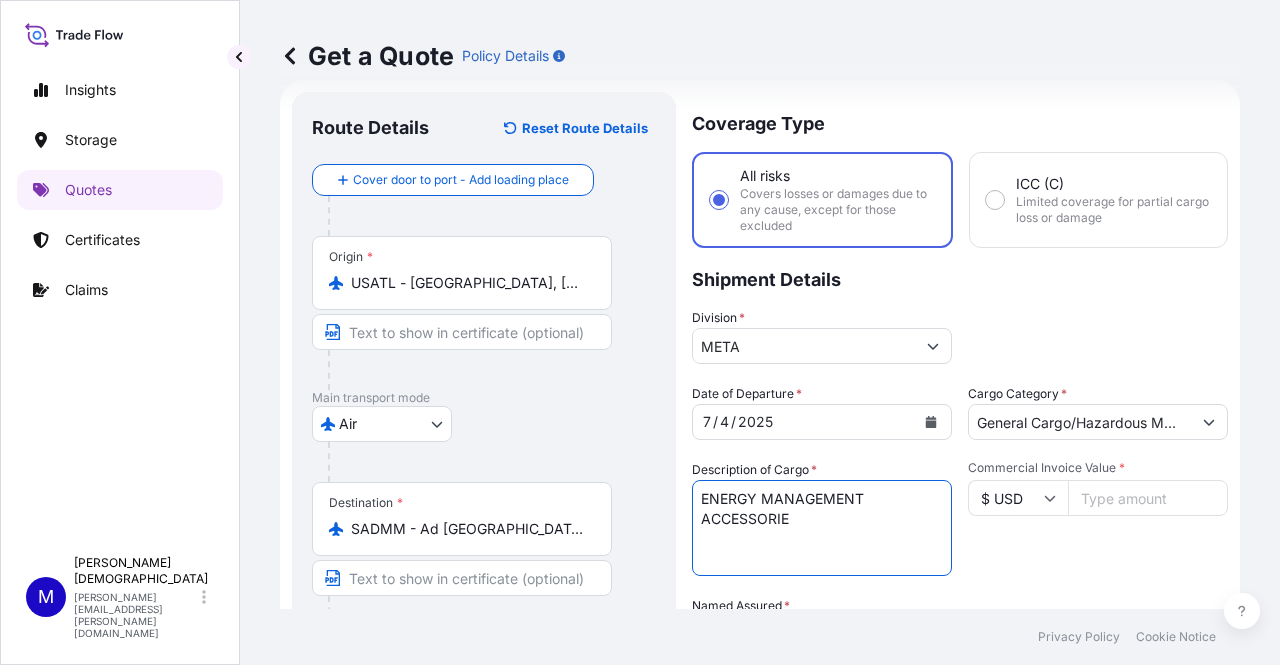 type on "ENERGY MANAGEMENT ACCESSORIE" 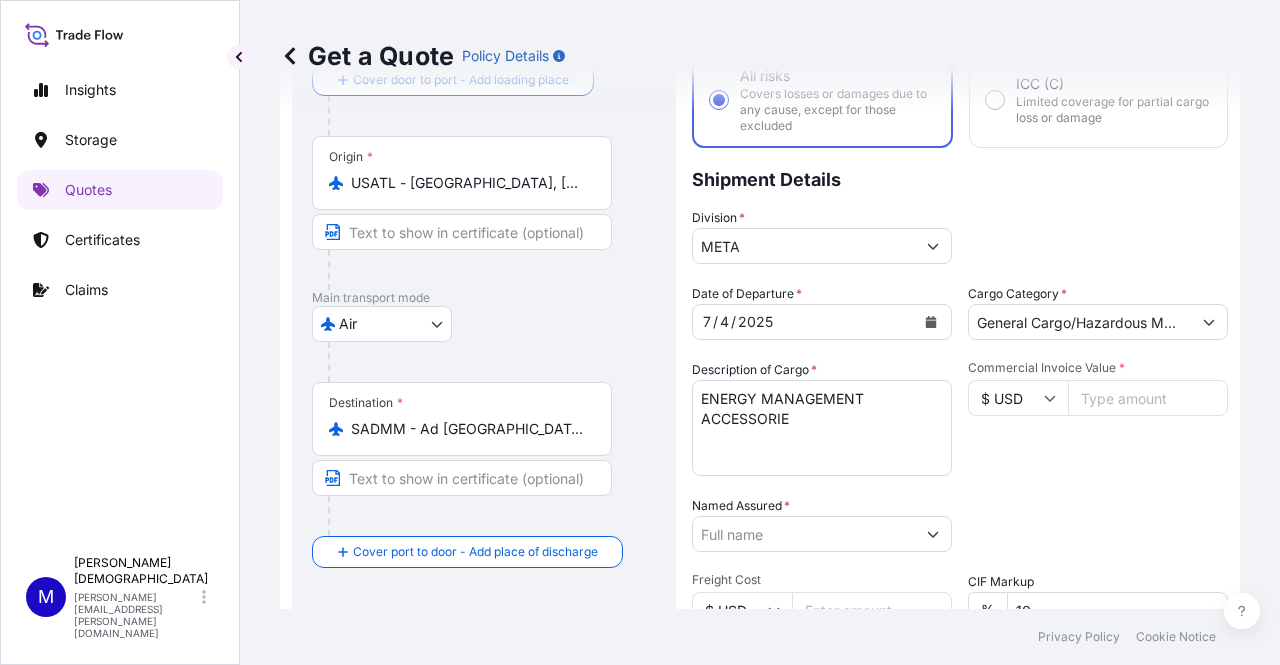 scroll, scrollTop: 232, scrollLeft: 0, axis: vertical 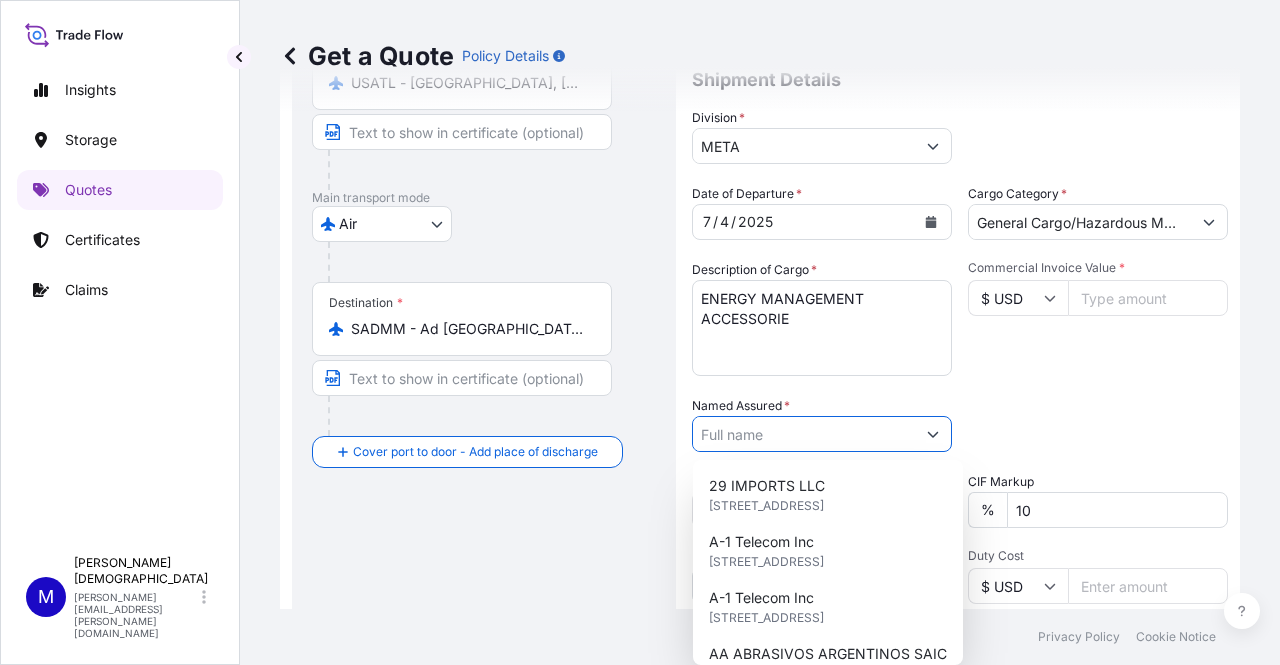 click on "Named Assured *" at bounding box center [804, 434] 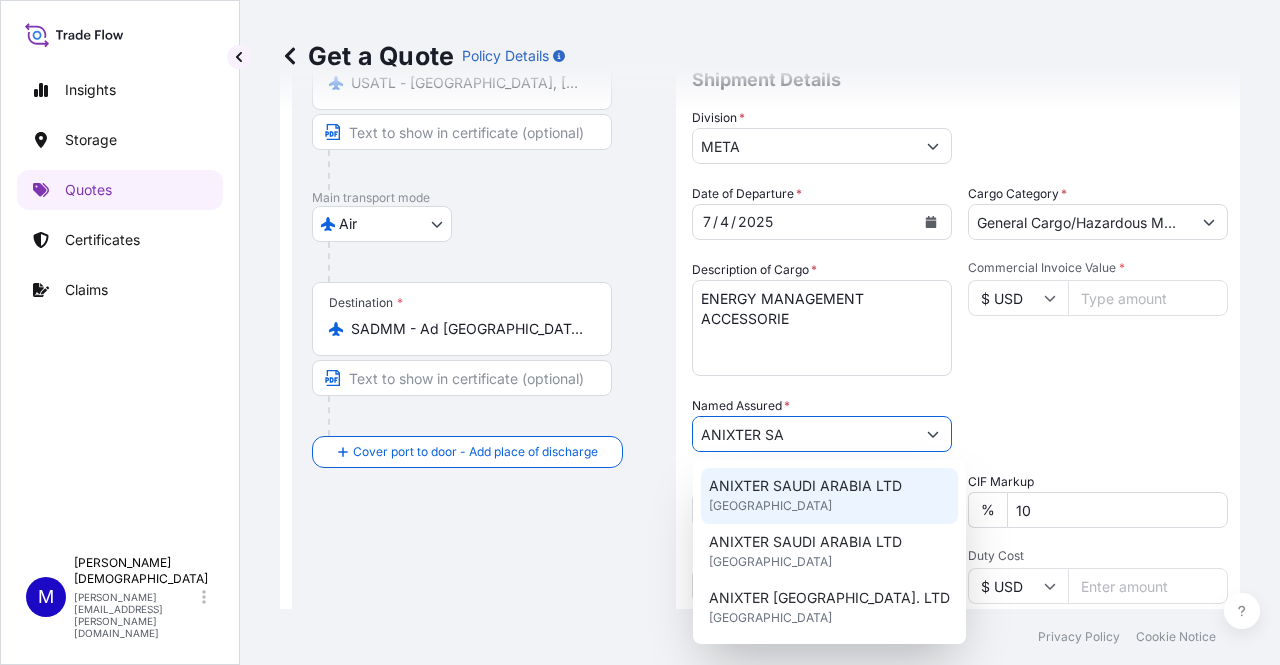 click on "ANIXTER SAUDI ARABIA LTD [GEOGRAPHIC_DATA]" at bounding box center (829, 496) 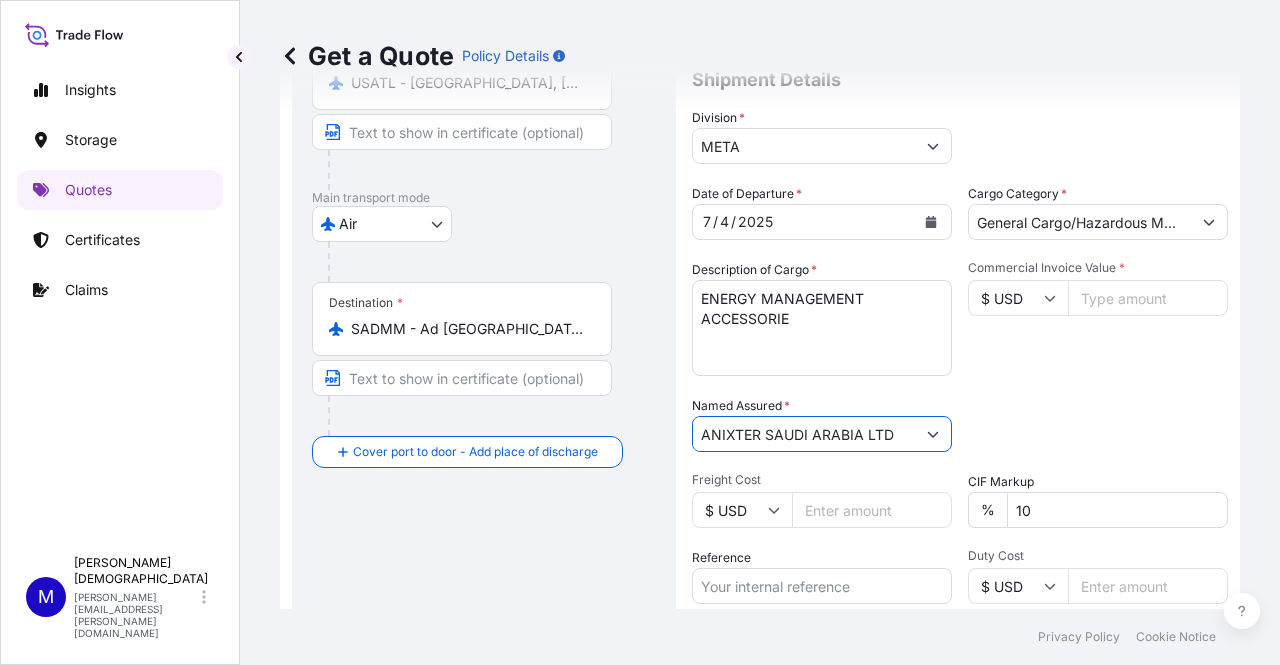 type on "ANIXTER SAUDI ARABIA LTD" 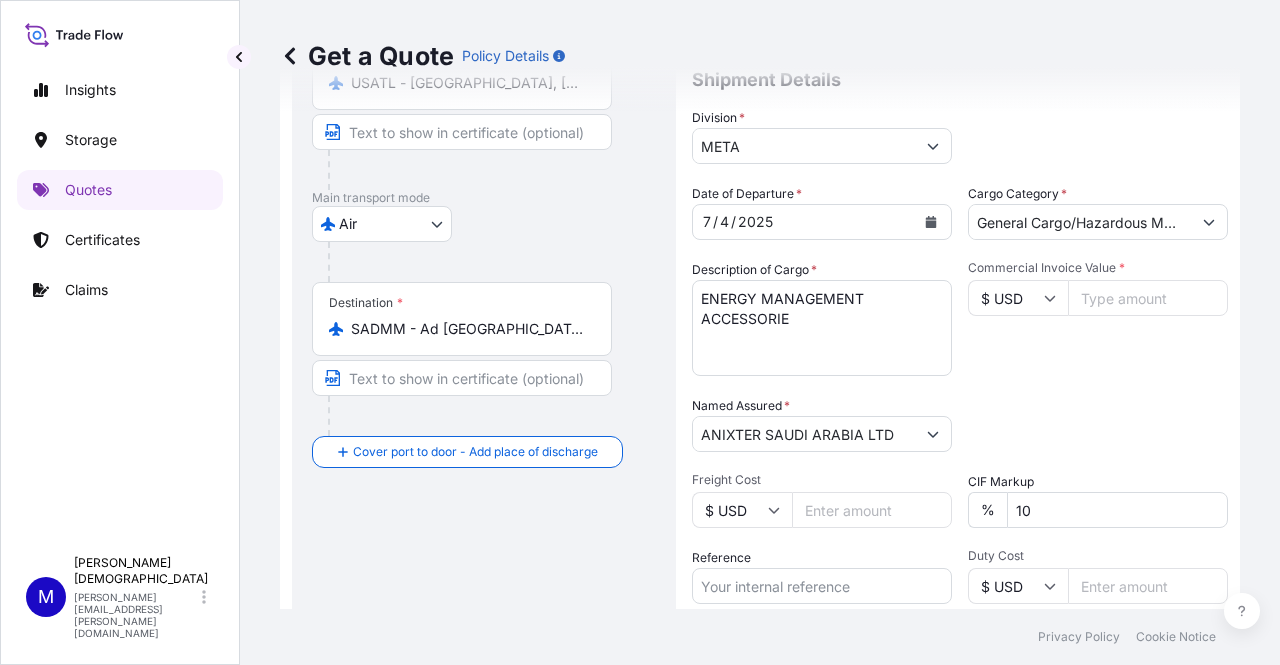 click on "Commercial Invoice Value   * $ USD" at bounding box center [1098, 318] 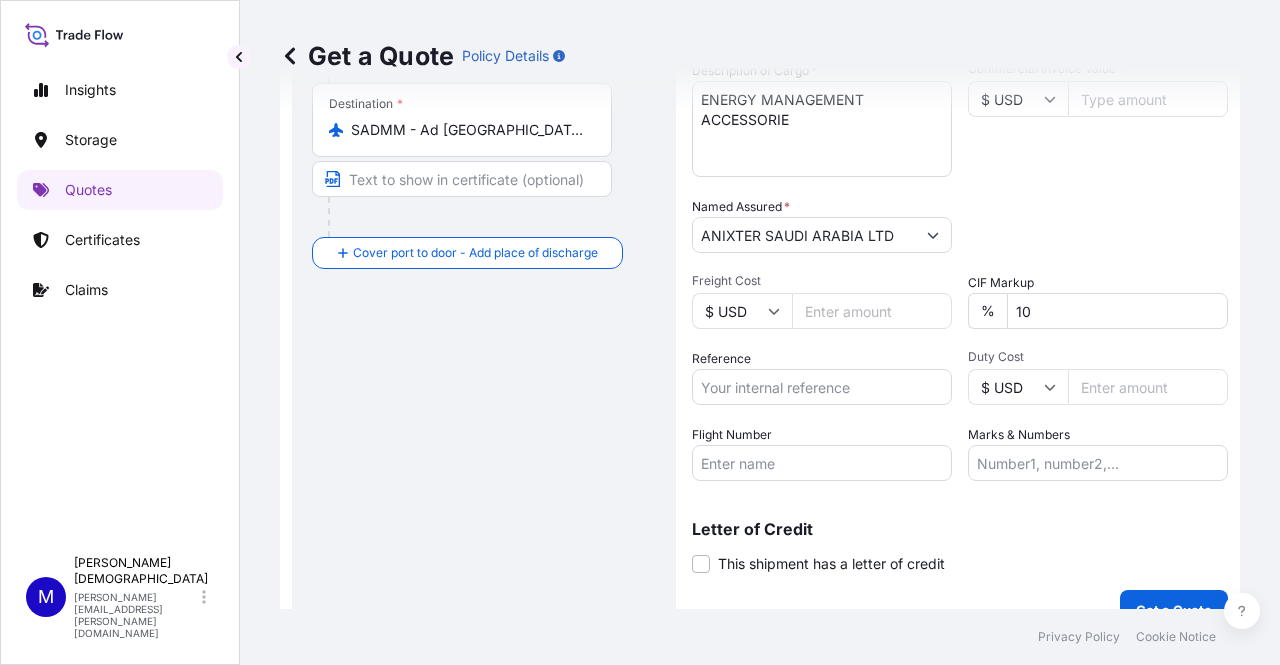 scroll, scrollTop: 432, scrollLeft: 0, axis: vertical 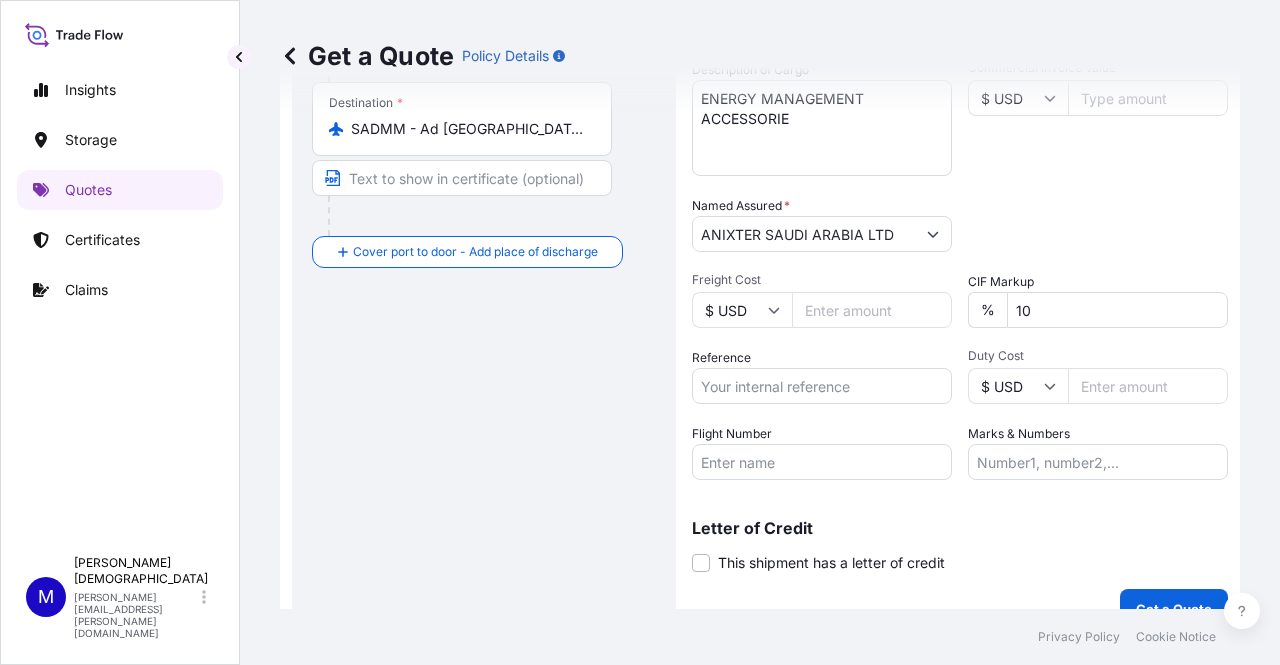 click on "Reference" at bounding box center (822, 386) 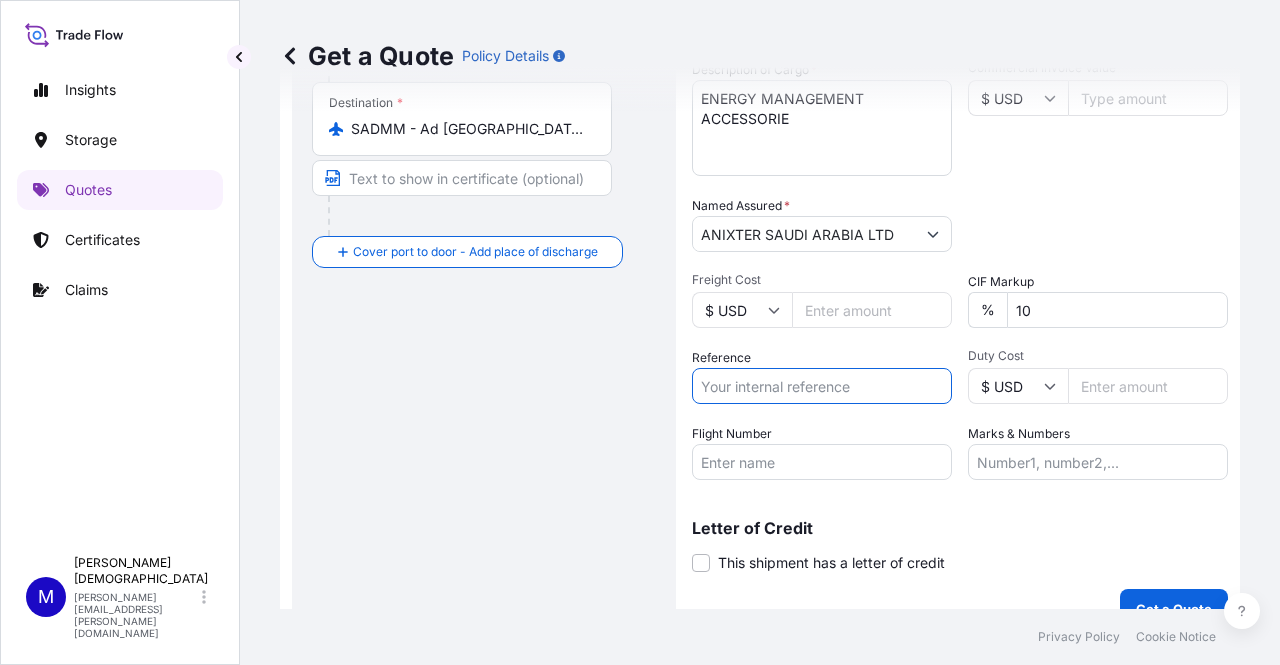 paste on "172-00410255" 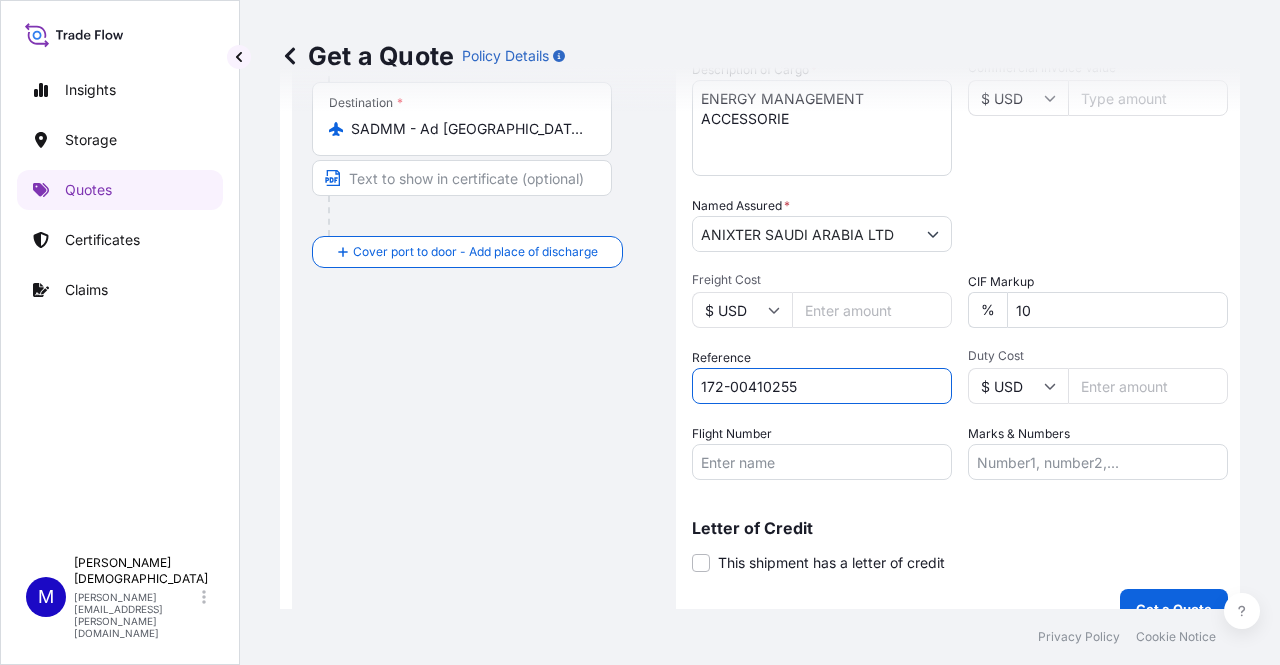type on "172-00410255" 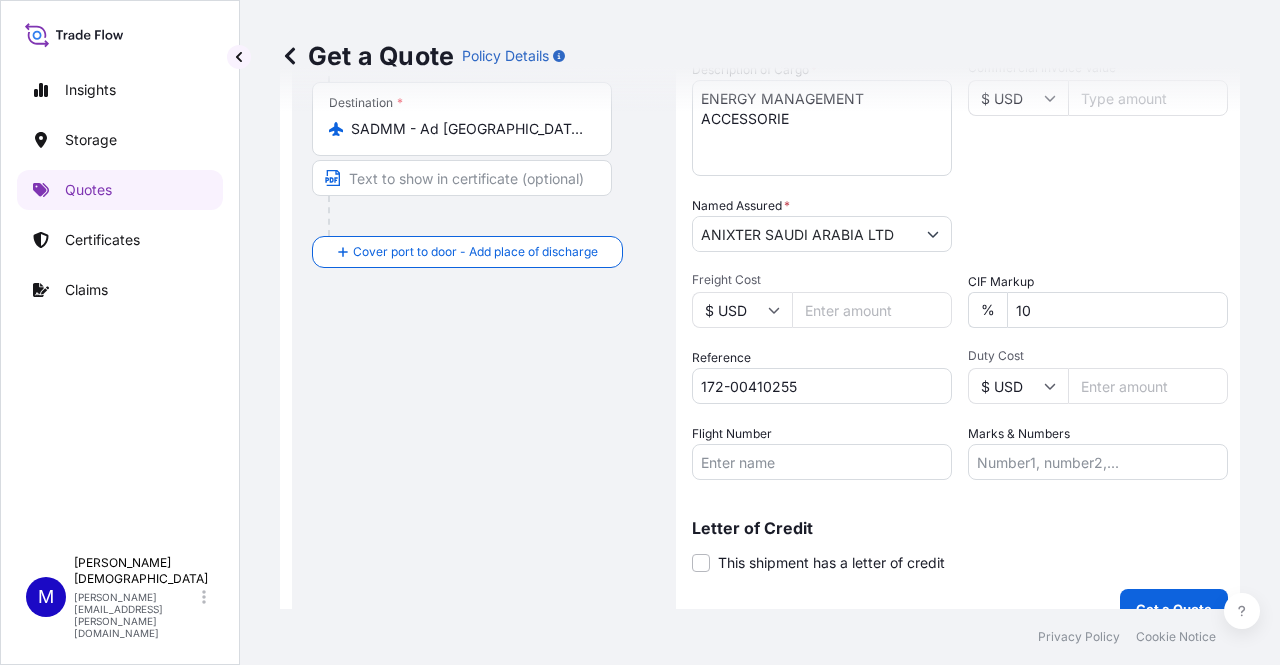 click on "Packing Category Select a packing category Please select a primary mode of transportation first." at bounding box center (1098, 224) 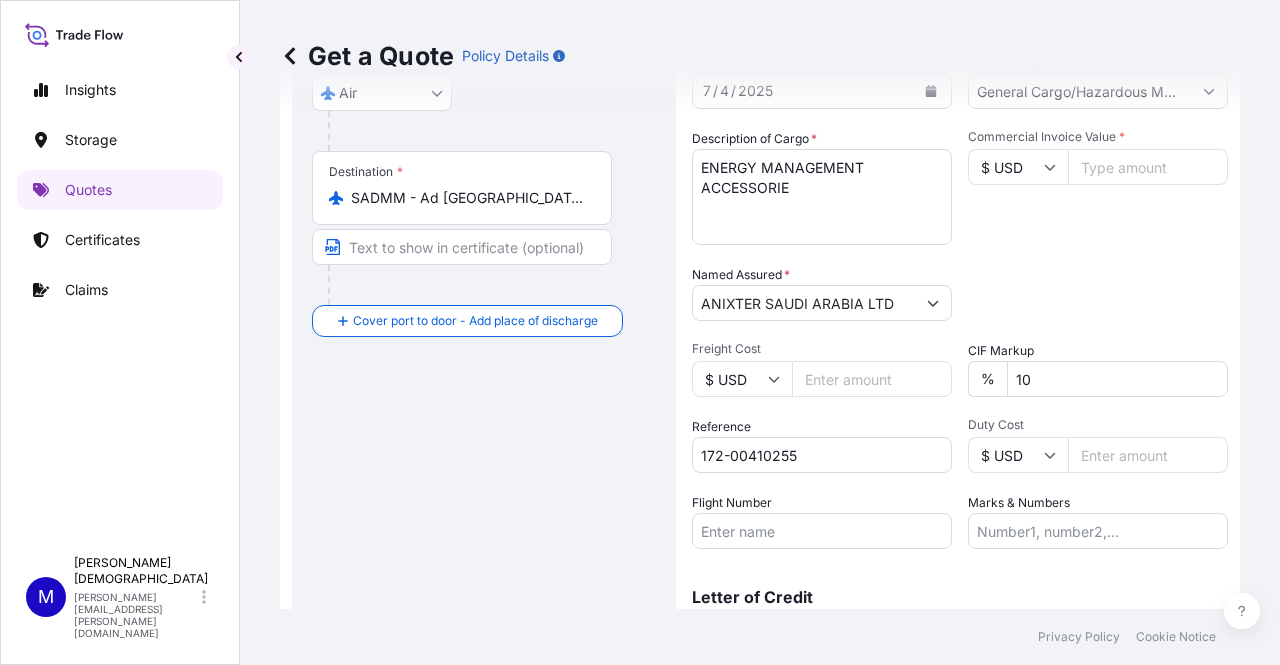 scroll, scrollTop: 332, scrollLeft: 0, axis: vertical 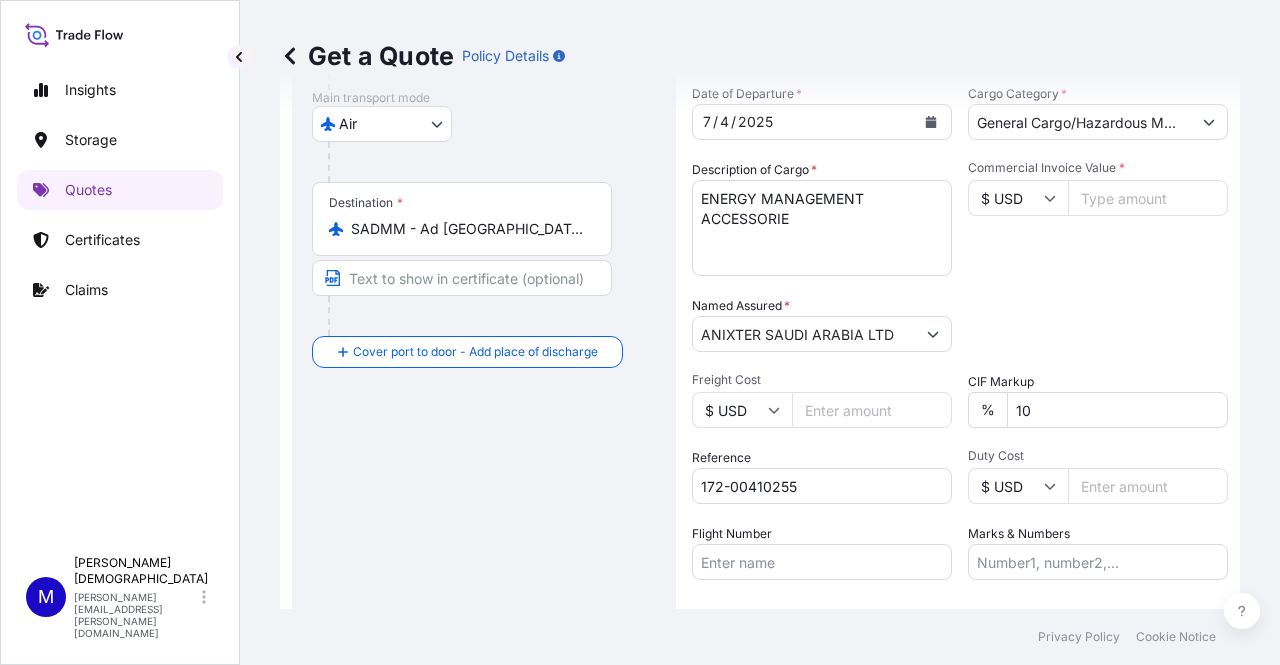 click on "Commercial Invoice Value   *" at bounding box center [1148, 198] 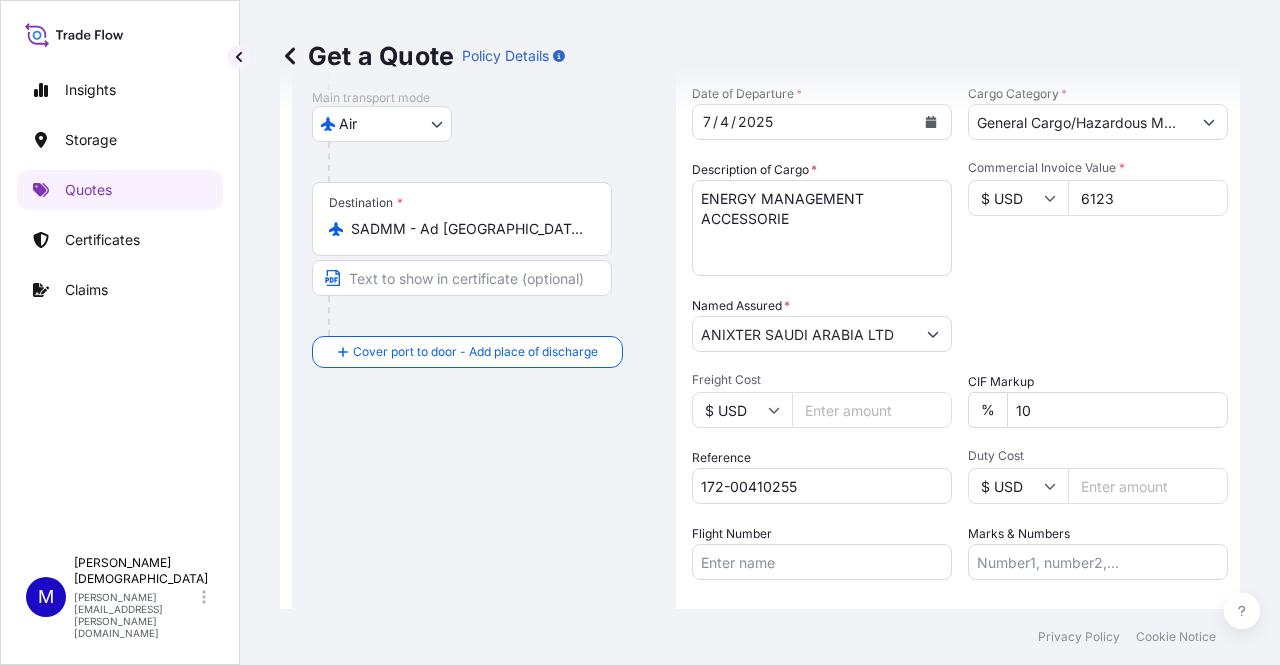 type on "6123" 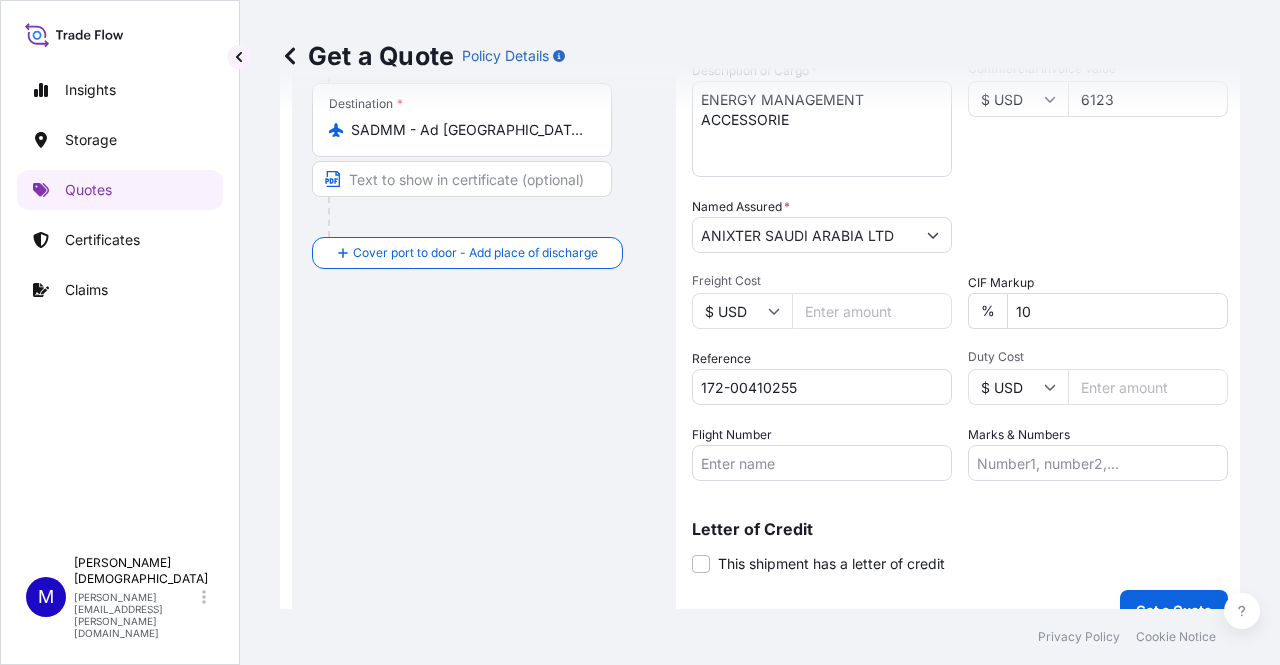 scroll, scrollTop: 463, scrollLeft: 0, axis: vertical 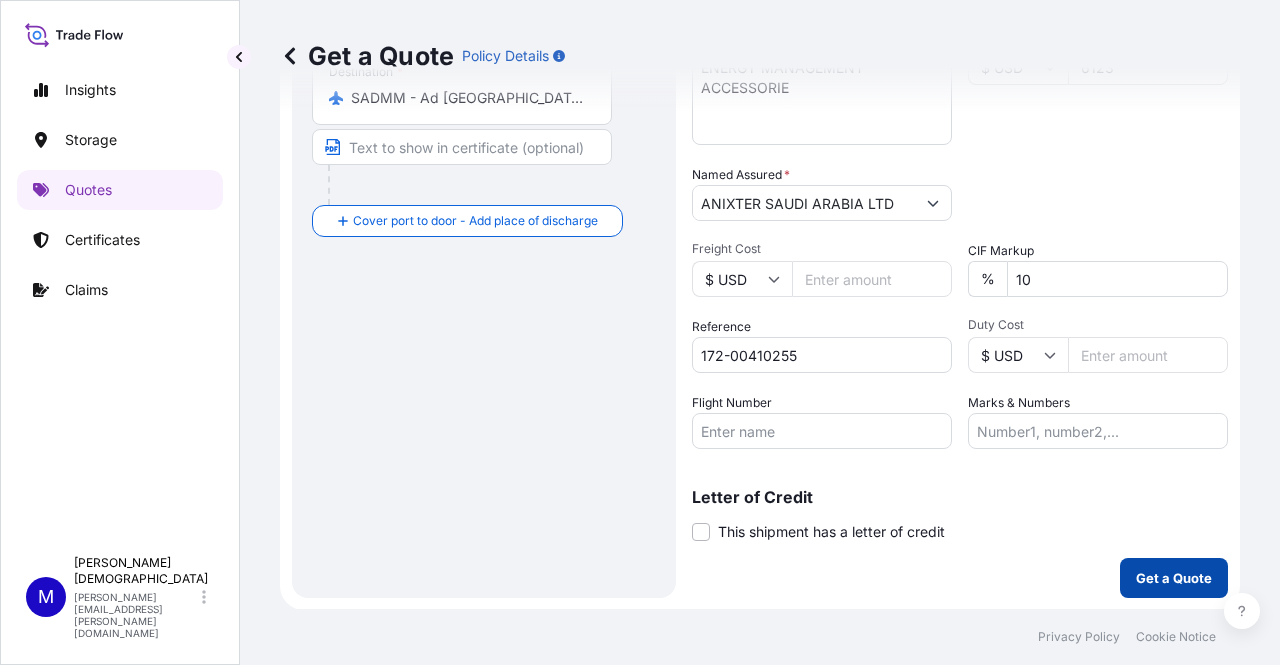 click on "Get a Quote" at bounding box center [1174, 578] 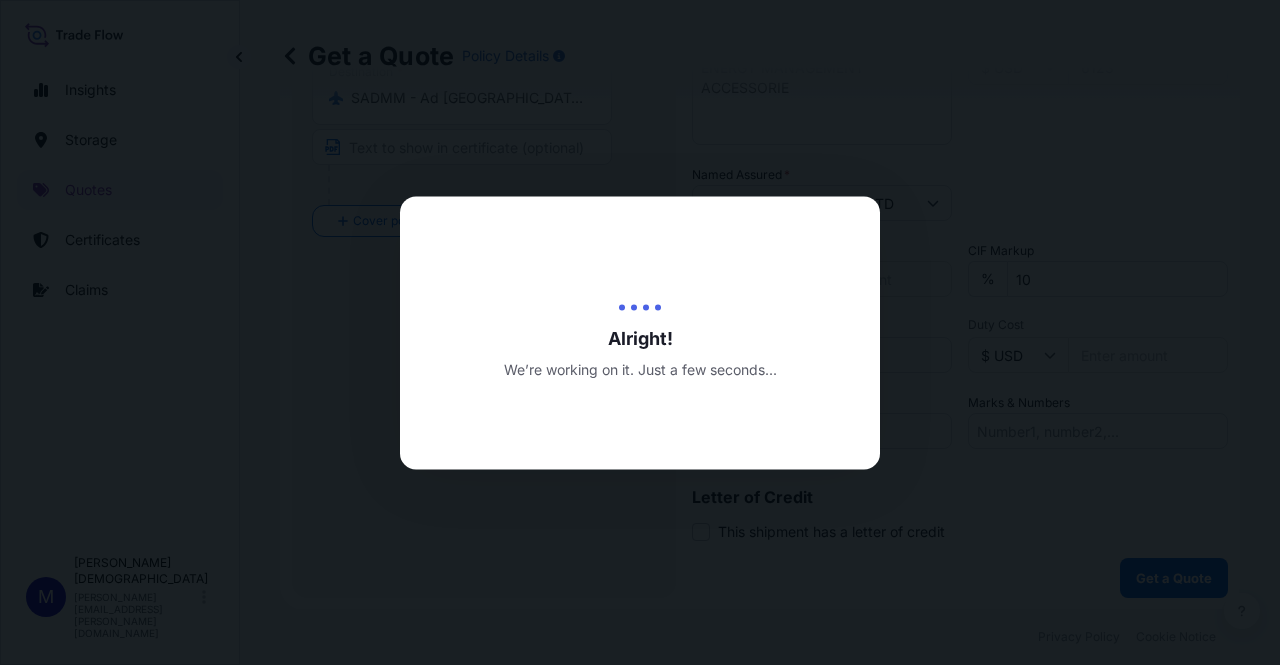 select on "Air" 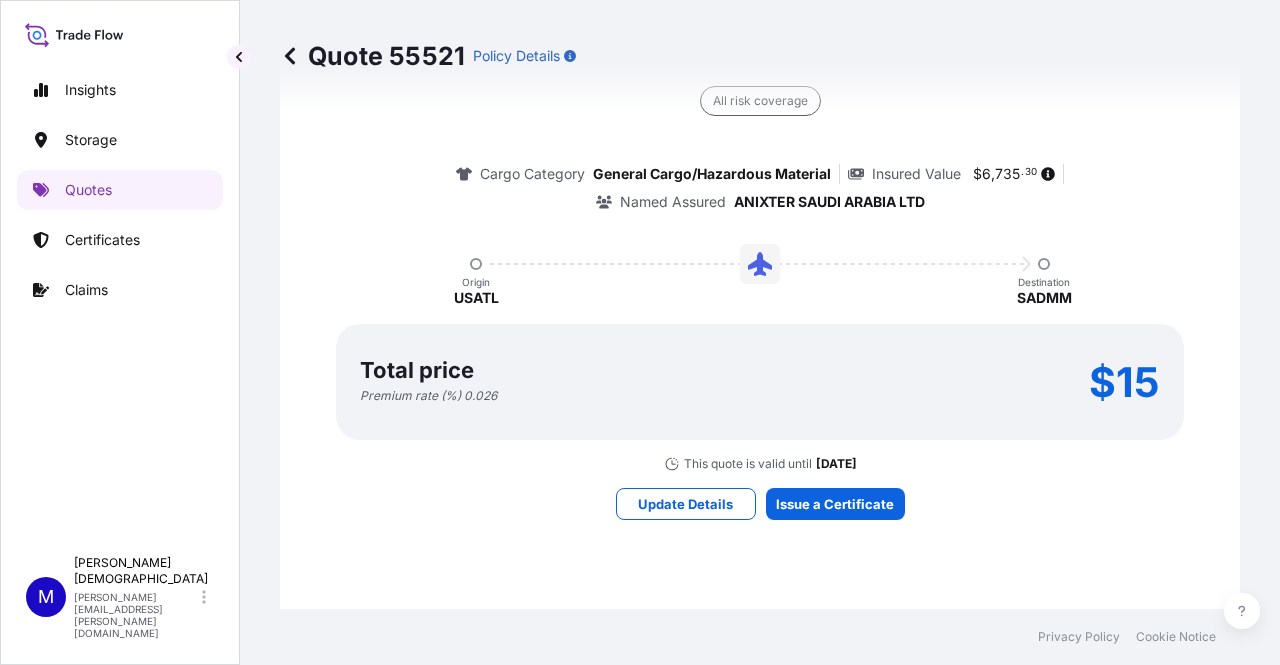 scroll, scrollTop: 1792, scrollLeft: 0, axis: vertical 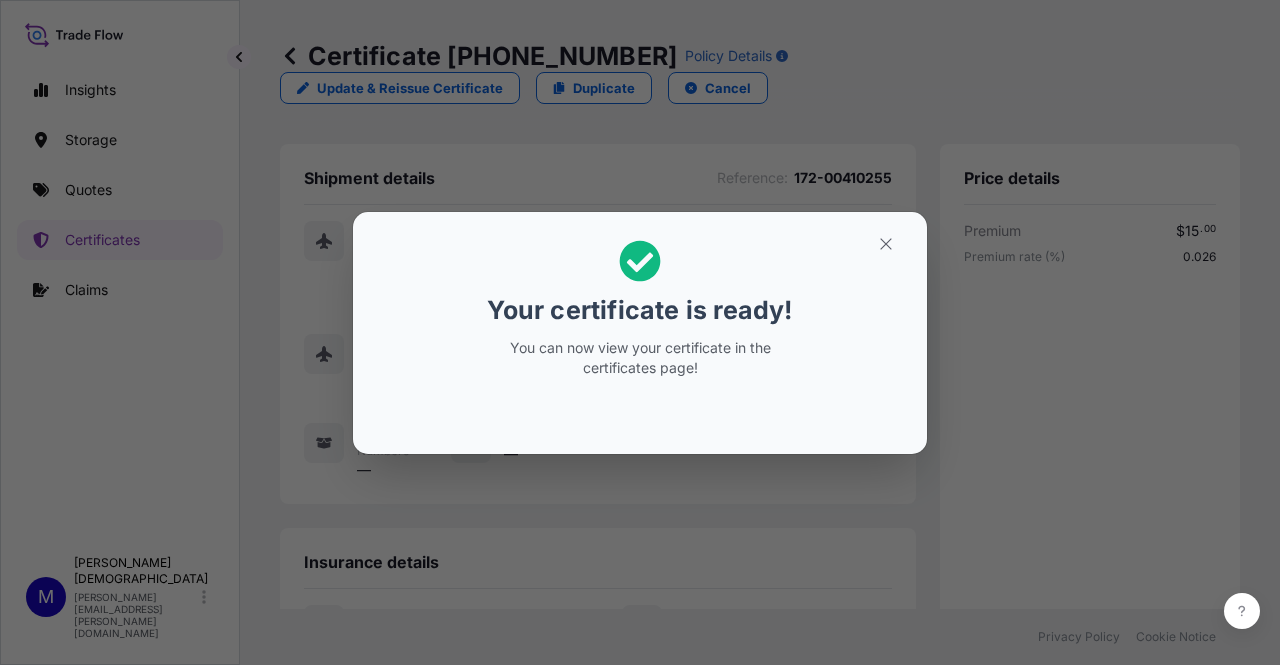 click at bounding box center (886, 244) 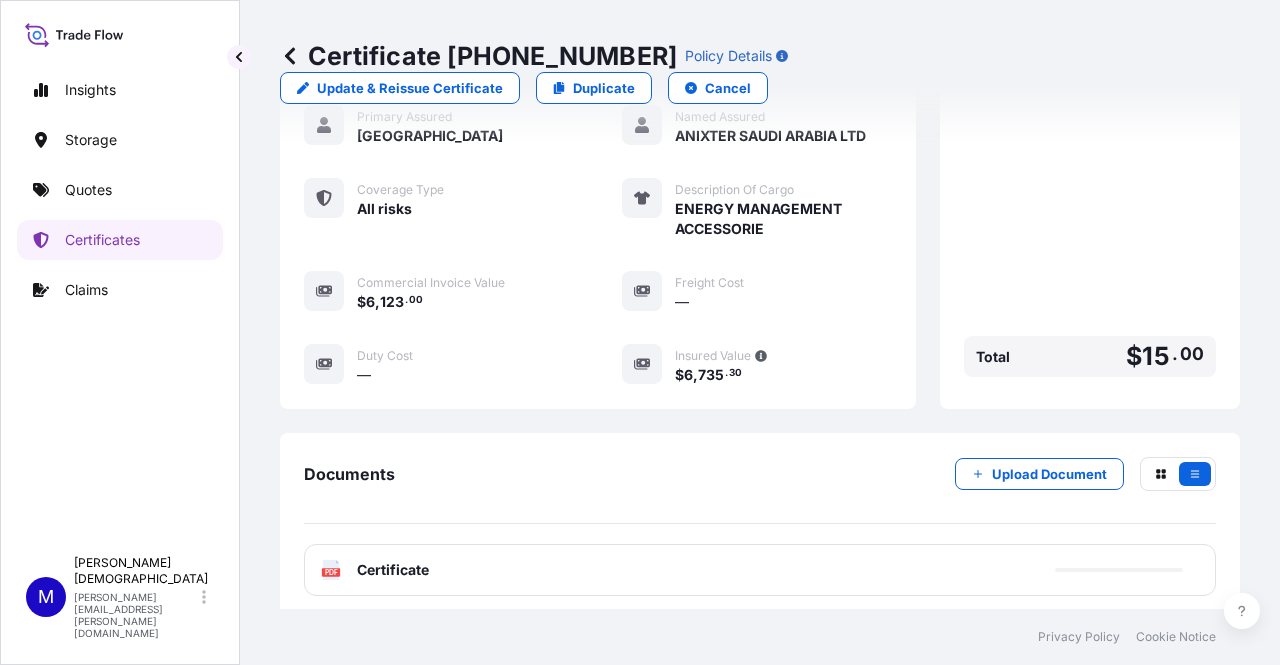 scroll, scrollTop: 598, scrollLeft: 0, axis: vertical 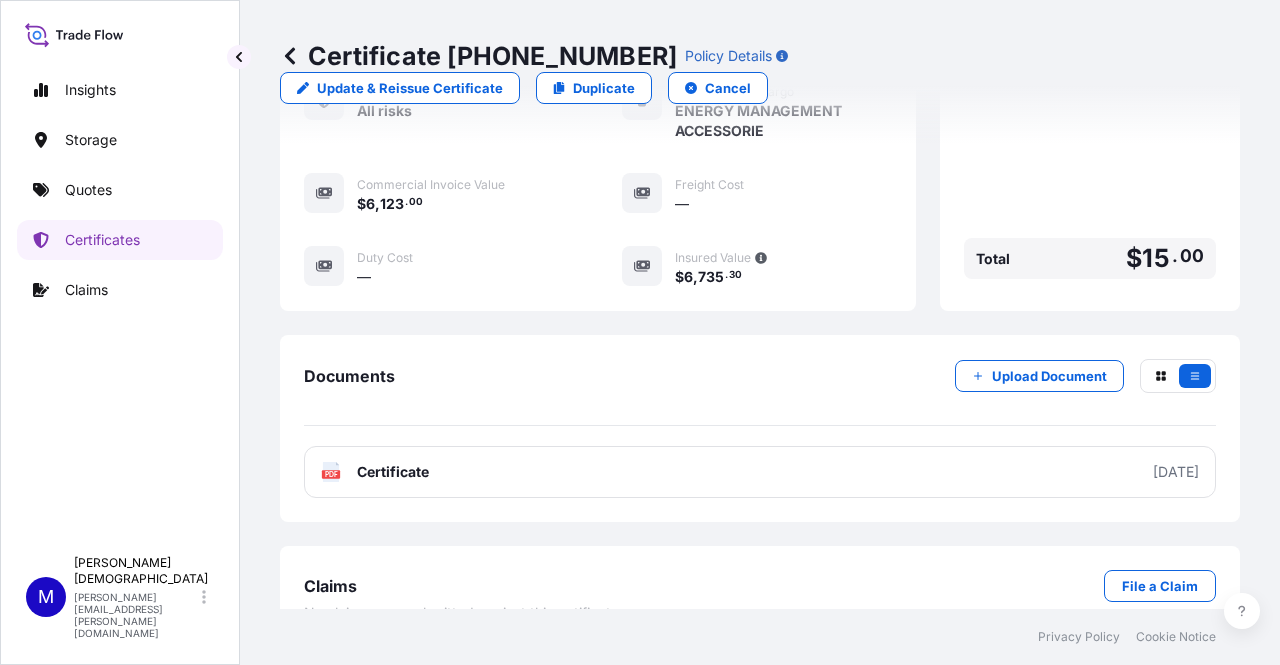 click on "PDF Certificate [DATE]" at bounding box center [760, 472] 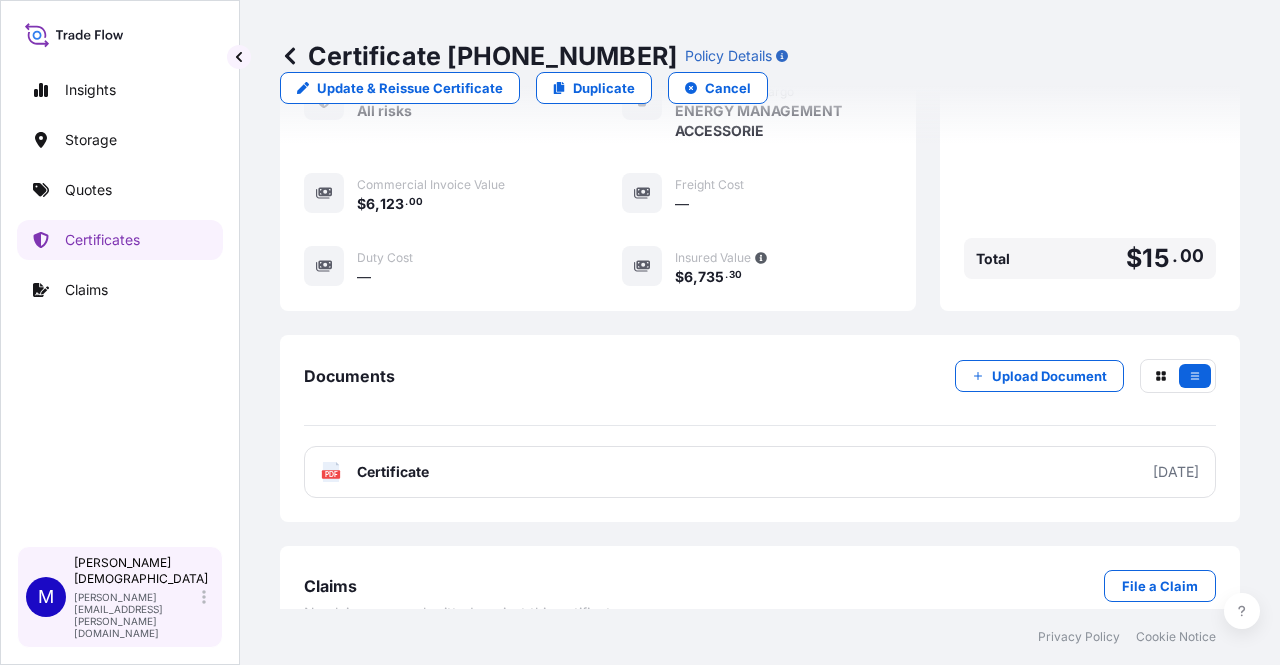 click on "[PERSON_NAME] [PERSON_NAME][EMAIL_ADDRESS][PERSON_NAME][DOMAIN_NAME]" at bounding box center (144, 597) 